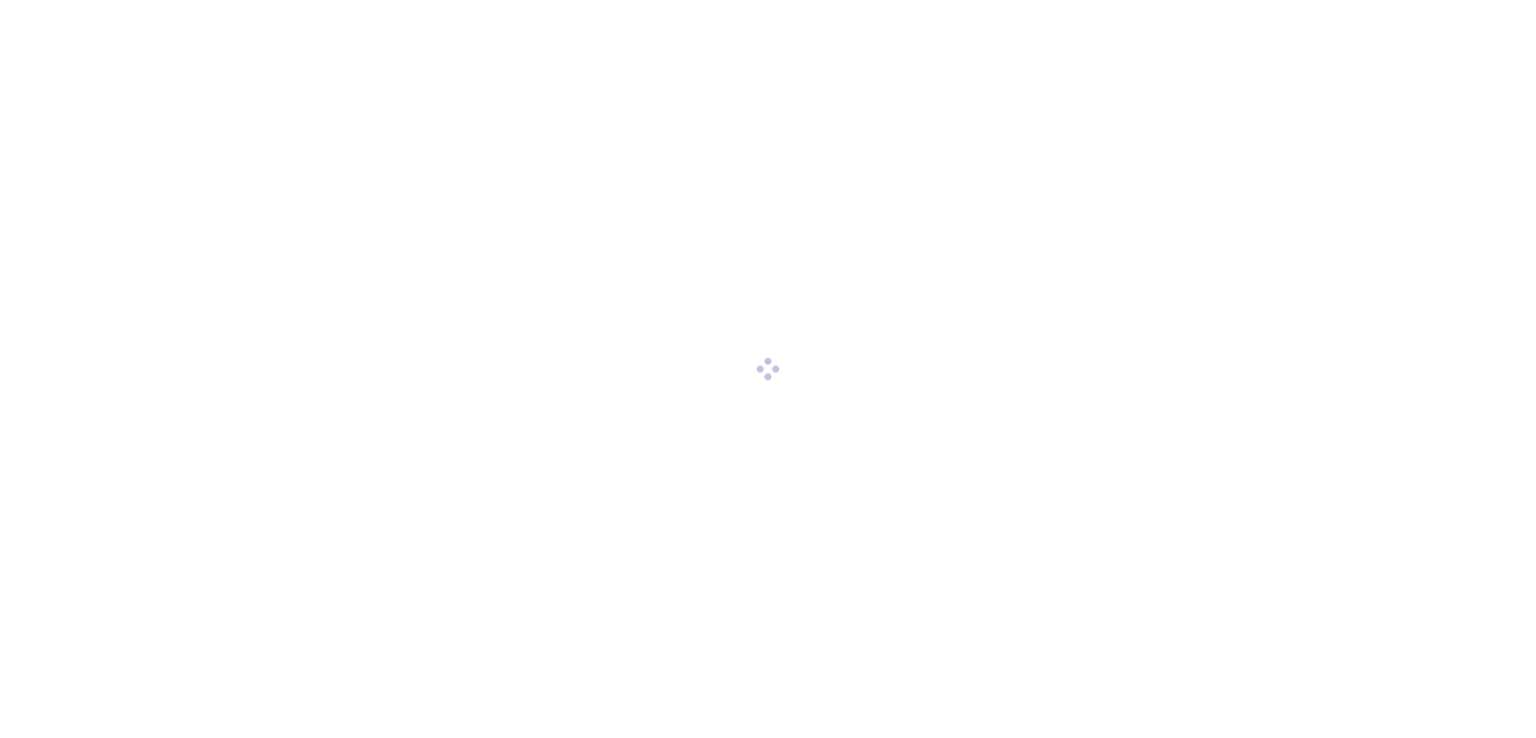 scroll, scrollTop: 0, scrollLeft: 0, axis: both 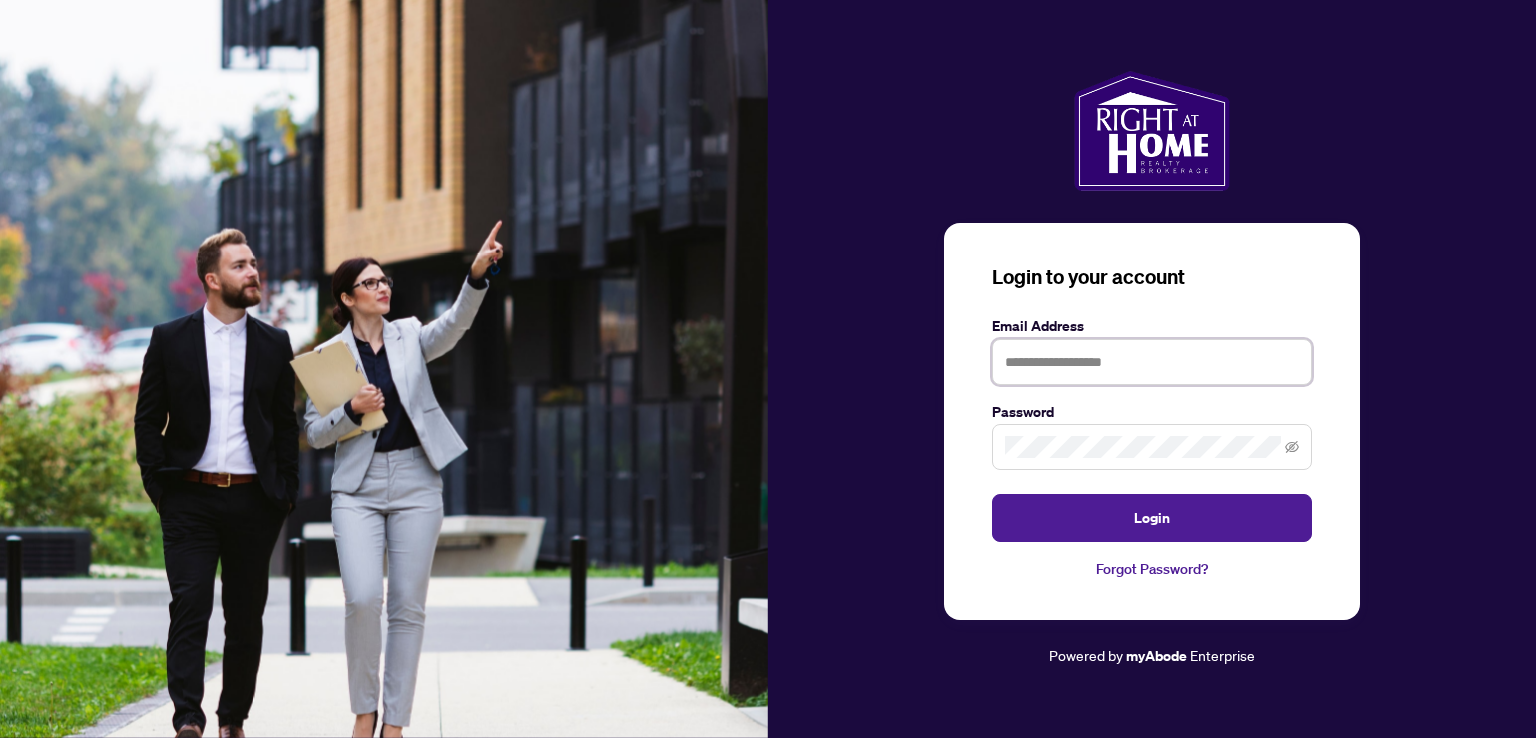 type on "**********" 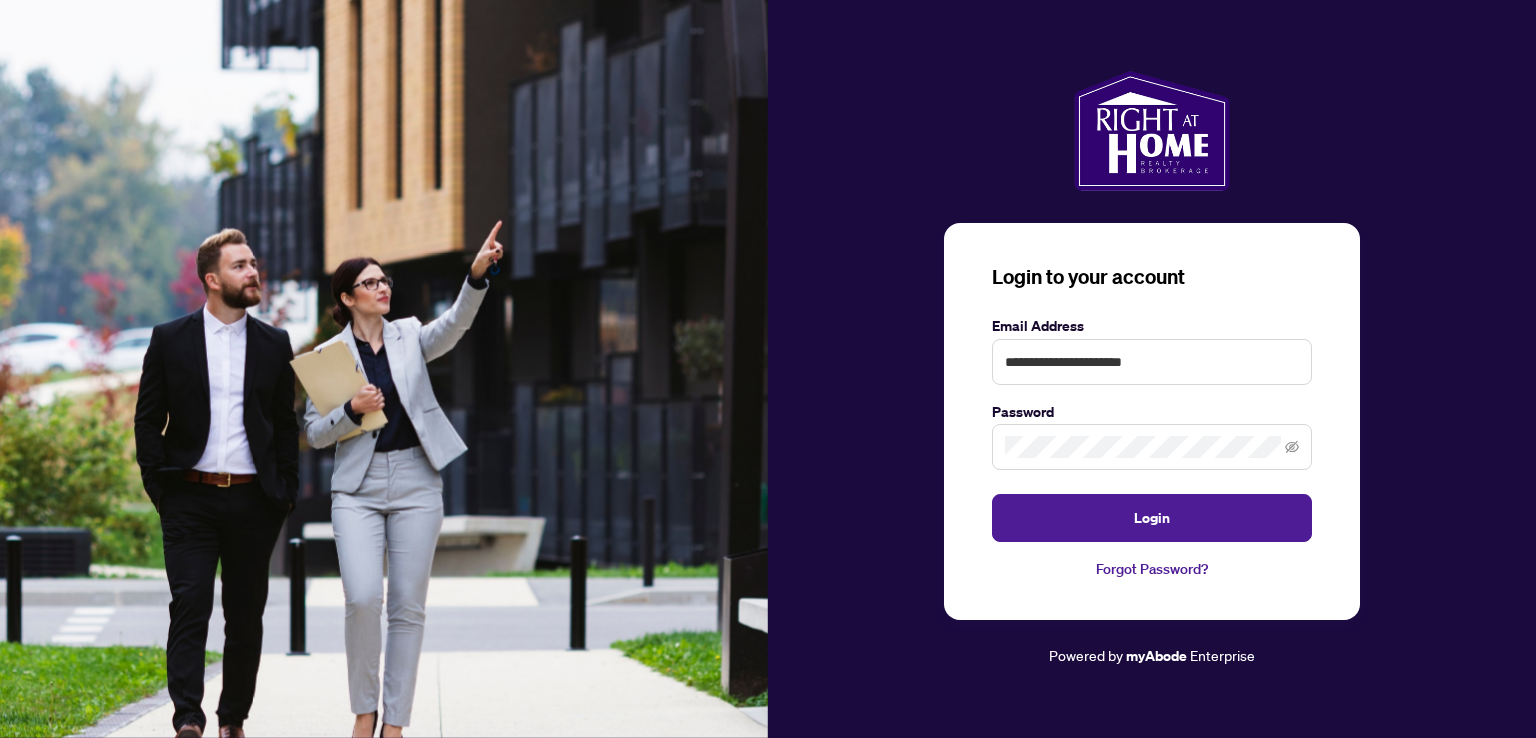 click on "Login" at bounding box center [1152, 518] 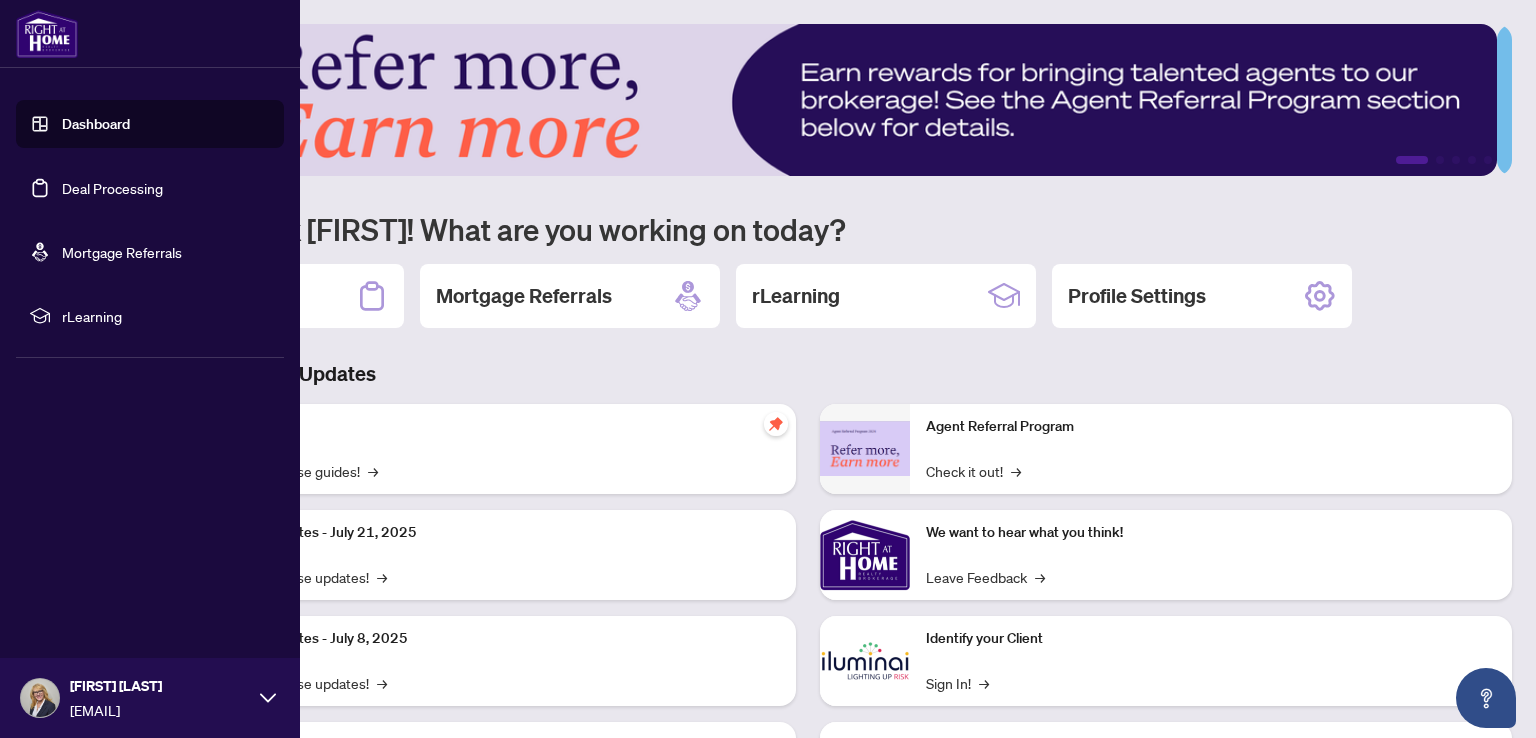 click on "Dashboard" at bounding box center [96, 124] 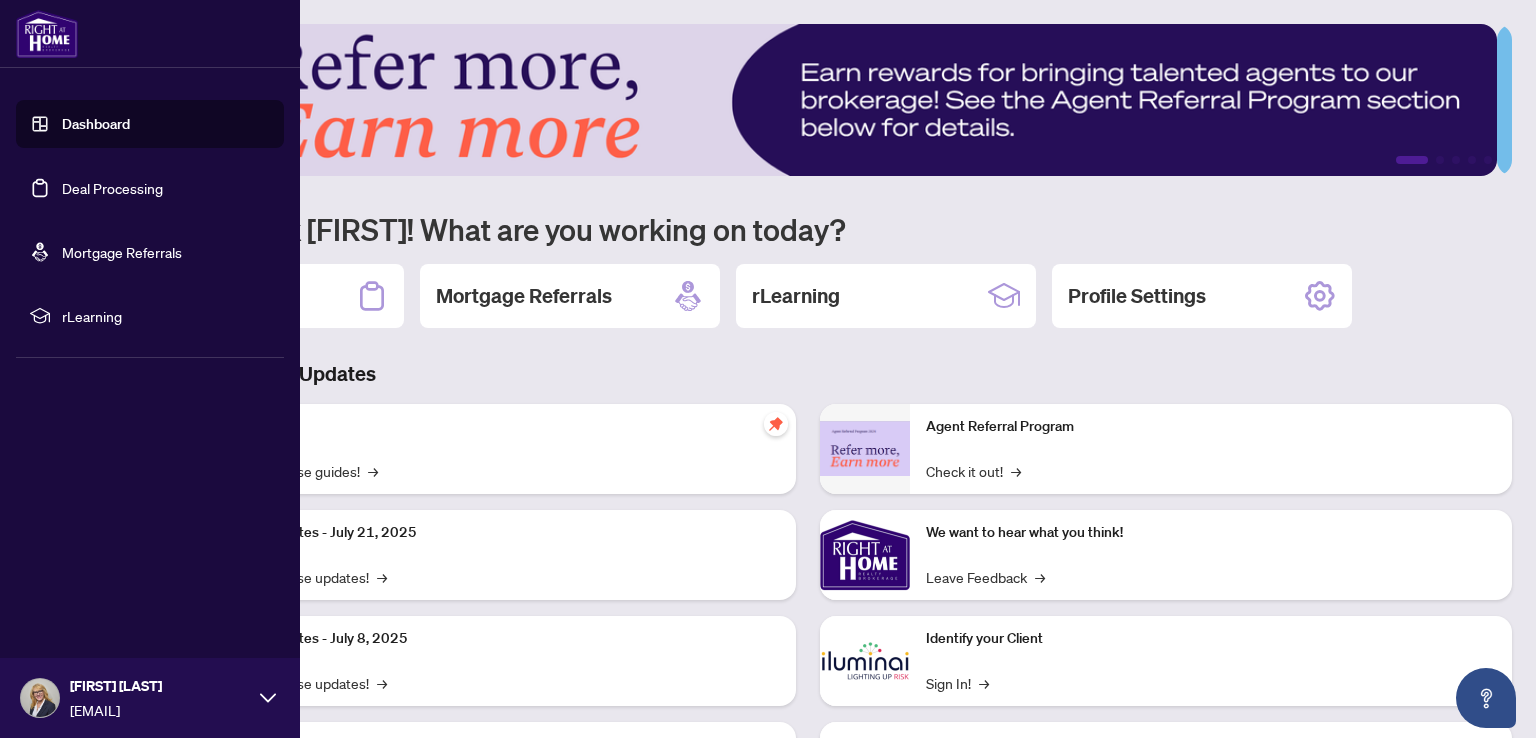 click on "Deal Processing" at bounding box center [112, 188] 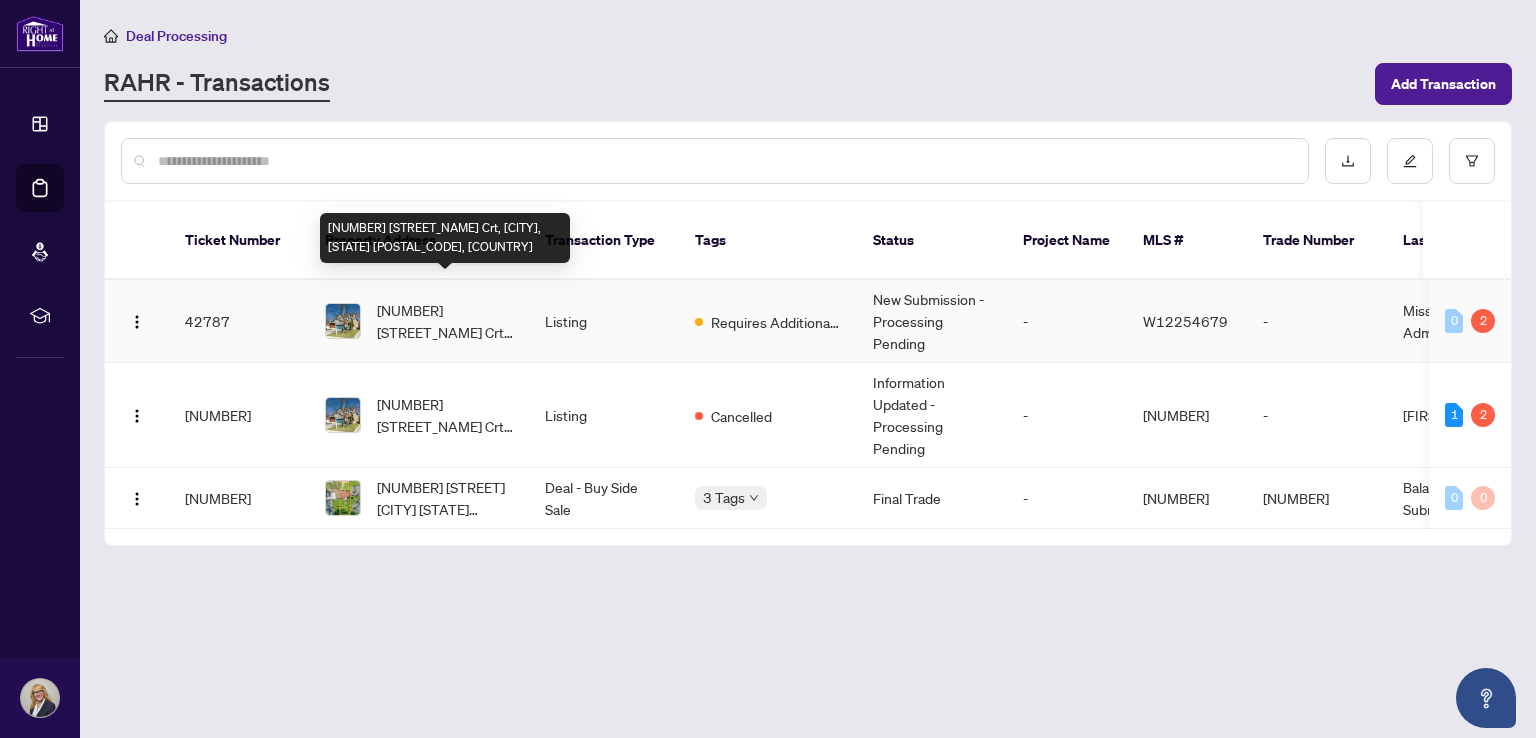 click on "[NUMBER] [STREET_NAME] Crt, [CITY], [STATE] [POSTAL_CODE], [COUNTRY]" at bounding box center (445, 321) 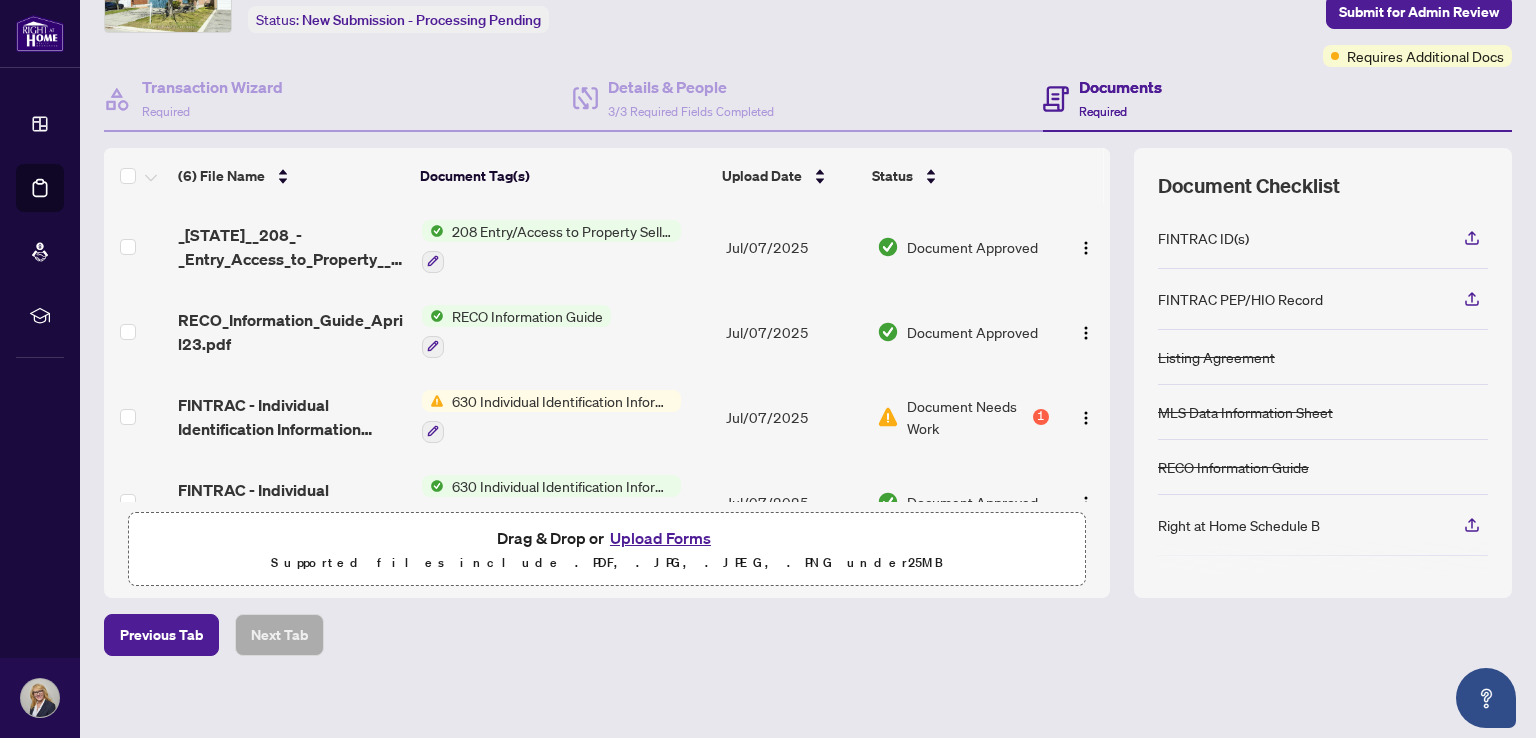 scroll, scrollTop: 125, scrollLeft: 0, axis: vertical 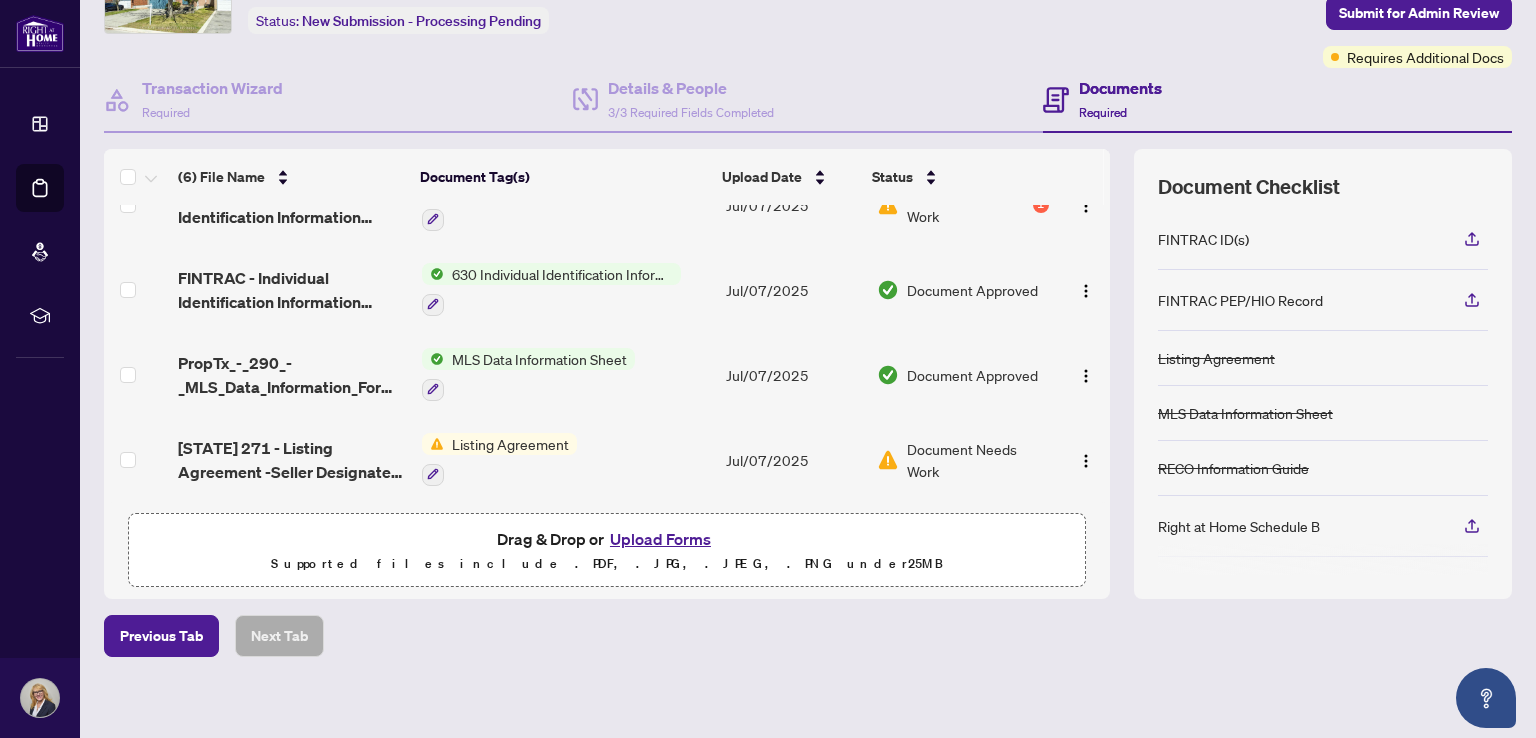 click at bounding box center (1086, 461) 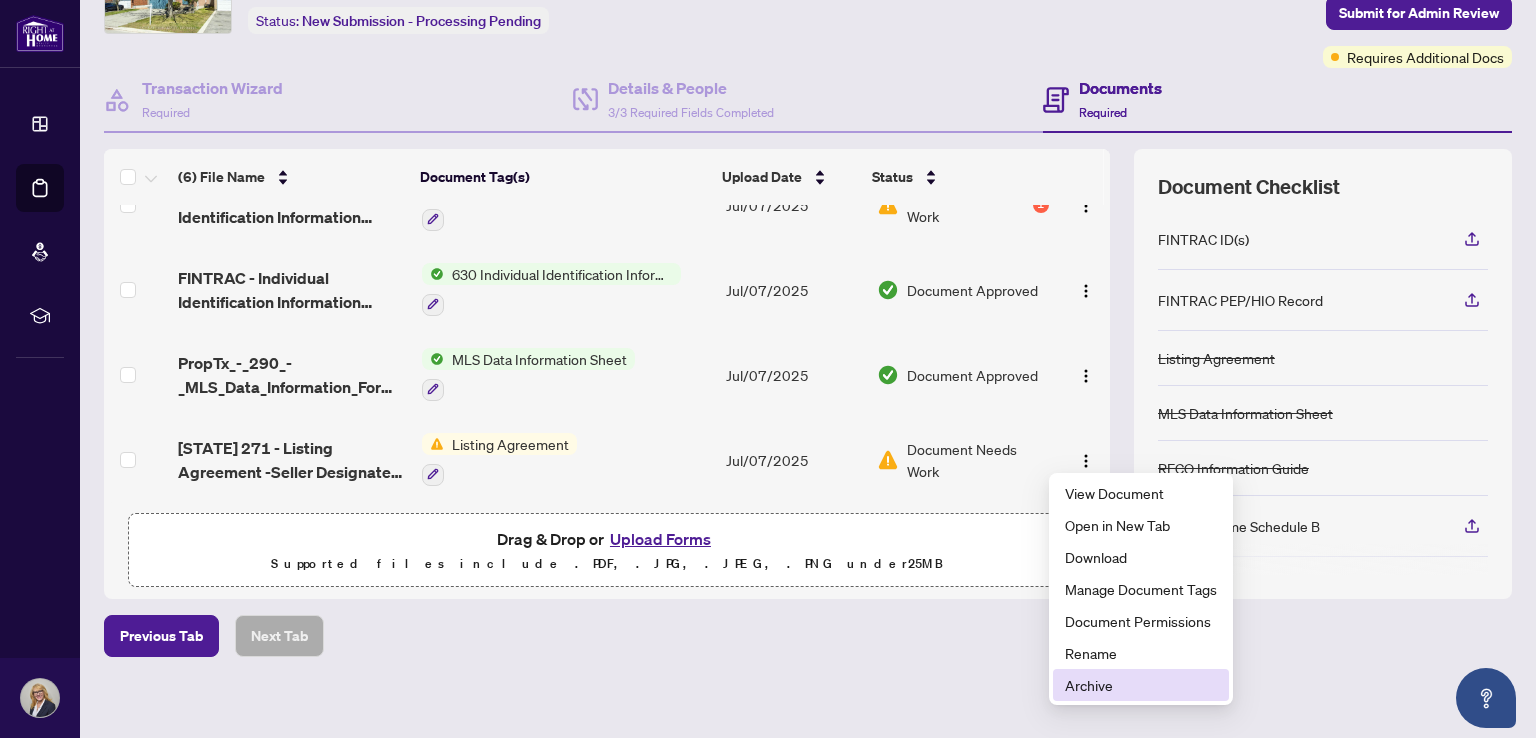 click on "Archive" at bounding box center [1141, 685] 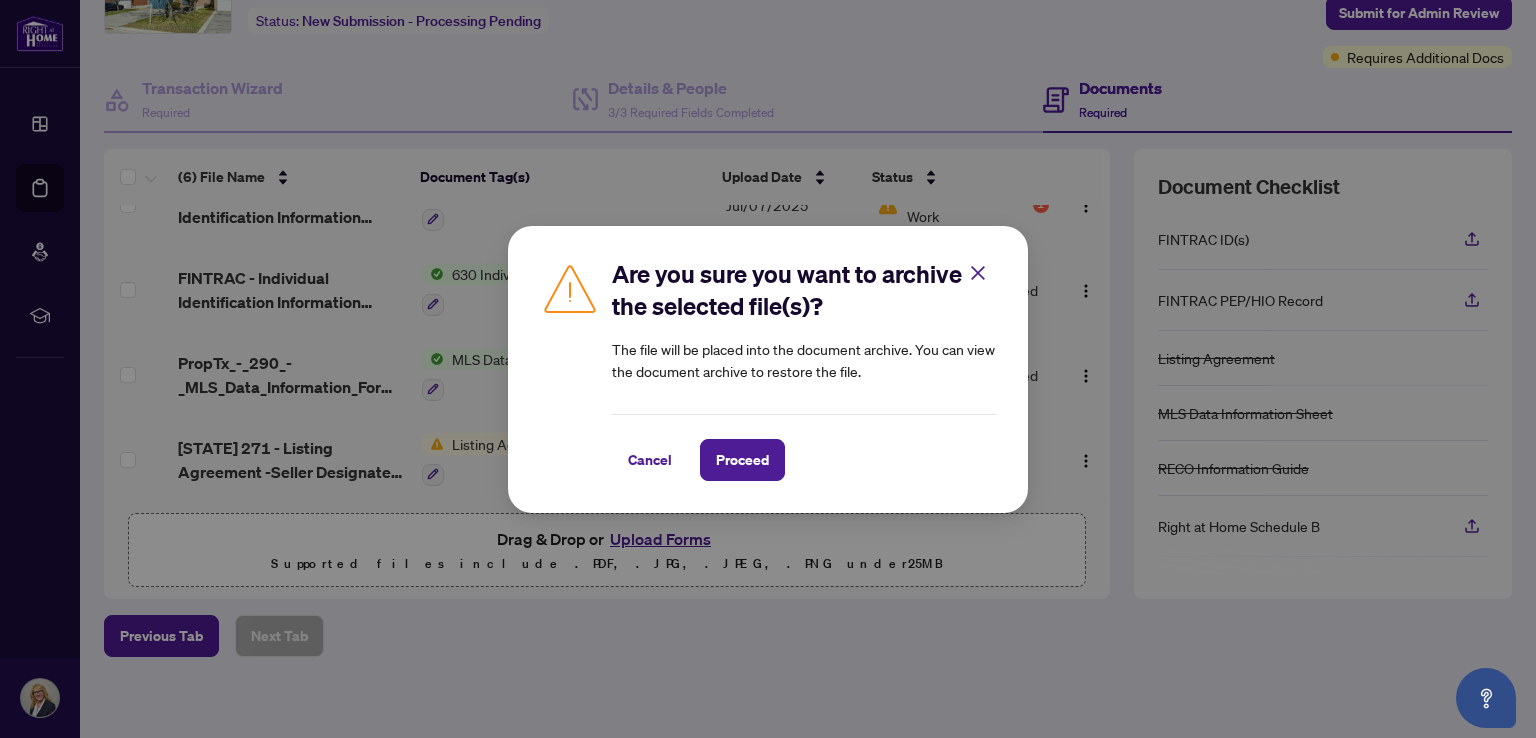 click on "Proceed" at bounding box center (742, 460) 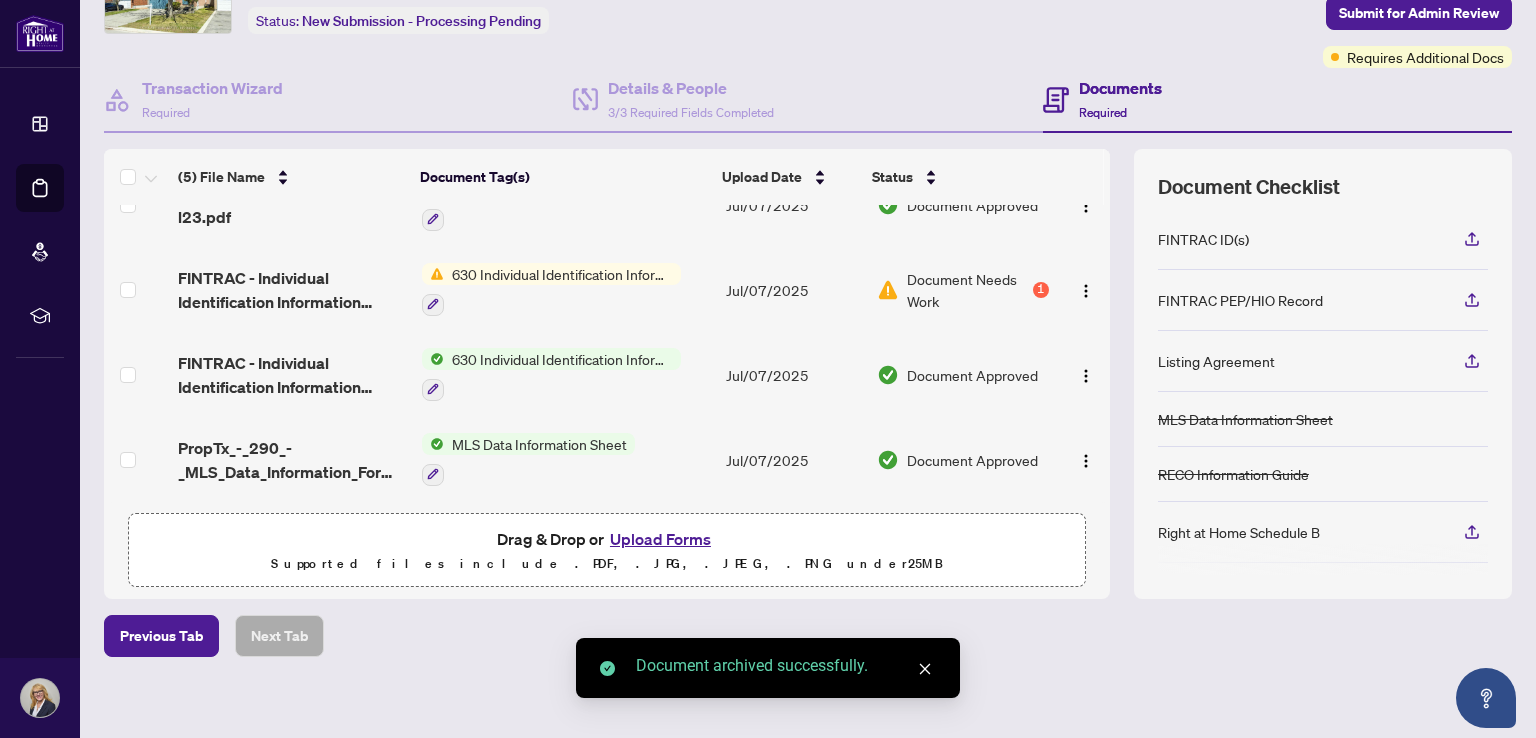 scroll, scrollTop: 130, scrollLeft: 0, axis: vertical 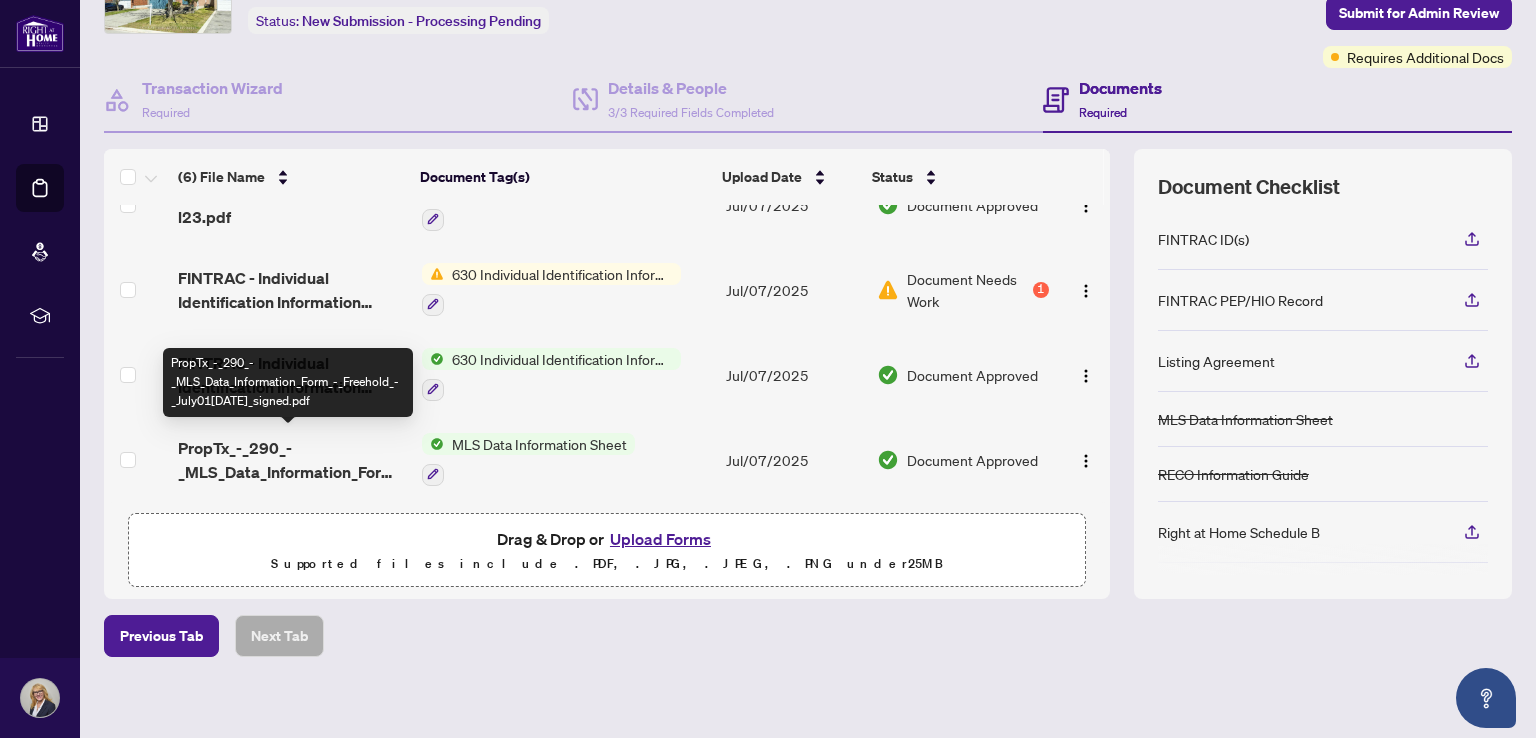 click on "PropTx_-_290_-_MLS_Data_Information_Form_-_Freehold_-_July01[DATE]_signed.pdf" at bounding box center (291, 460) 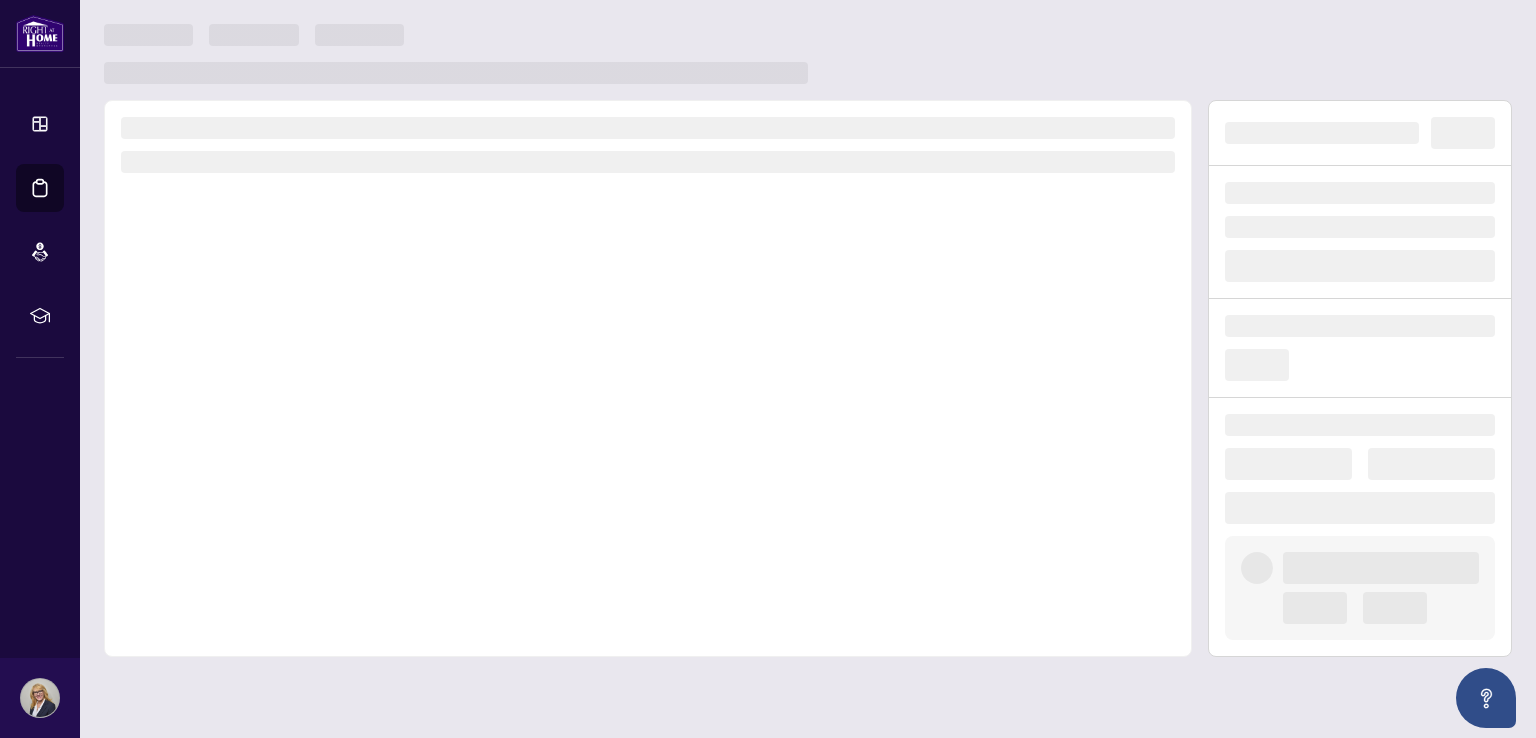 scroll, scrollTop: 0, scrollLeft: 0, axis: both 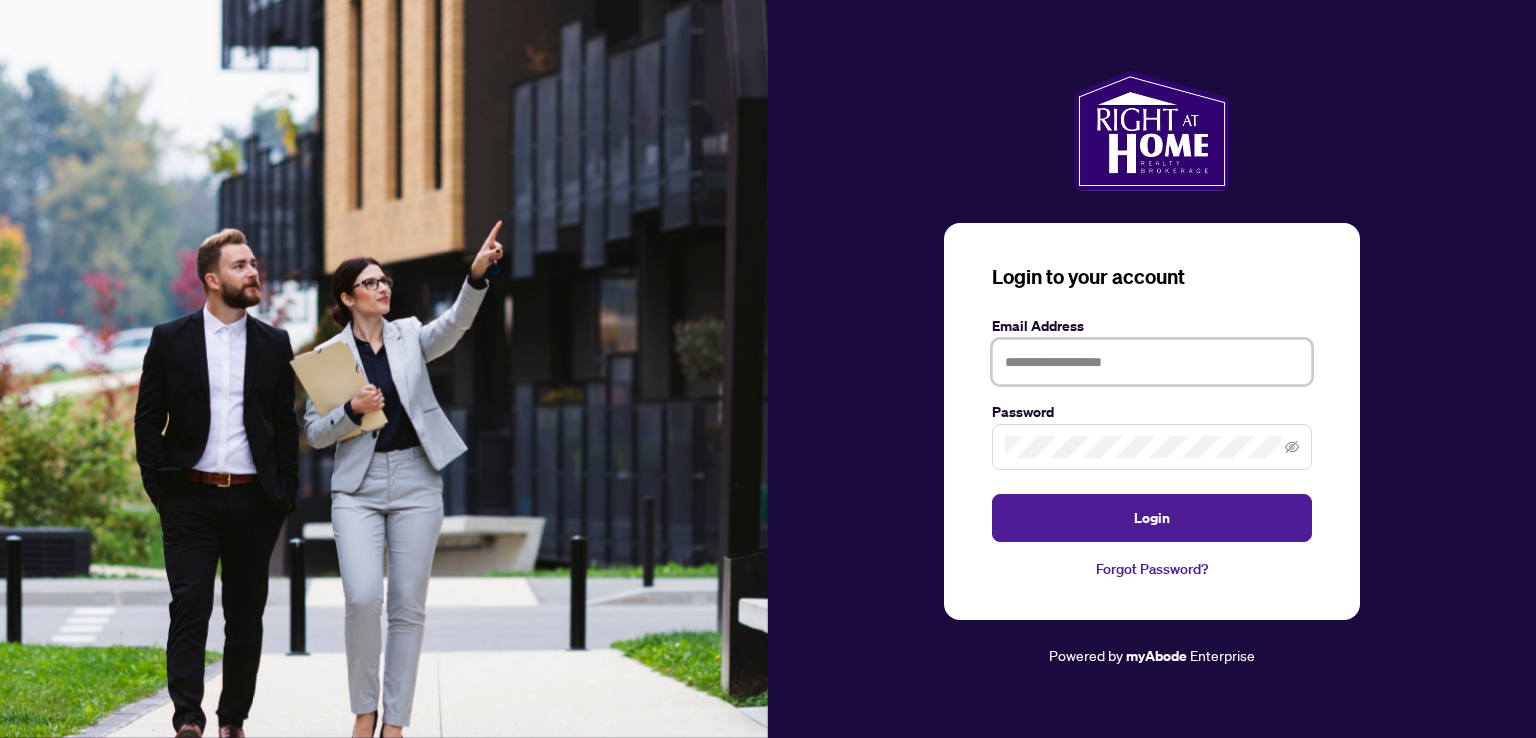 type on "**********" 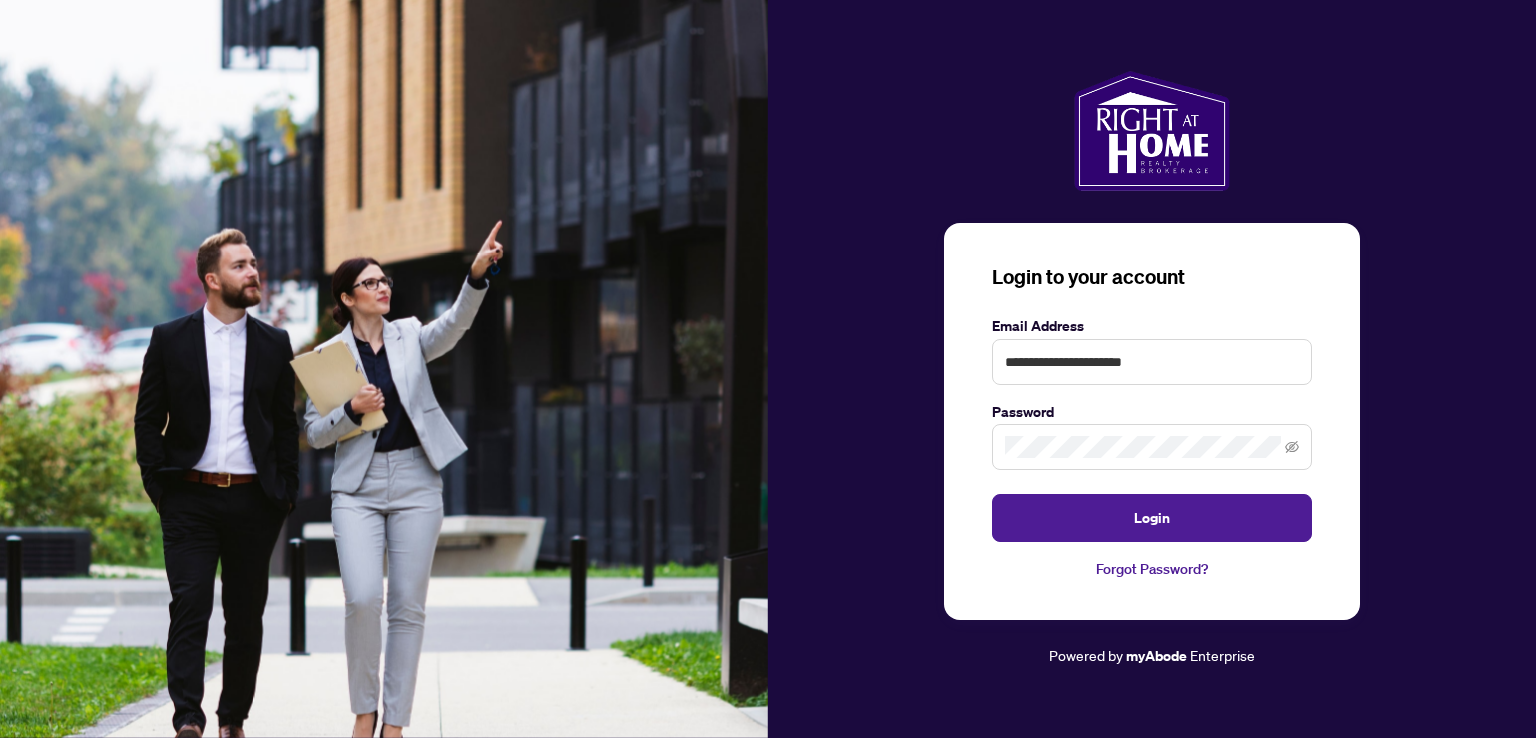 click on "Login" at bounding box center [1152, 518] 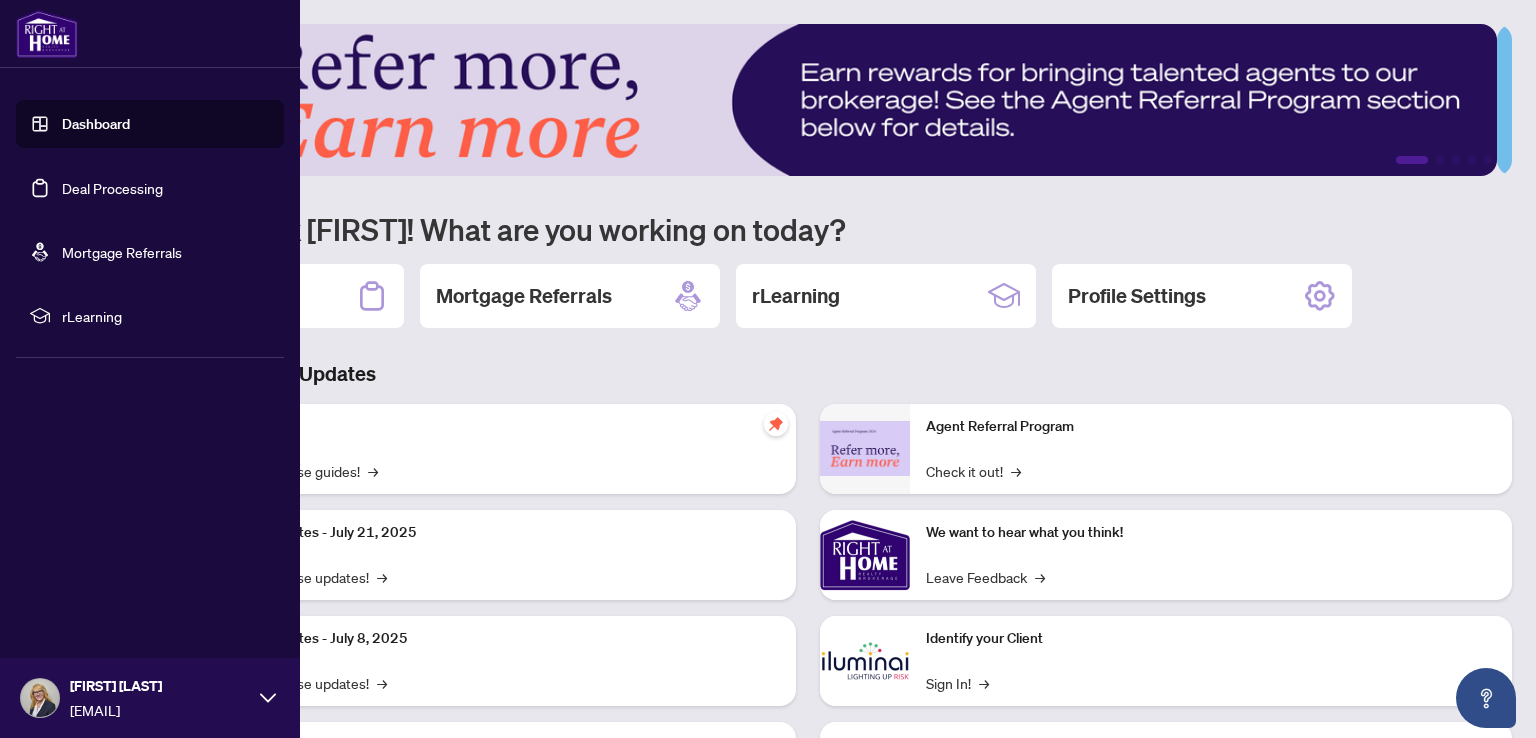 click on "Deal Processing" at bounding box center (112, 188) 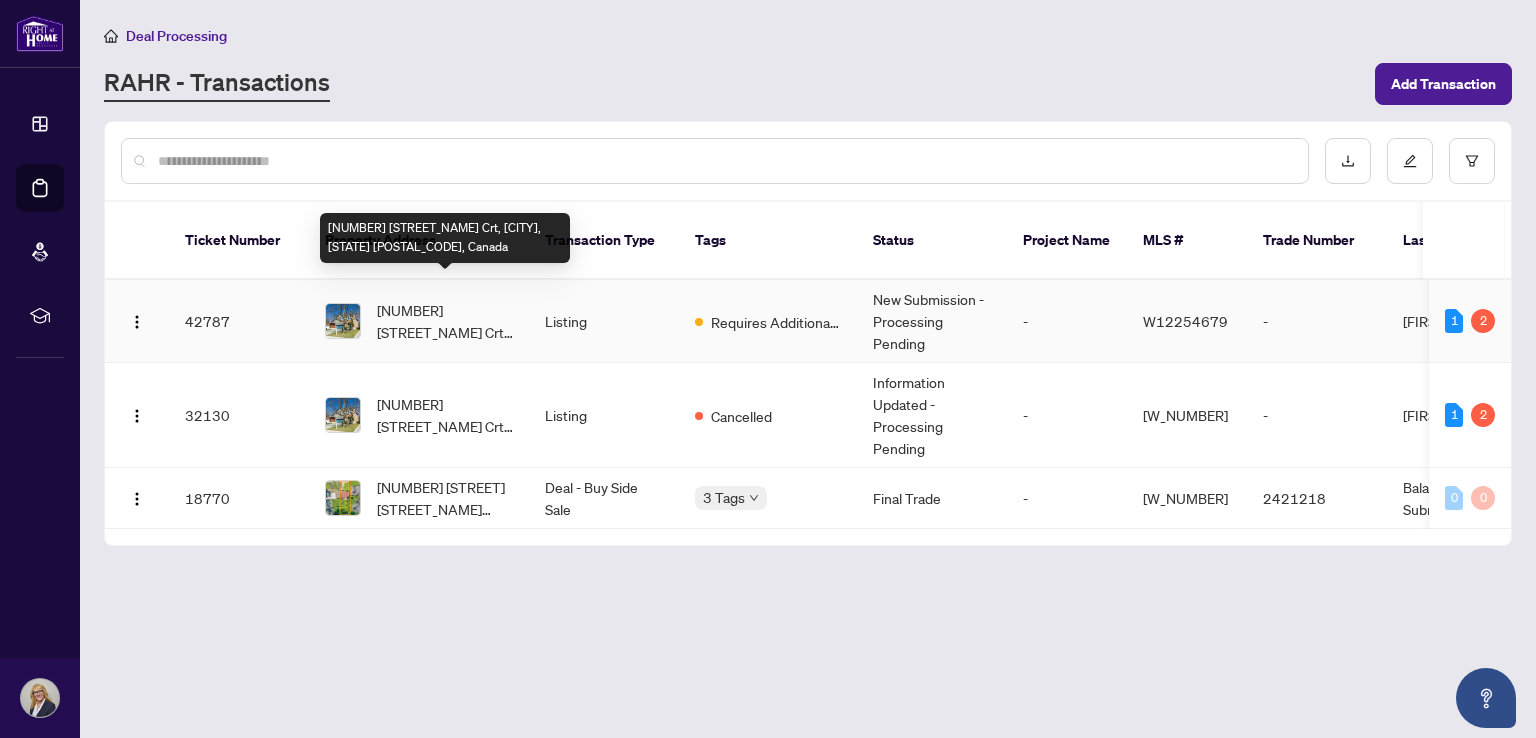 click on "[NUMBER] [STREET_NAME] Crt, [CITY], [STATE] [POSTAL_CODE], [COUNTRY]" at bounding box center (445, 321) 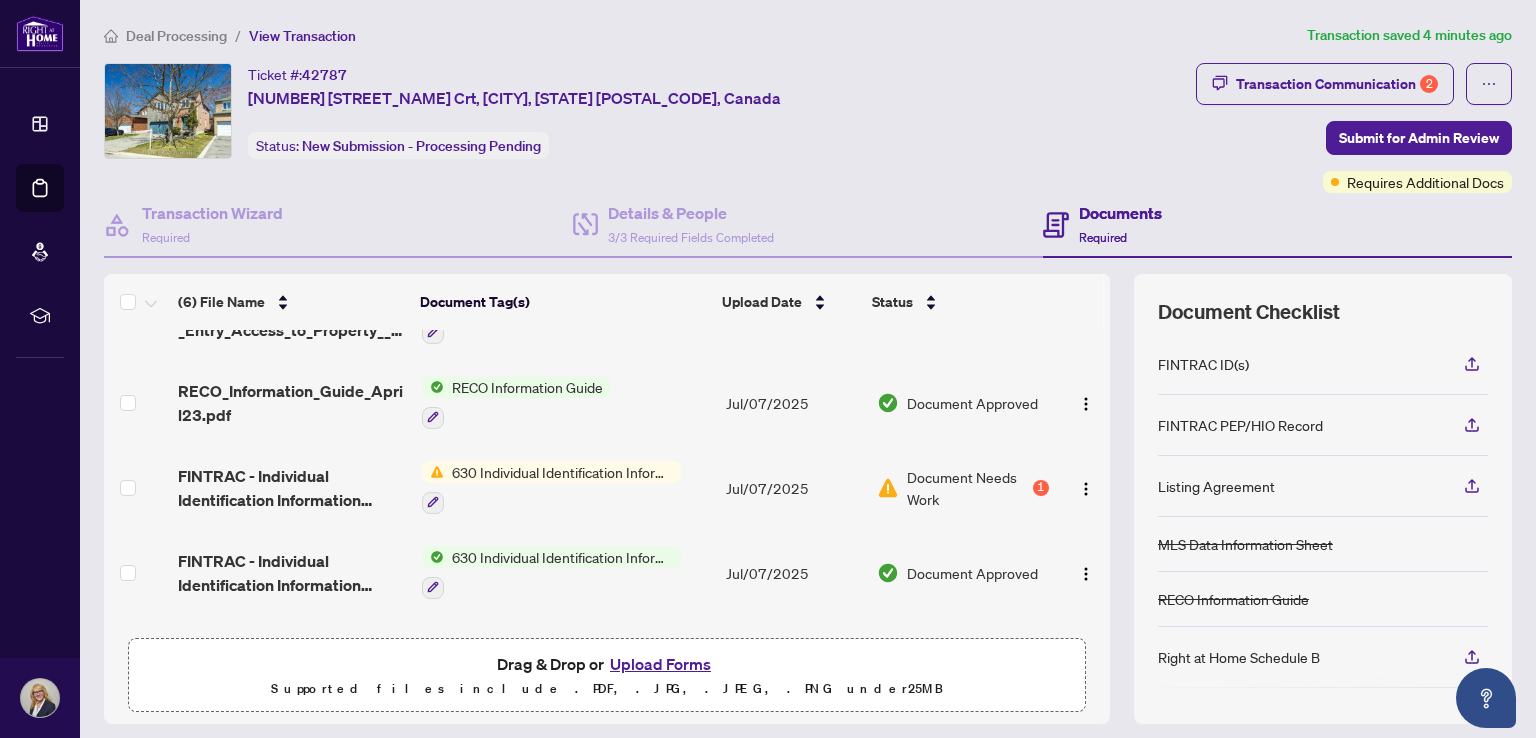 scroll, scrollTop: 210, scrollLeft: 0, axis: vertical 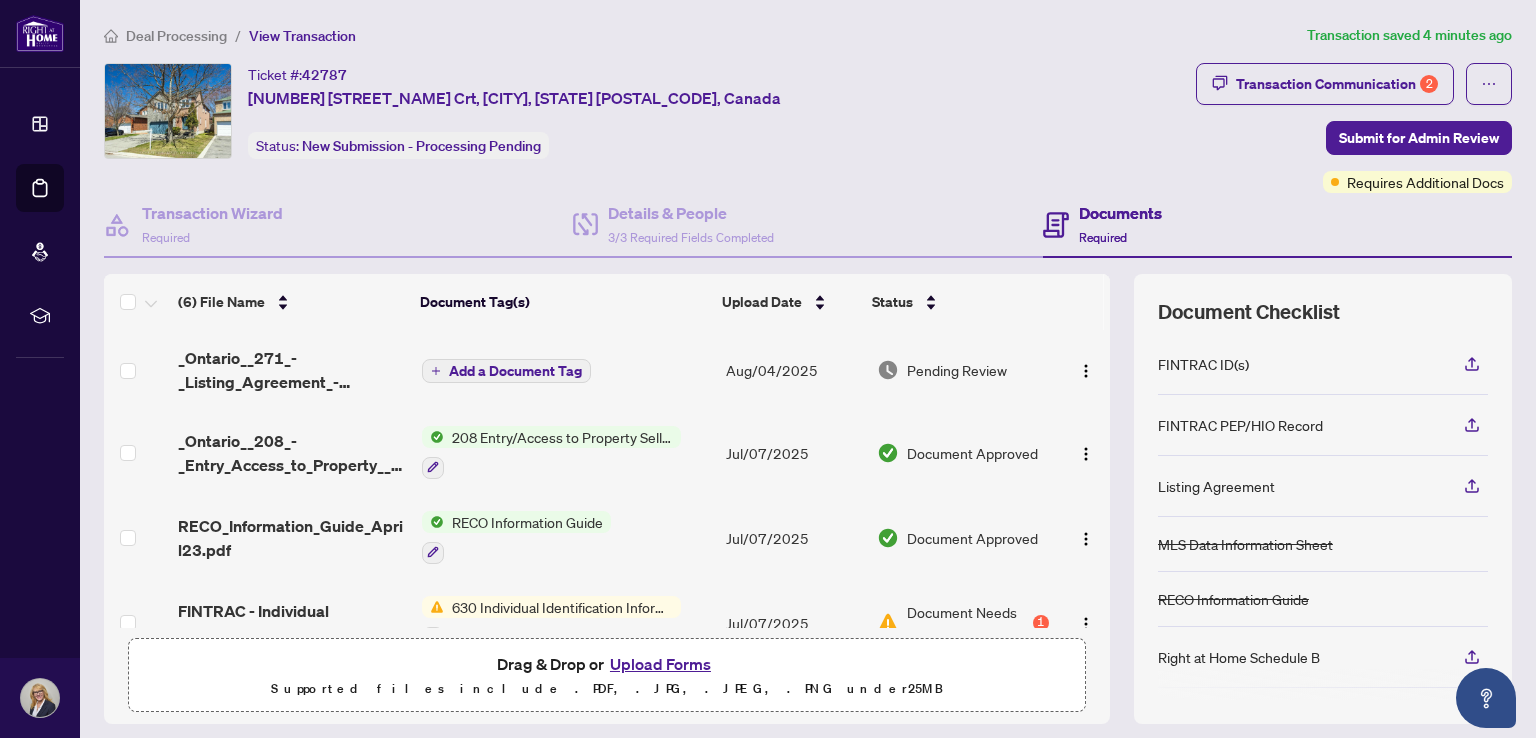 click on "208 Entry/Access to Property Seller Acknowledgement" at bounding box center (566, 452) 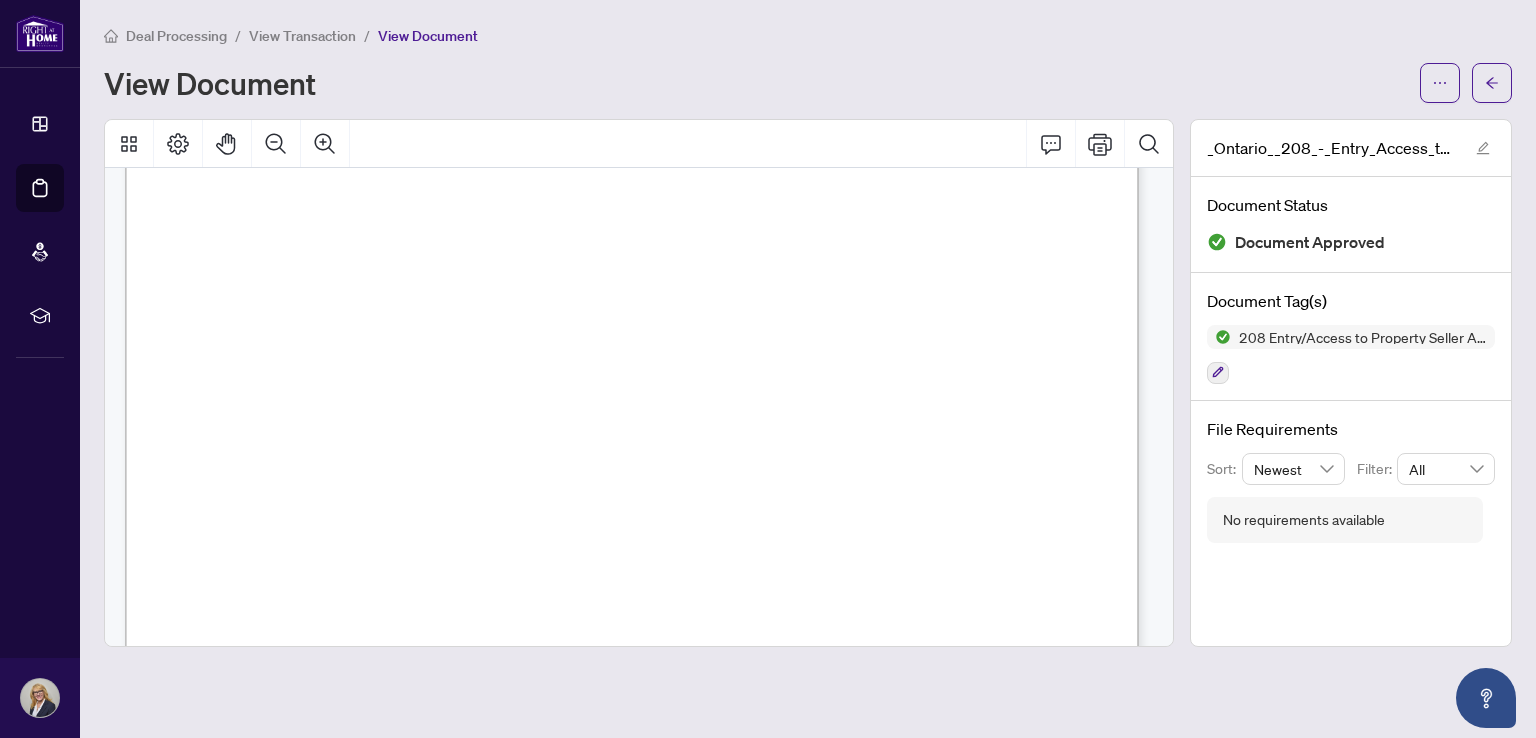 scroll, scrollTop: 48, scrollLeft: 0, axis: vertical 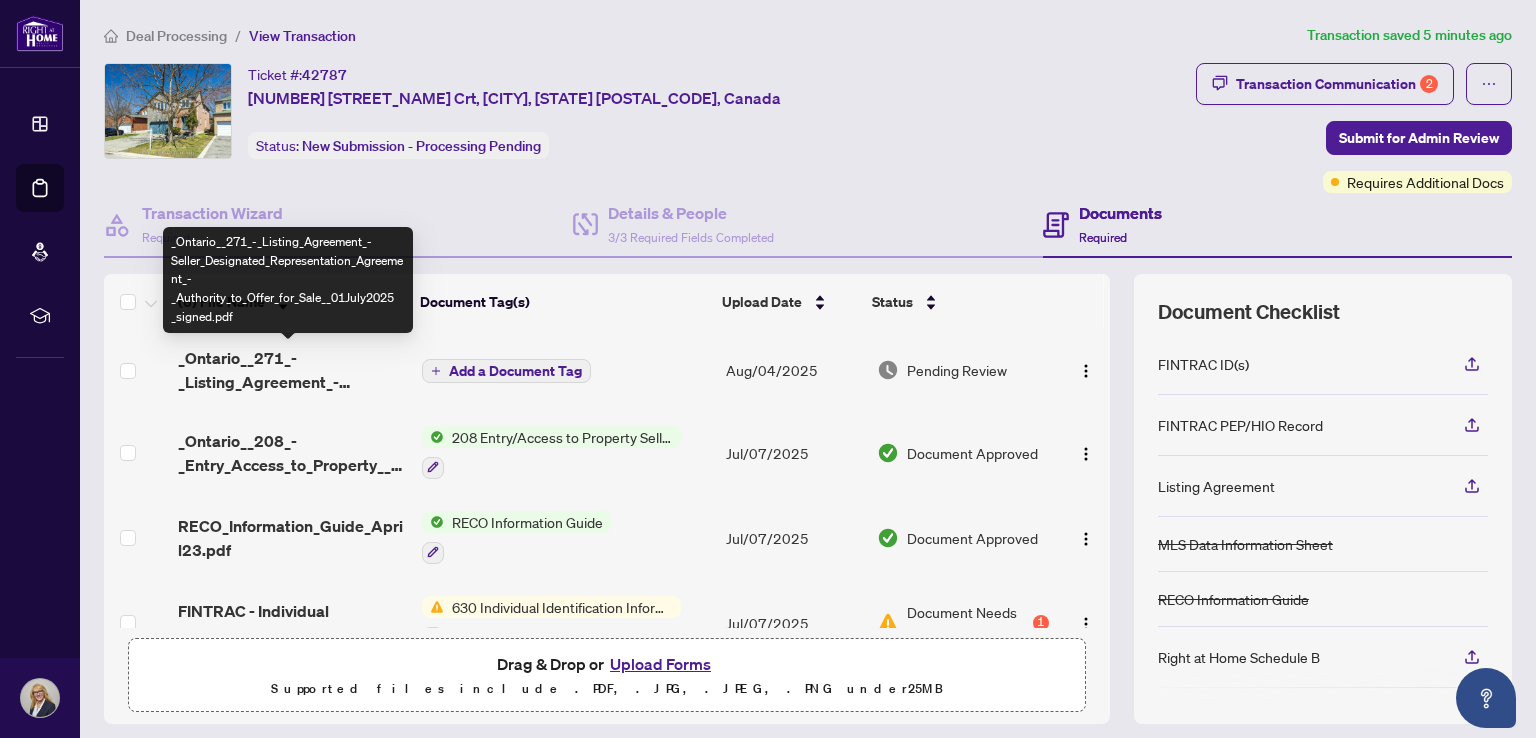 click on "_[STATE]__271_-_Listing_Agreement_-Seller_Designated_Representation_Agreement_-_Authority_to_Offer_for_Sale__01[DATE]_signed.pdf" at bounding box center (291, 370) 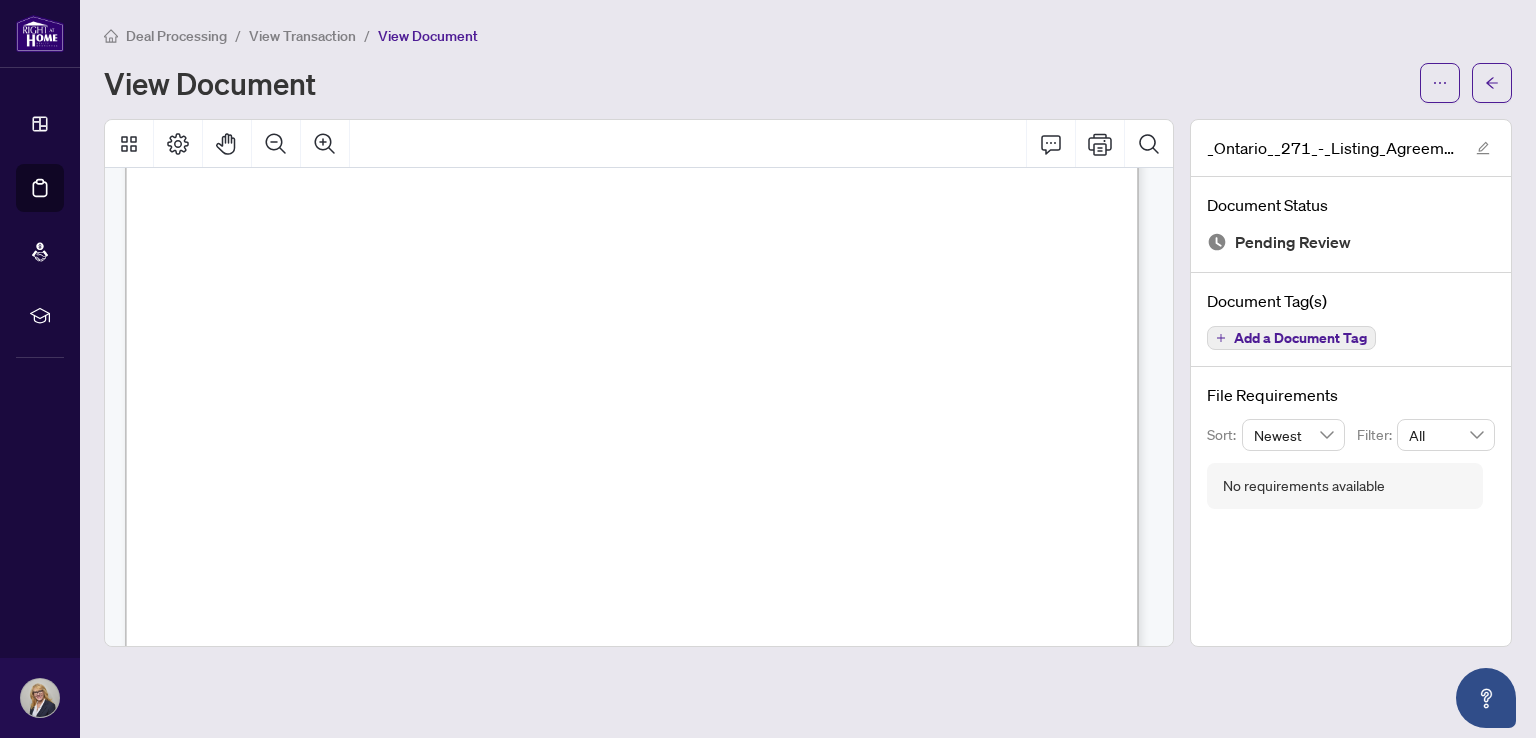 scroll, scrollTop: 6254, scrollLeft: 0, axis: vertical 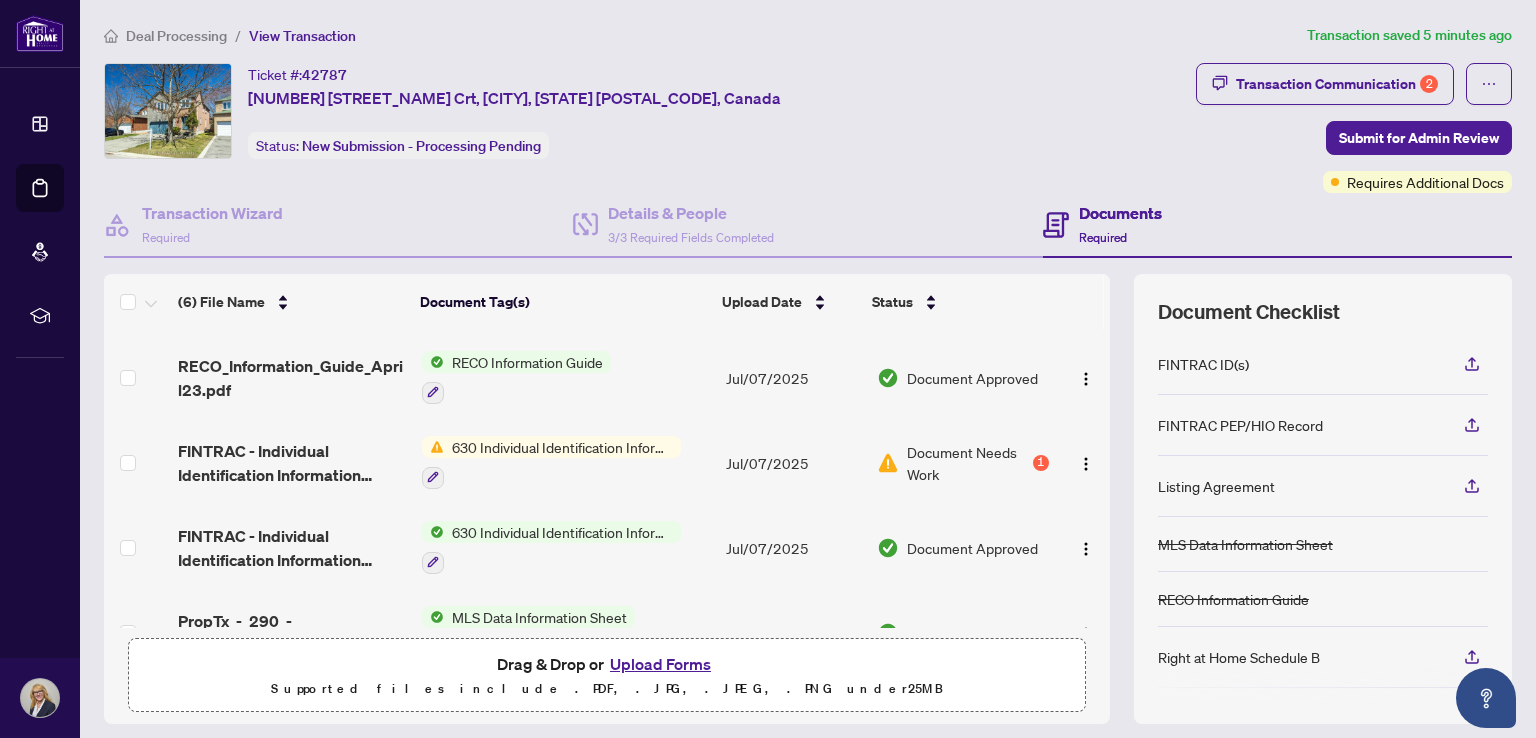 click on "630 Individual Identification Information Record" at bounding box center (562, 447) 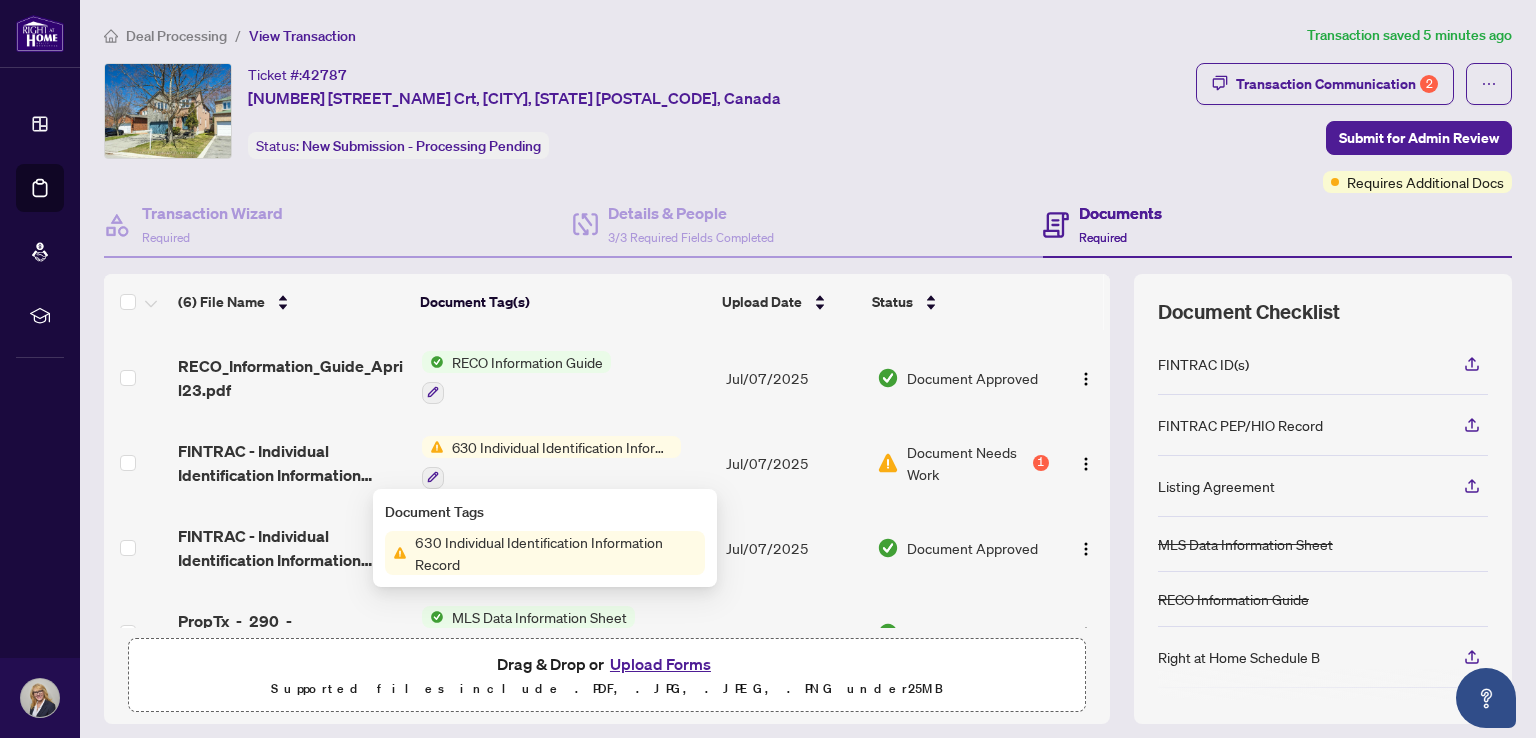 click on "Document Needs Work 1" at bounding box center (963, 462) 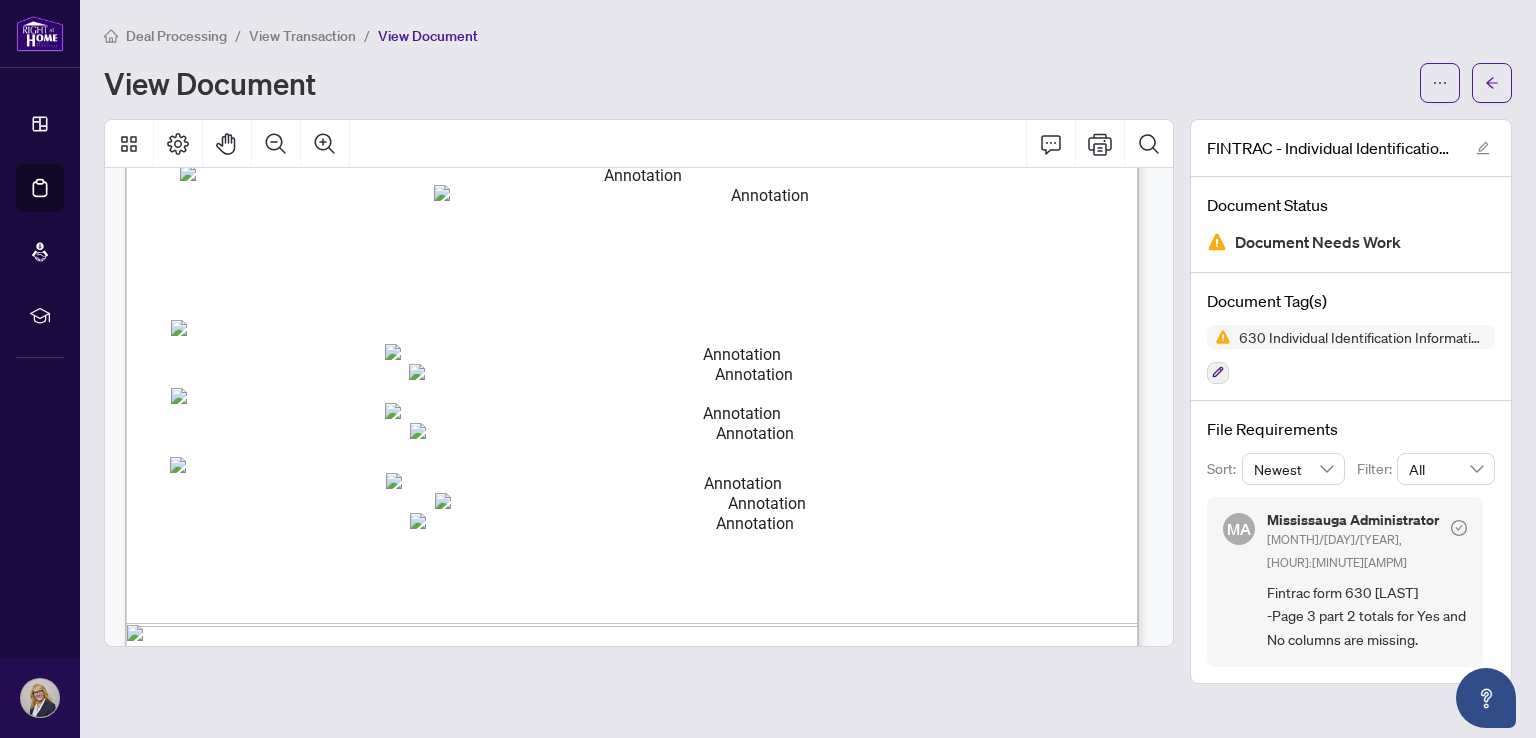 scroll, scrollTop: 372, scrollLeft: 0, axis: vertical 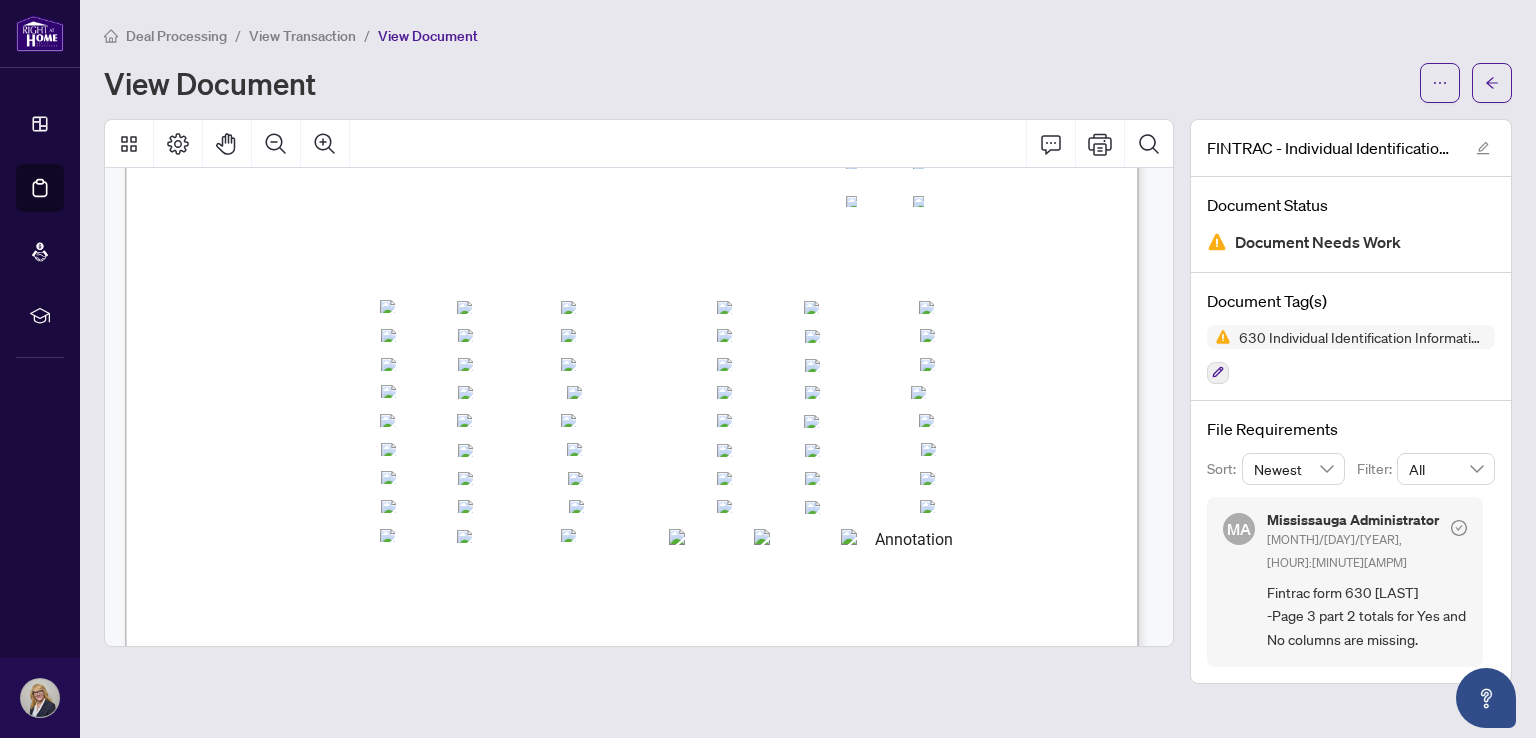 click on "10 or above or you are uncertain about what score to apply, seek guidance from your Compliance Officer." at bounding box center [557, 595] 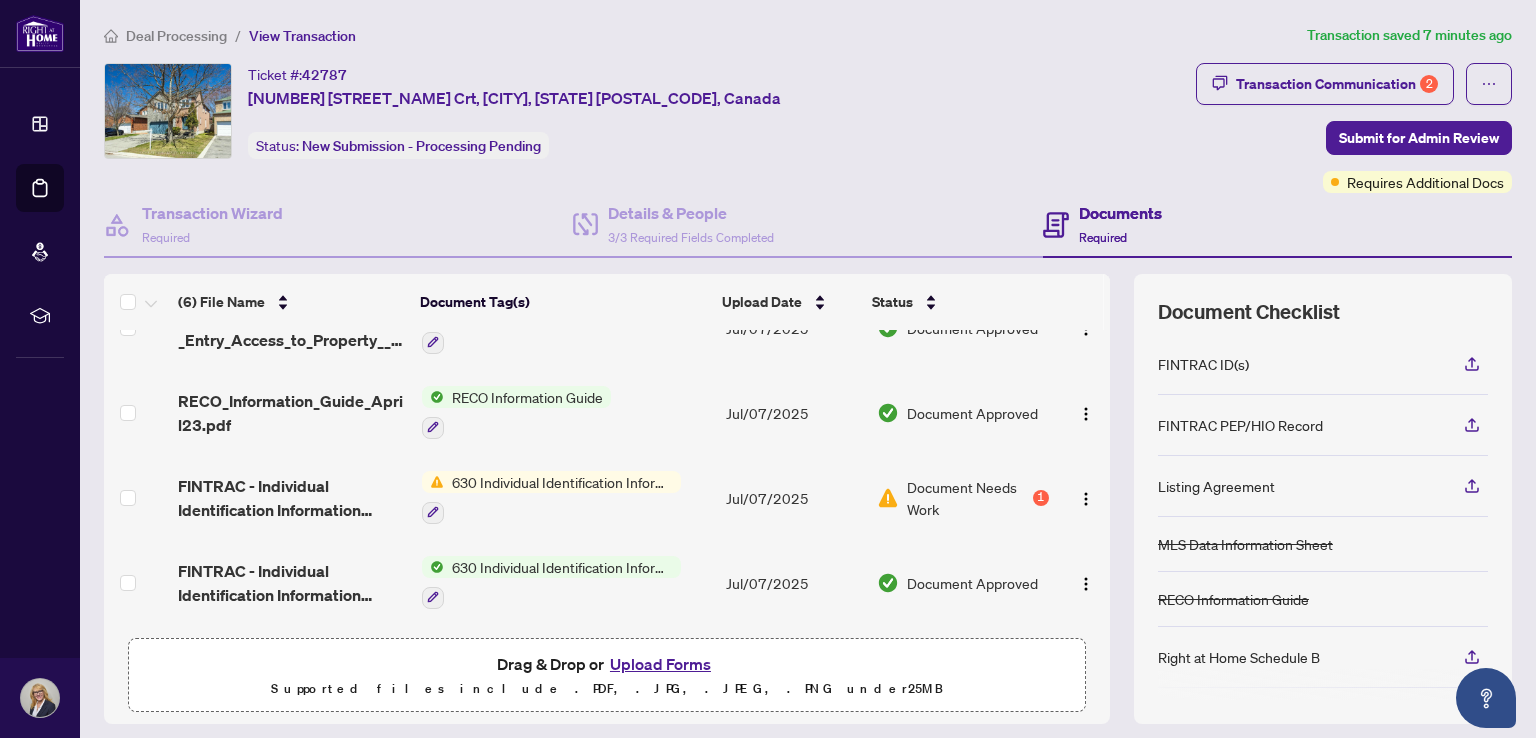 scroll, scrollTop: 126, scrollLeft: 0, axis: vertical 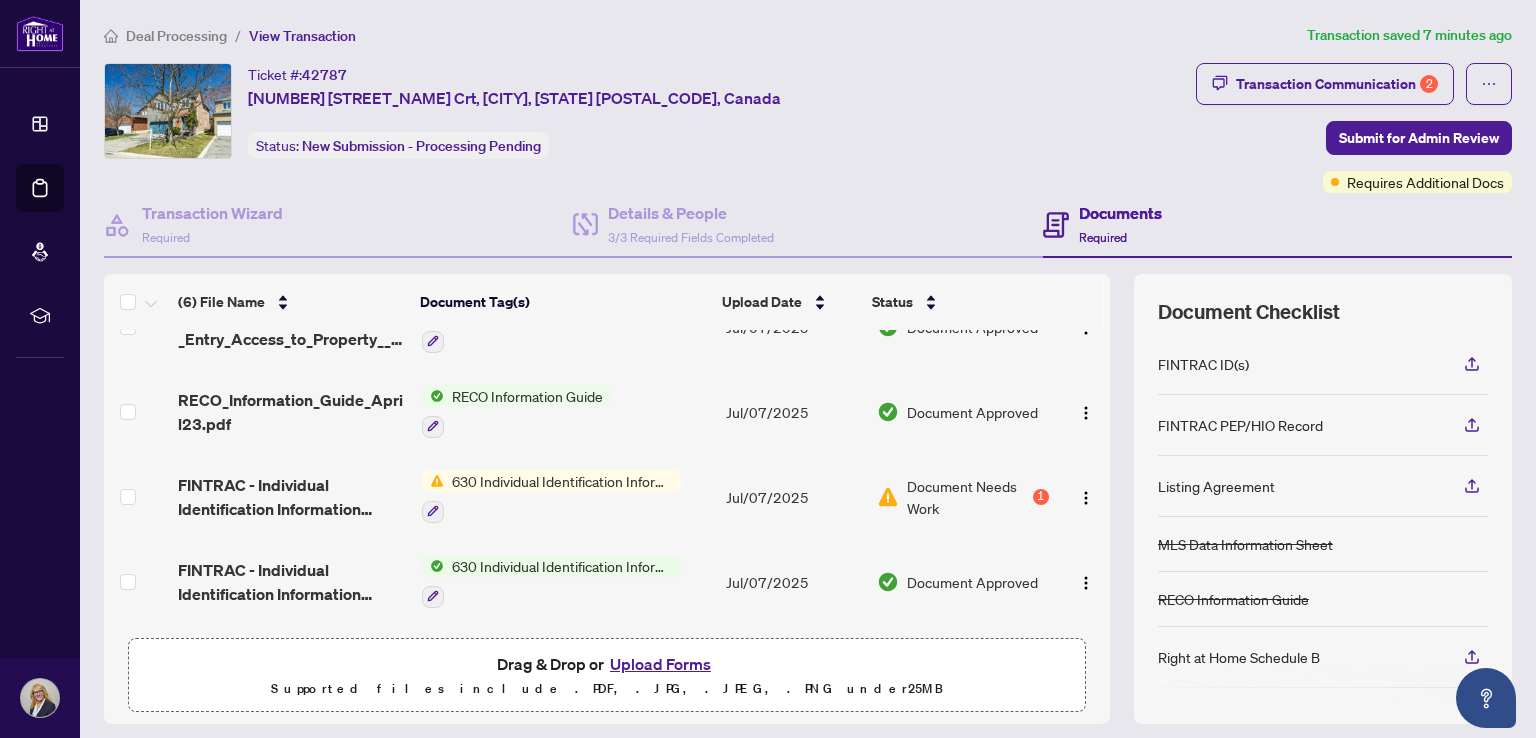 click at bounding box center (1086, 498) 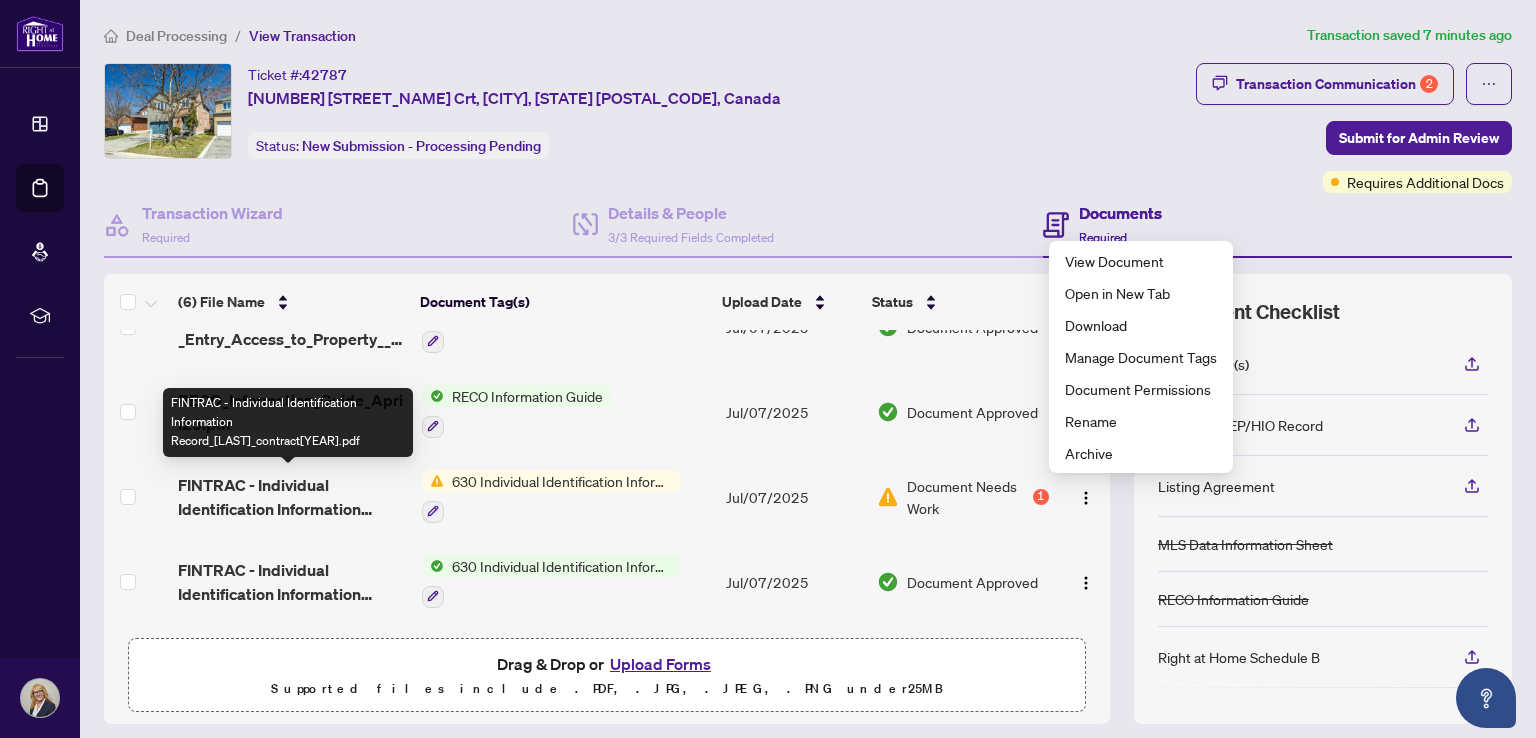 click on "FINTRAC - Individual Identification Information Record_[NAME]_contractApril23.pdf" at bounding box center (291, 497) 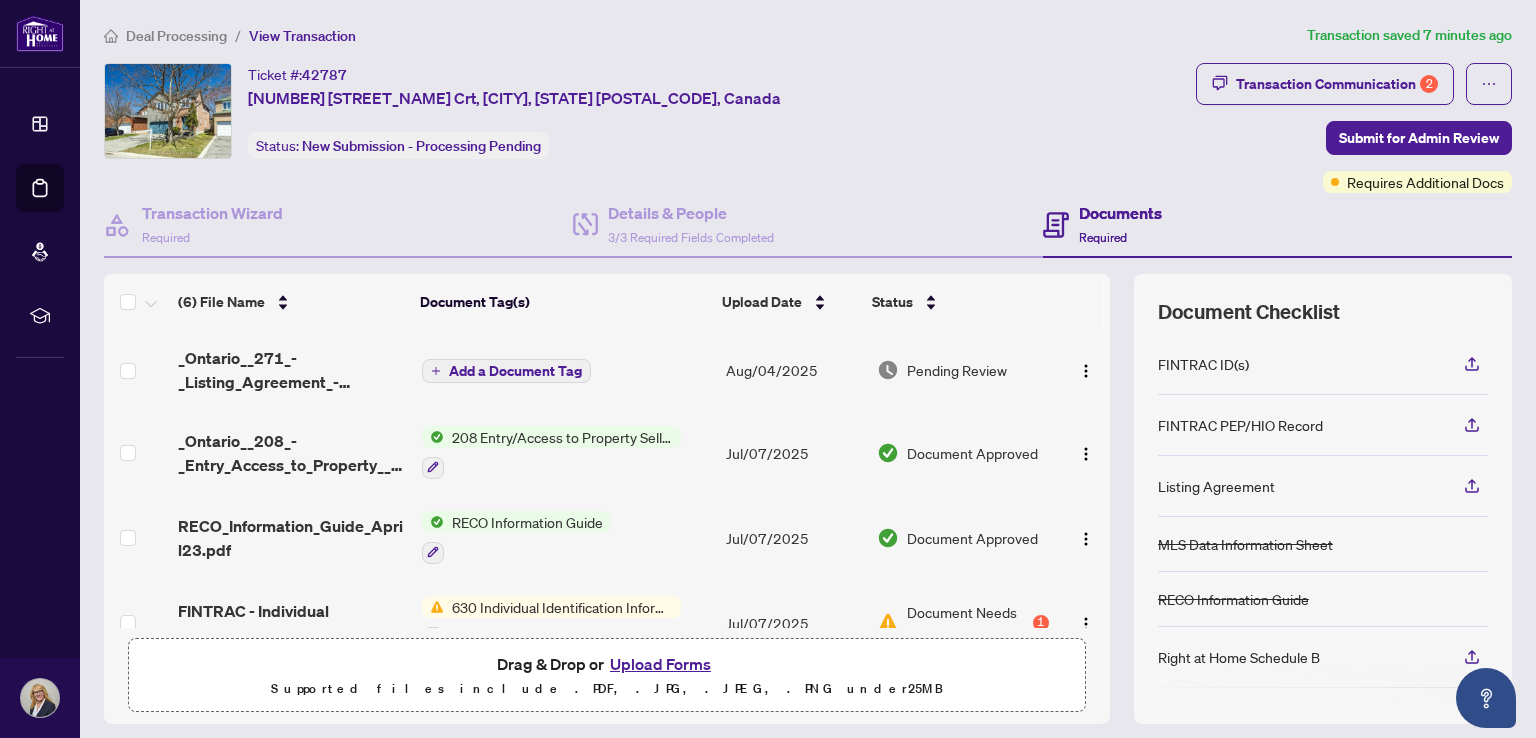 click 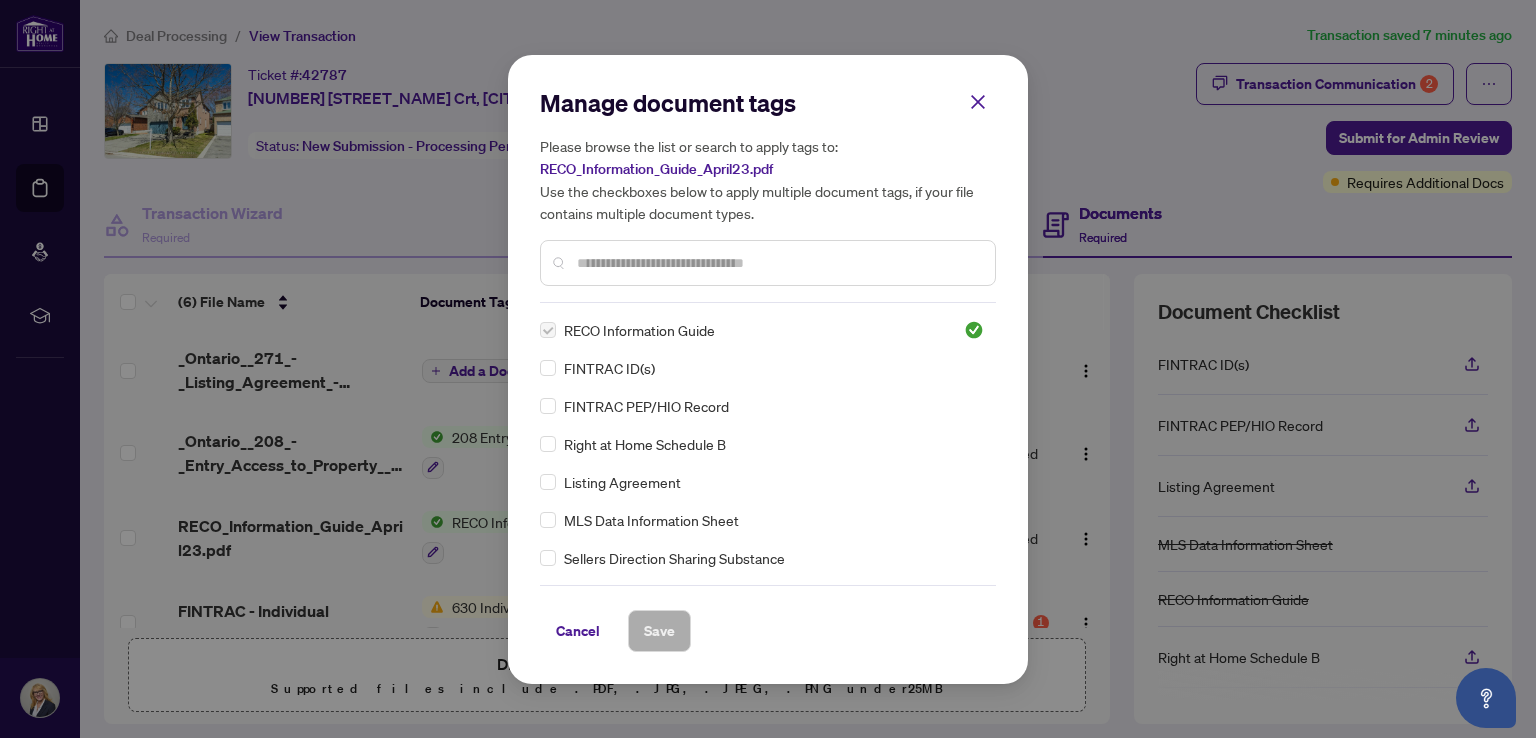 click 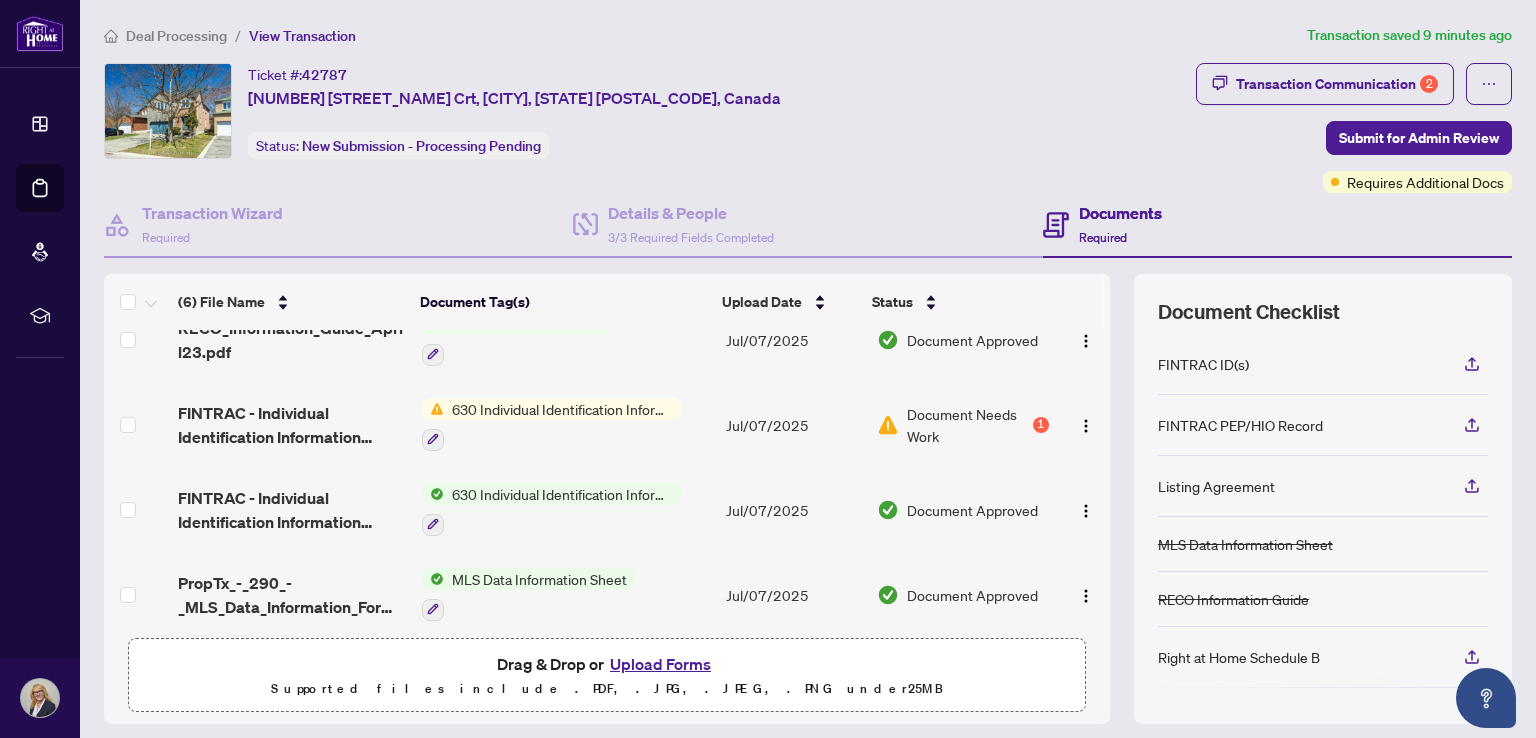 scroll, scrollTop: 210, scrollLeft: 0, axis: vertical 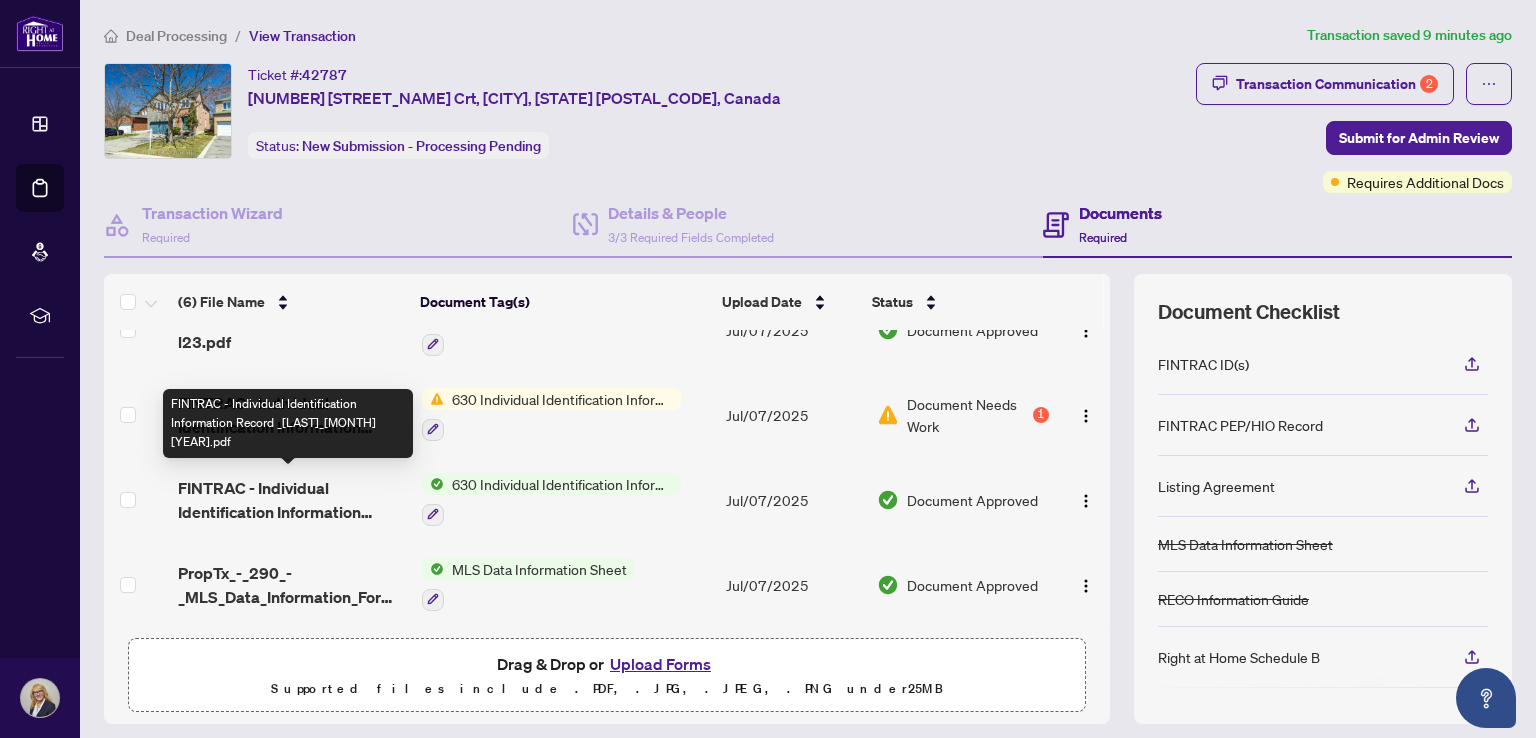 click on "FINTRAC - Individual Identification Information Record _[NAME]_April21.pdf" at bounding box center (291, 500) 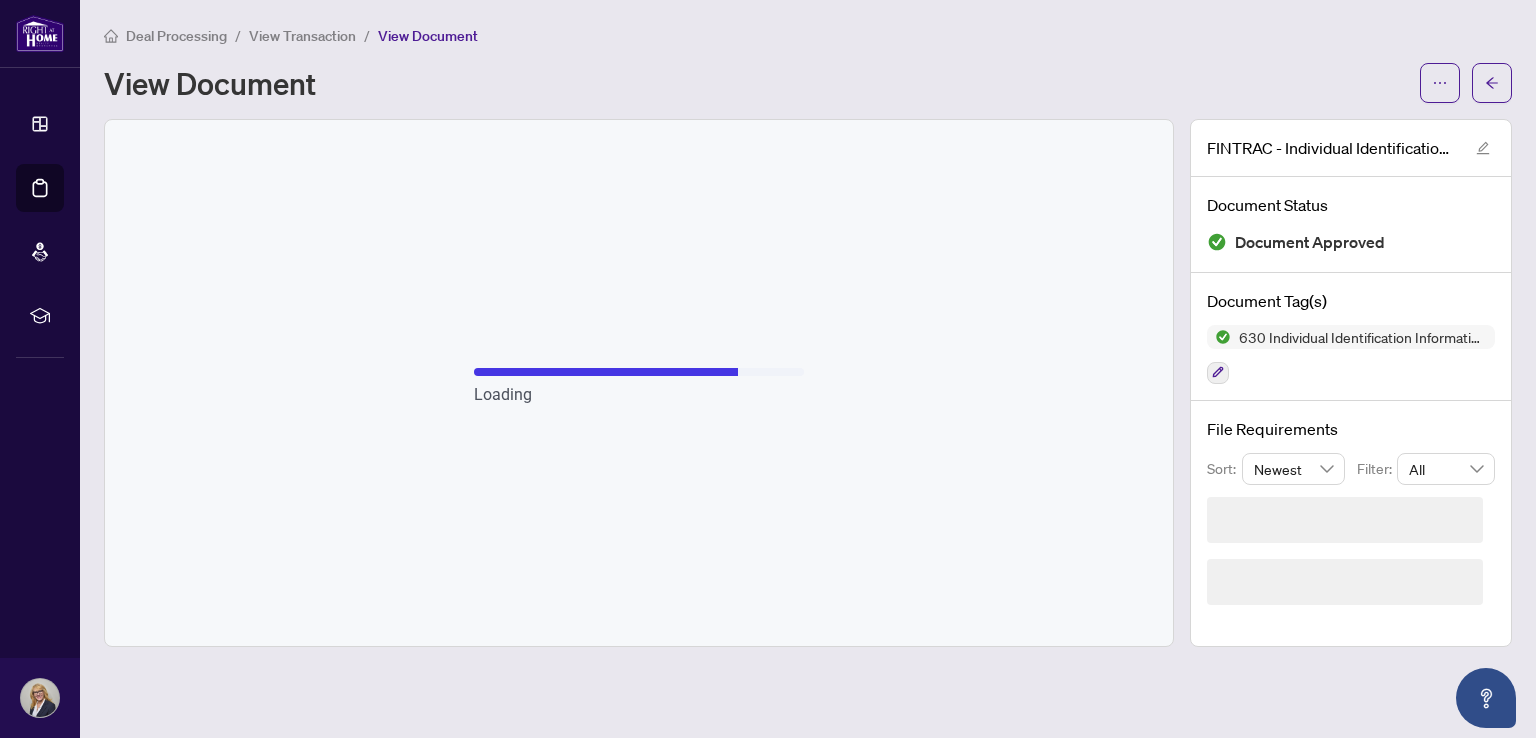 click on "Loading" at bounding box center (639, 383) 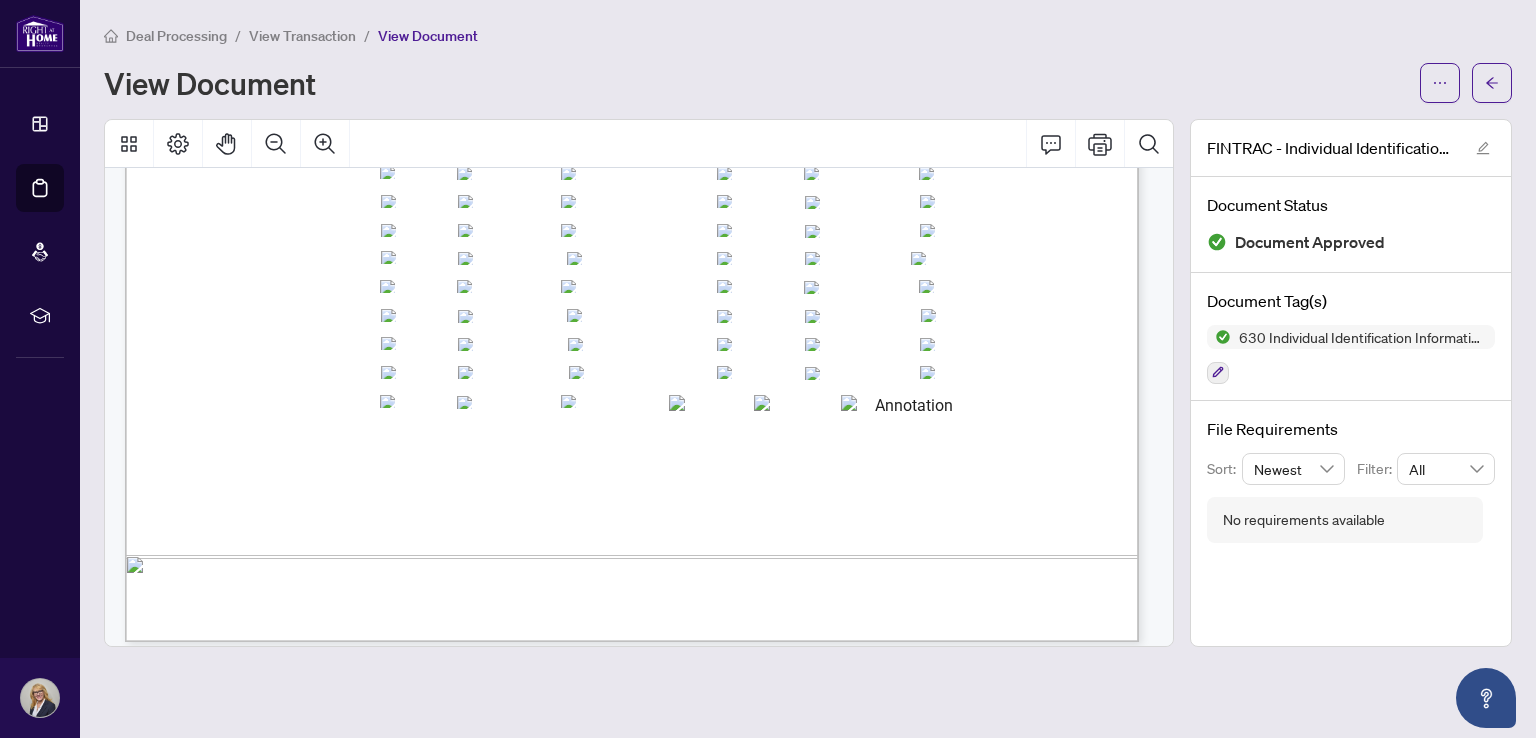 scroll, scrollTop: 3548, scrollLeft: 0, axis: vertical 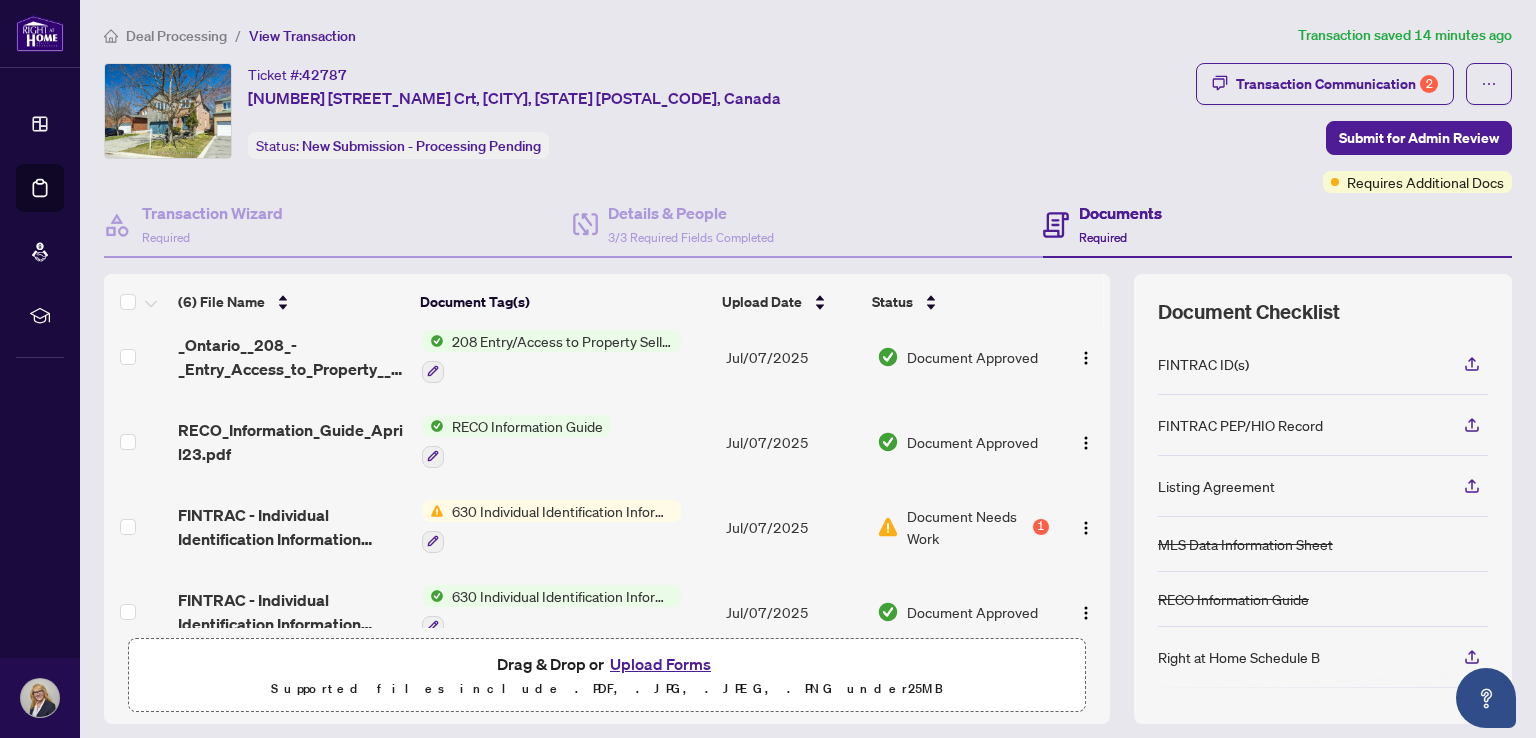 drag, startPoint x: 1064, startPoint y: 523, endPoint x: 760, endPoint y: 565, distance: 306.8876 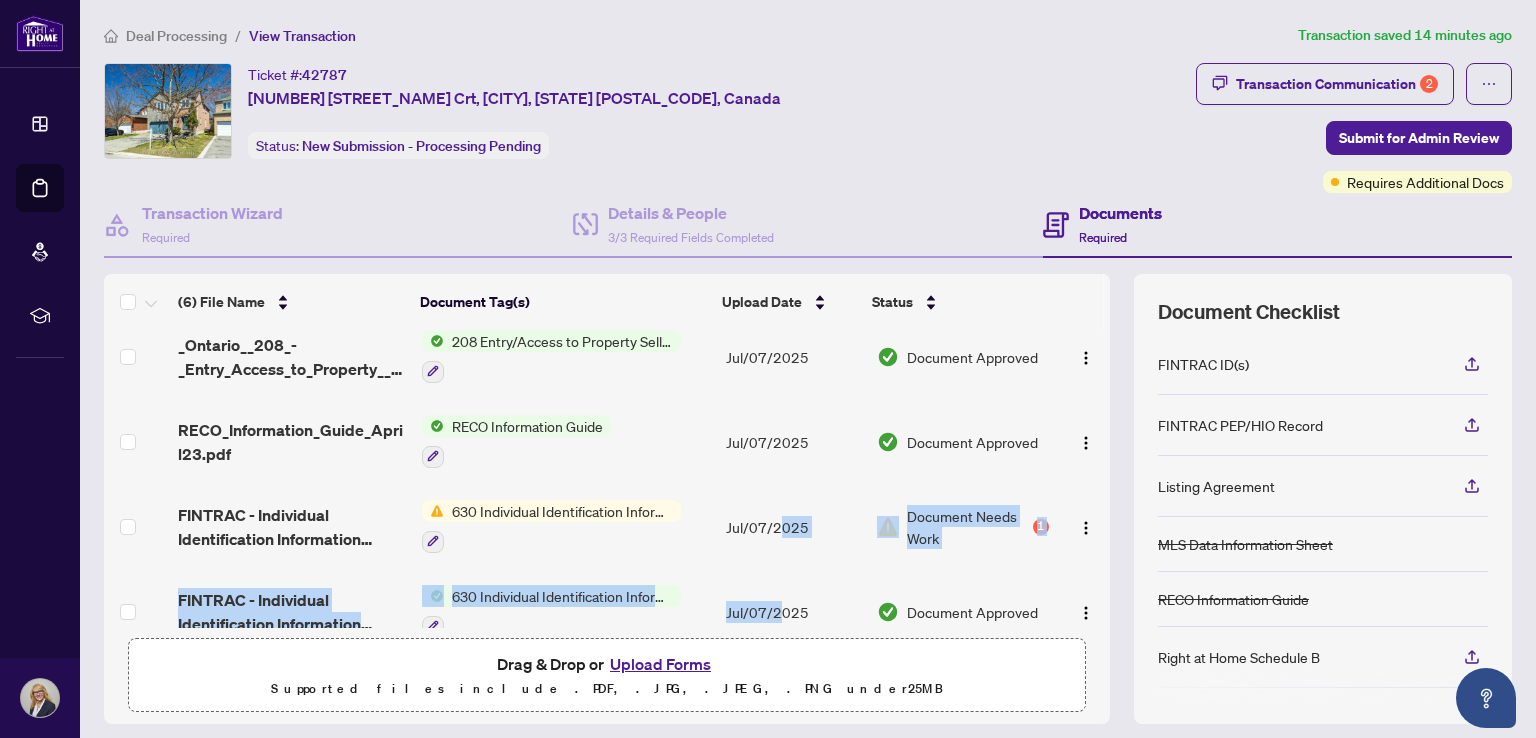 click on "Document Needs Work 1" at bounding box center (963, 526) 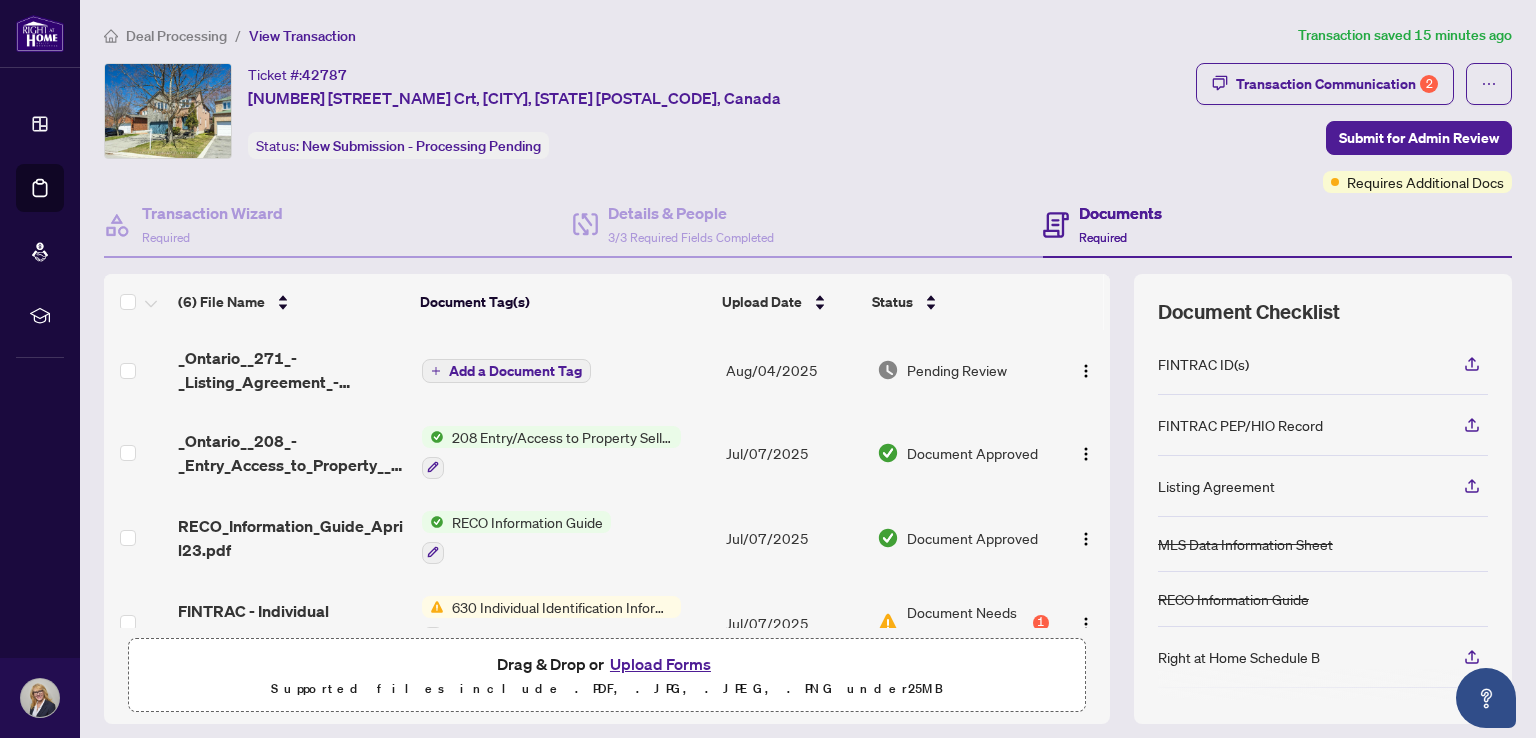scroll, scrollTop: 32, scrollLeft: 0, axis: vertical 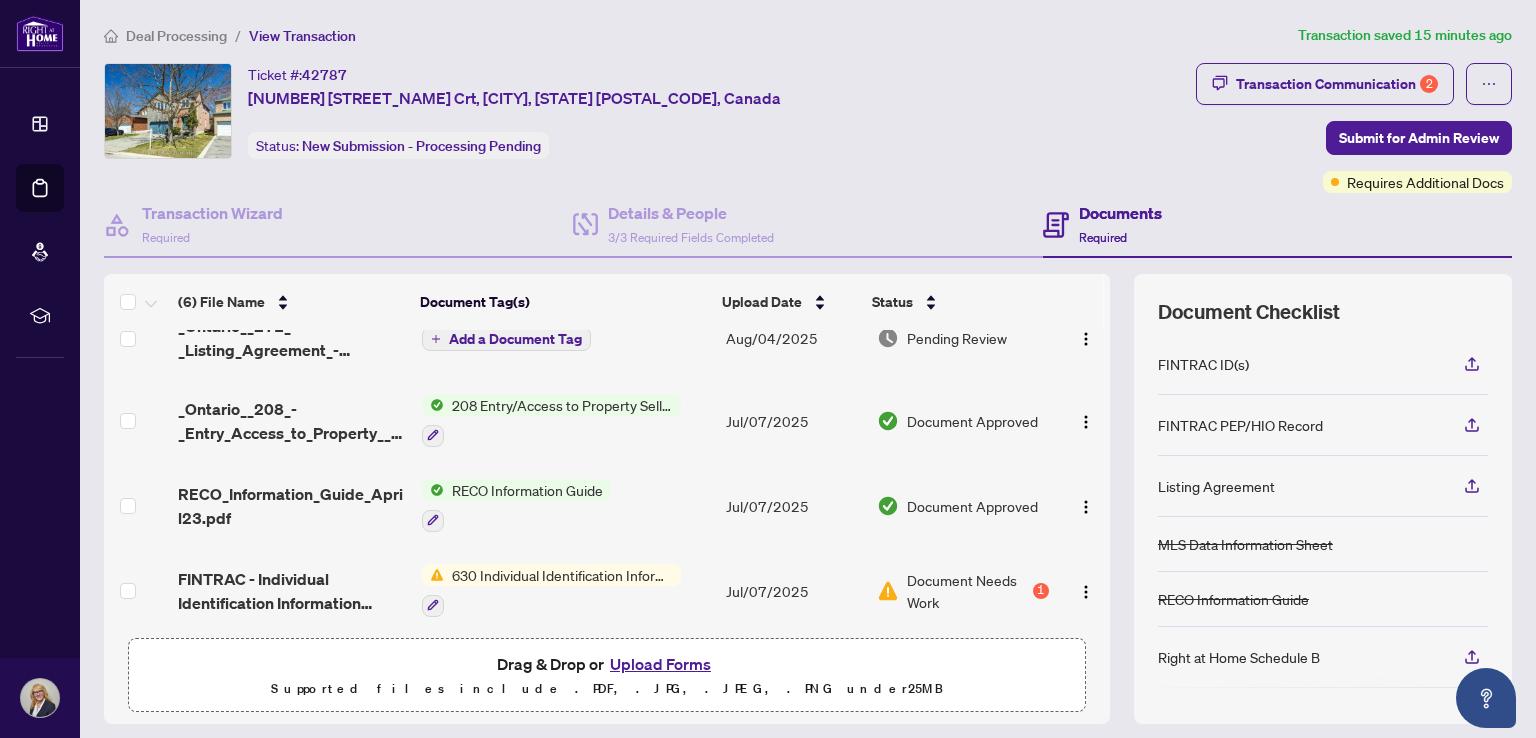 click at bounding box center [1083, 590] 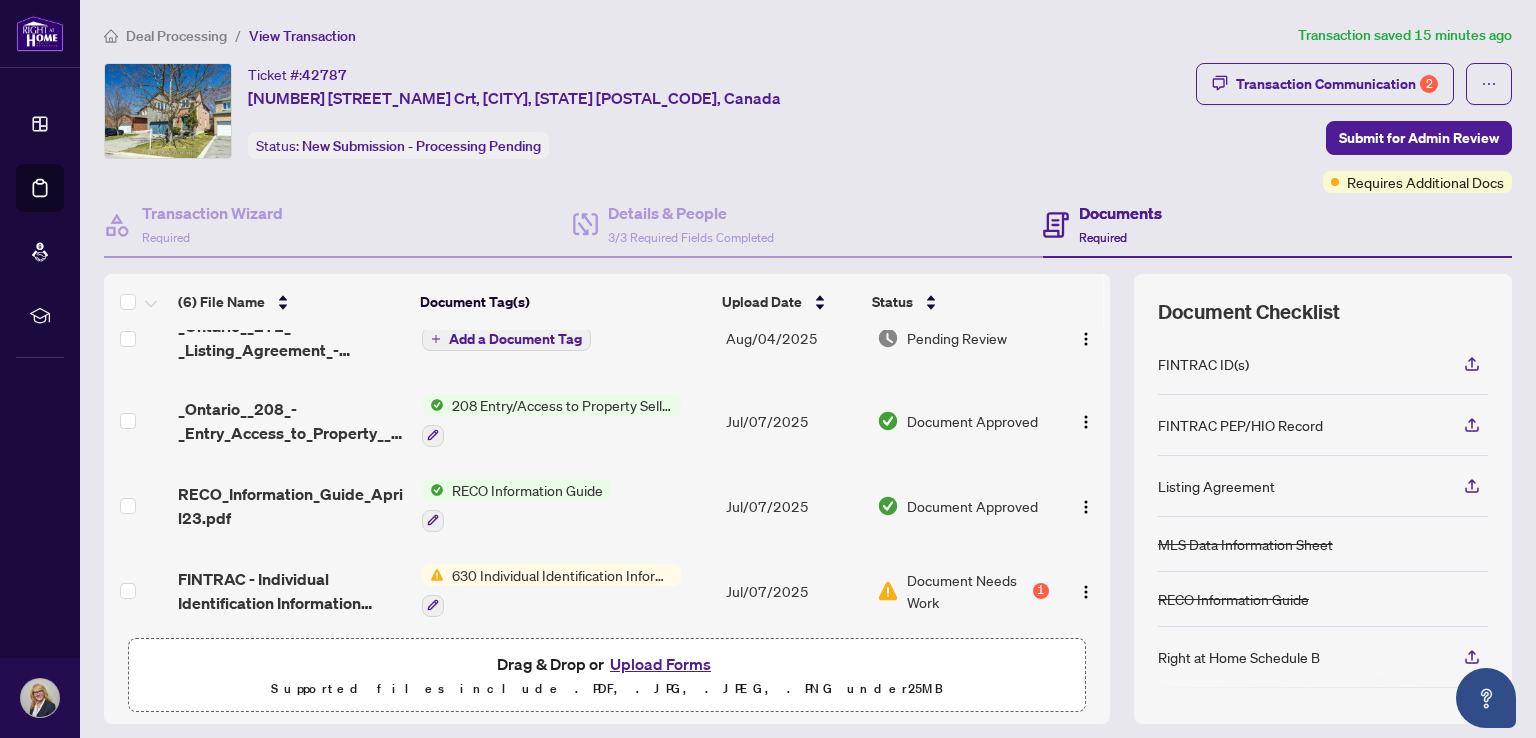 click at bounding box center [1086, 592] 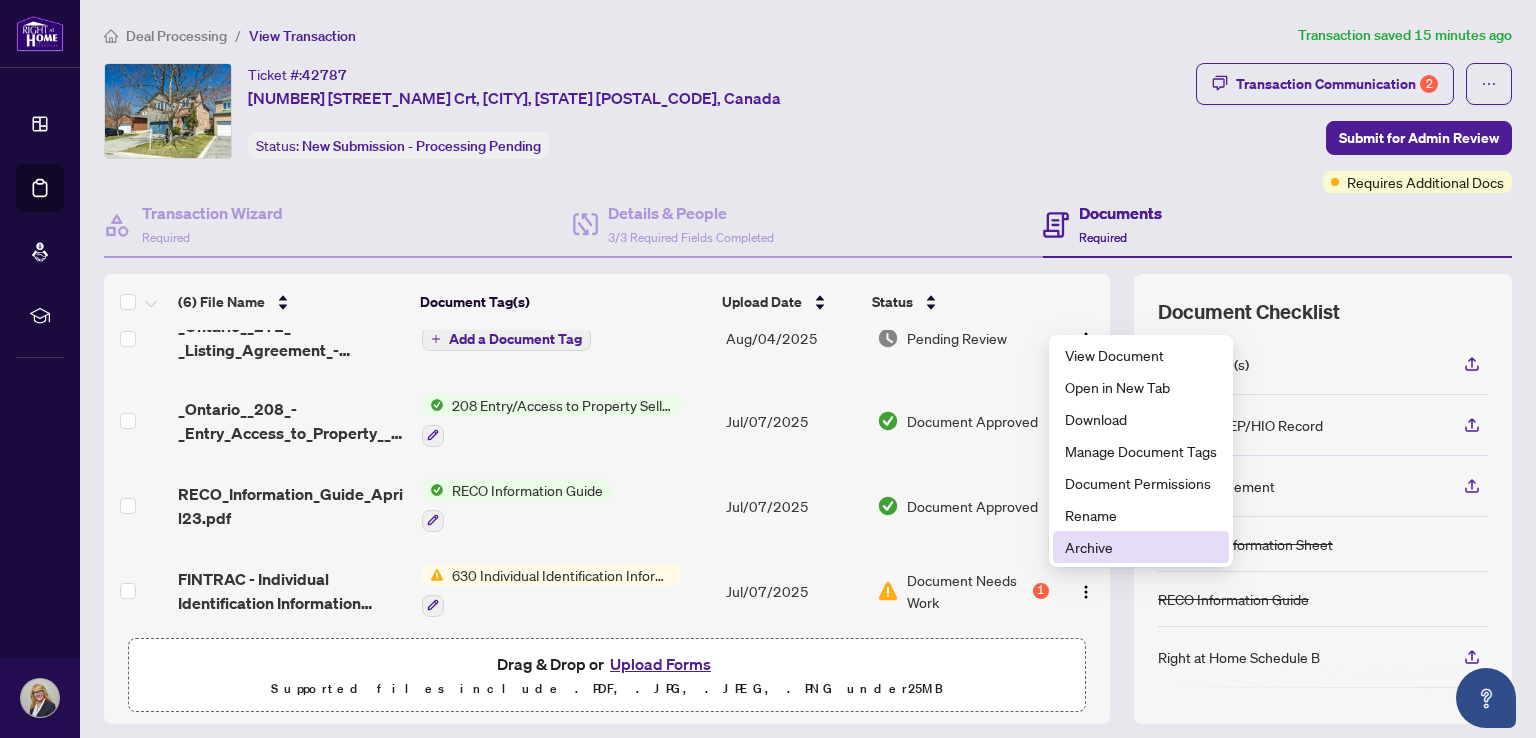 click on "Archive" at bounding box center (1141, 547) 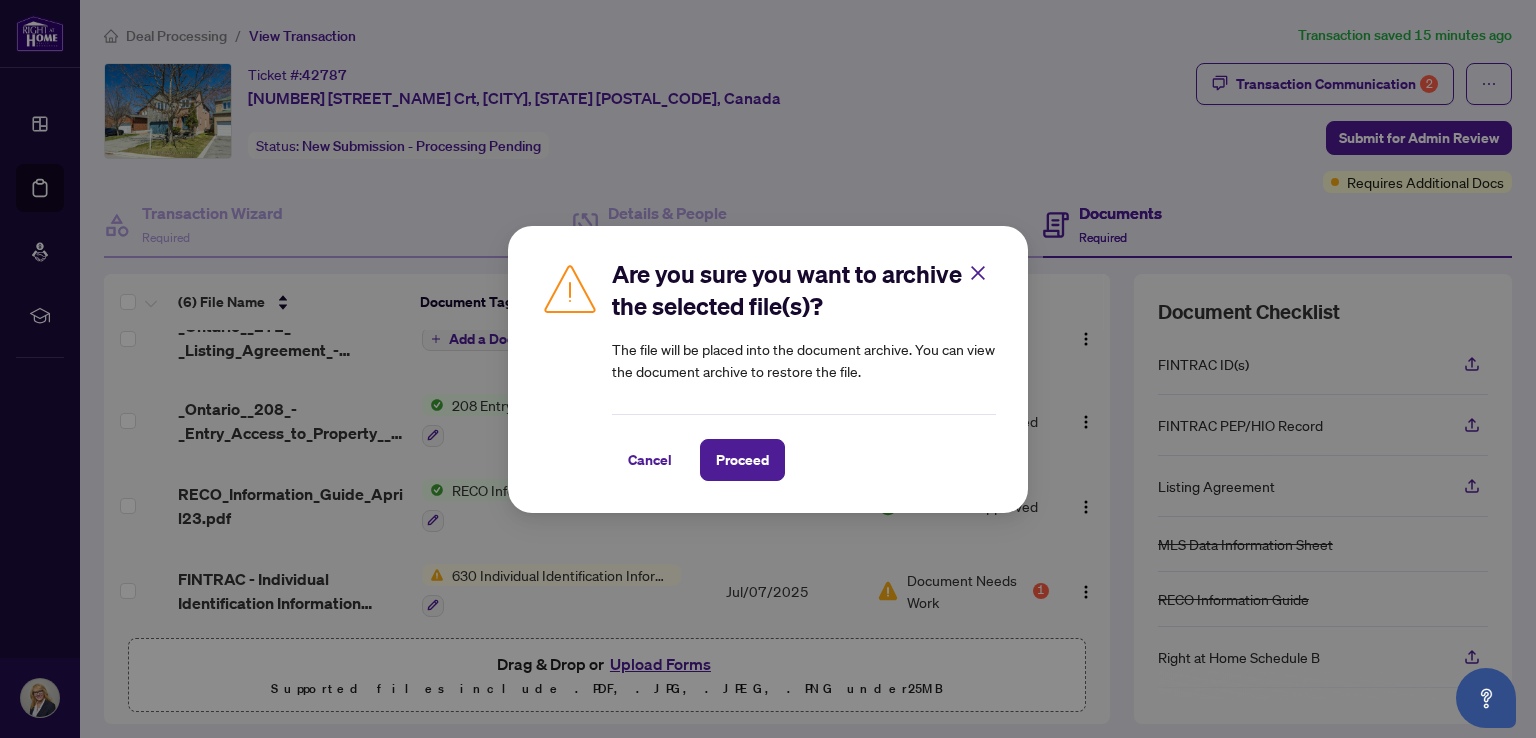 click on "Proceed" at bounding box center (742, 460) 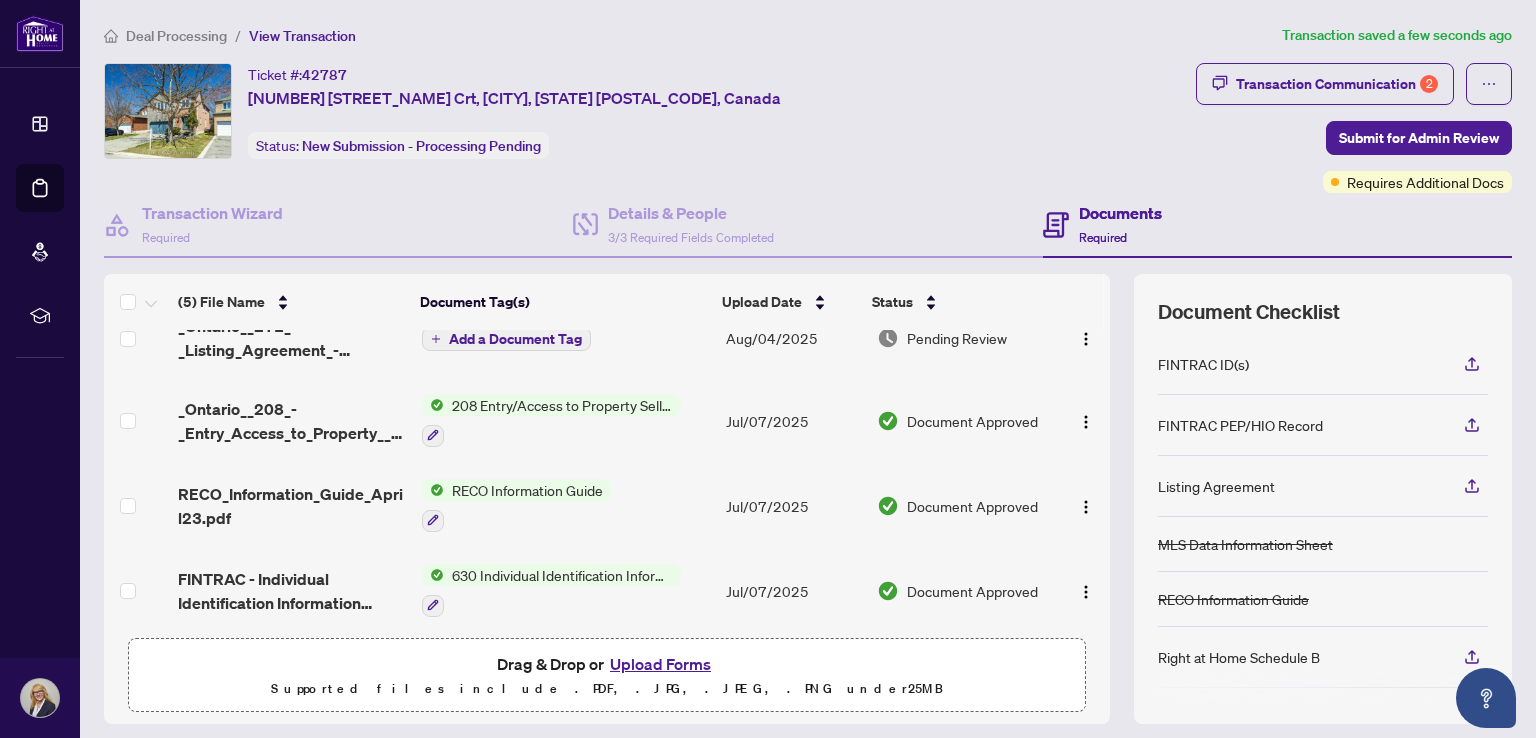 scroll, scrollTop: 125, scrollLeft: 0, axis: vertical 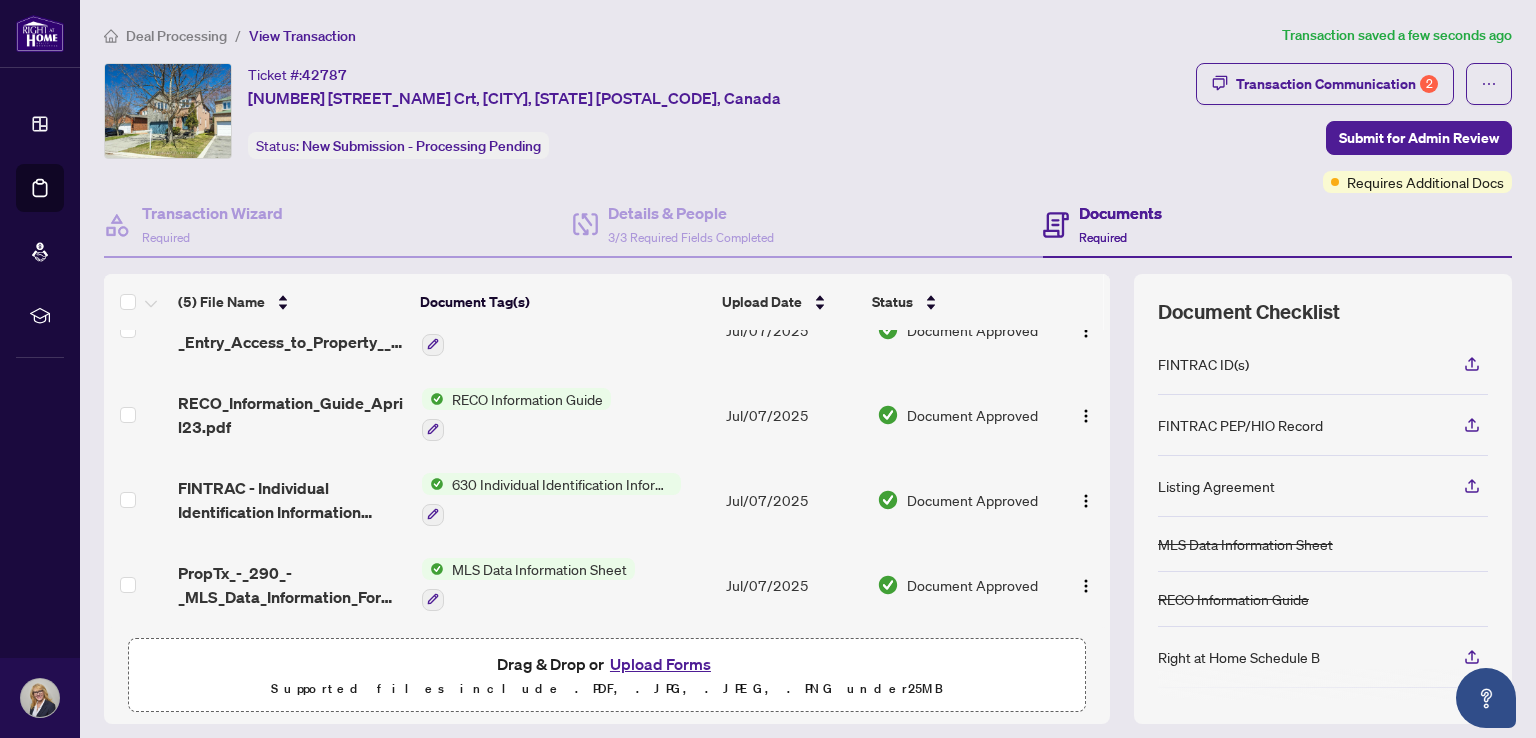 click on "Upload Forms" at bounding box center [660, 664] 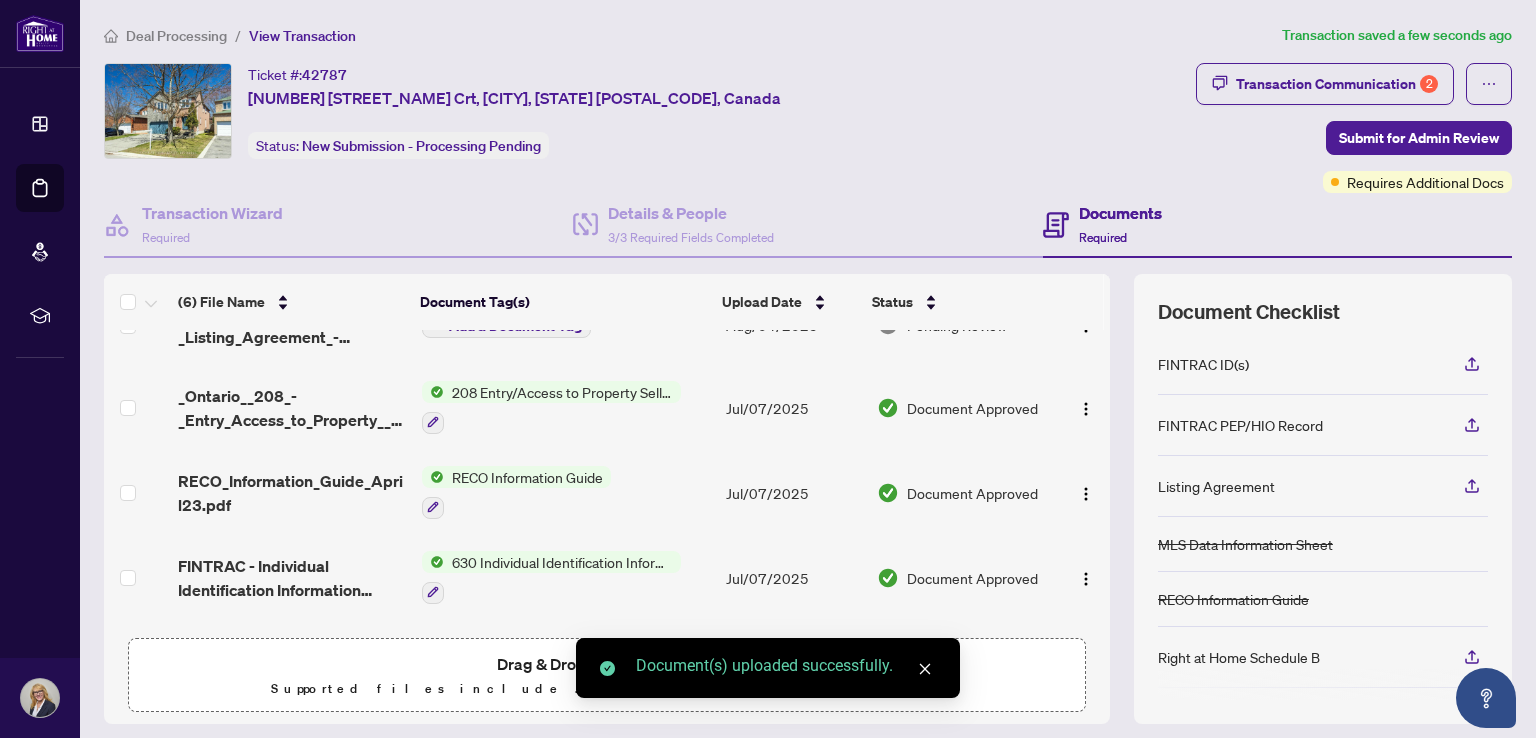 scroll, scrollTop: 0, scrollLeft: 0, axis: both 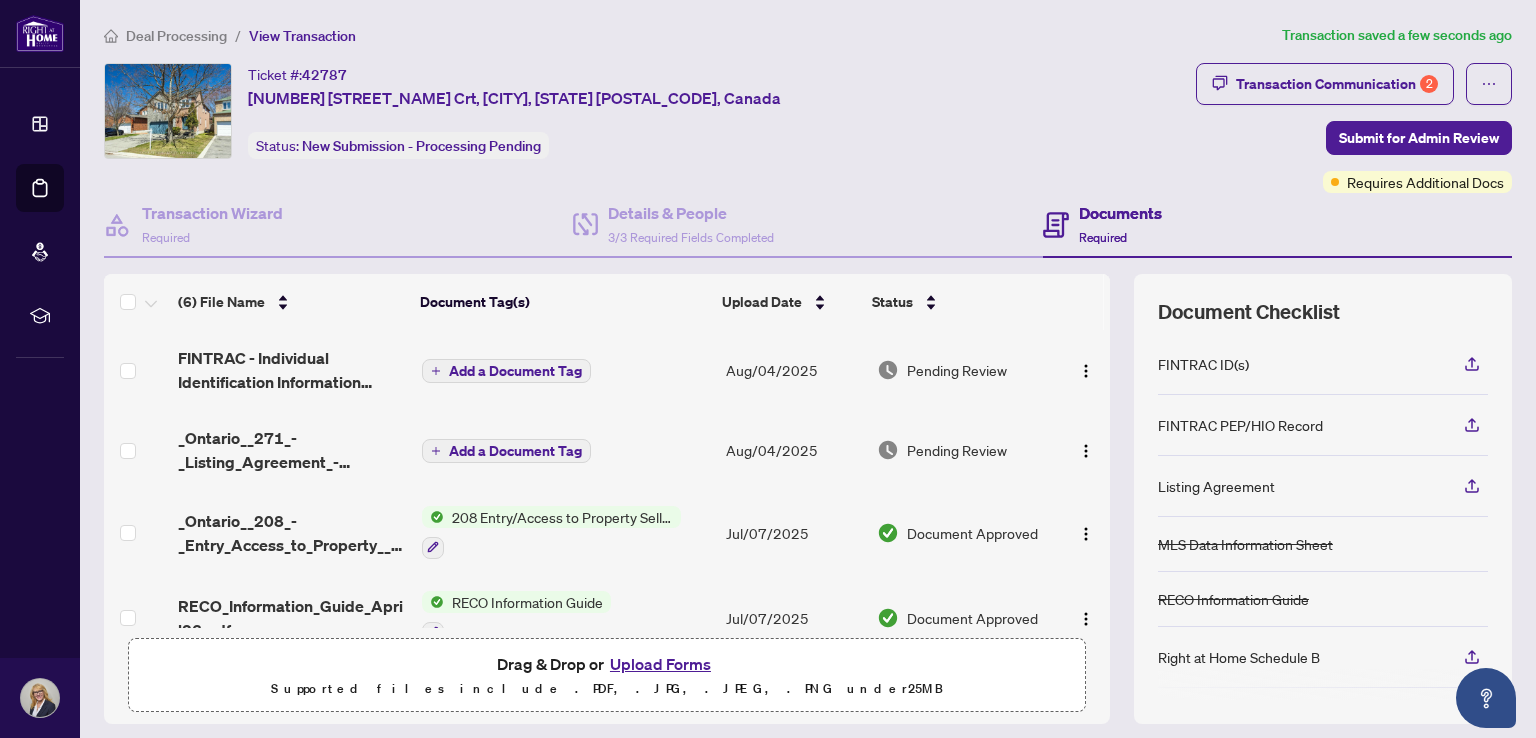 click on "Transaction Communication 2" at bounding box center (1337, 84) 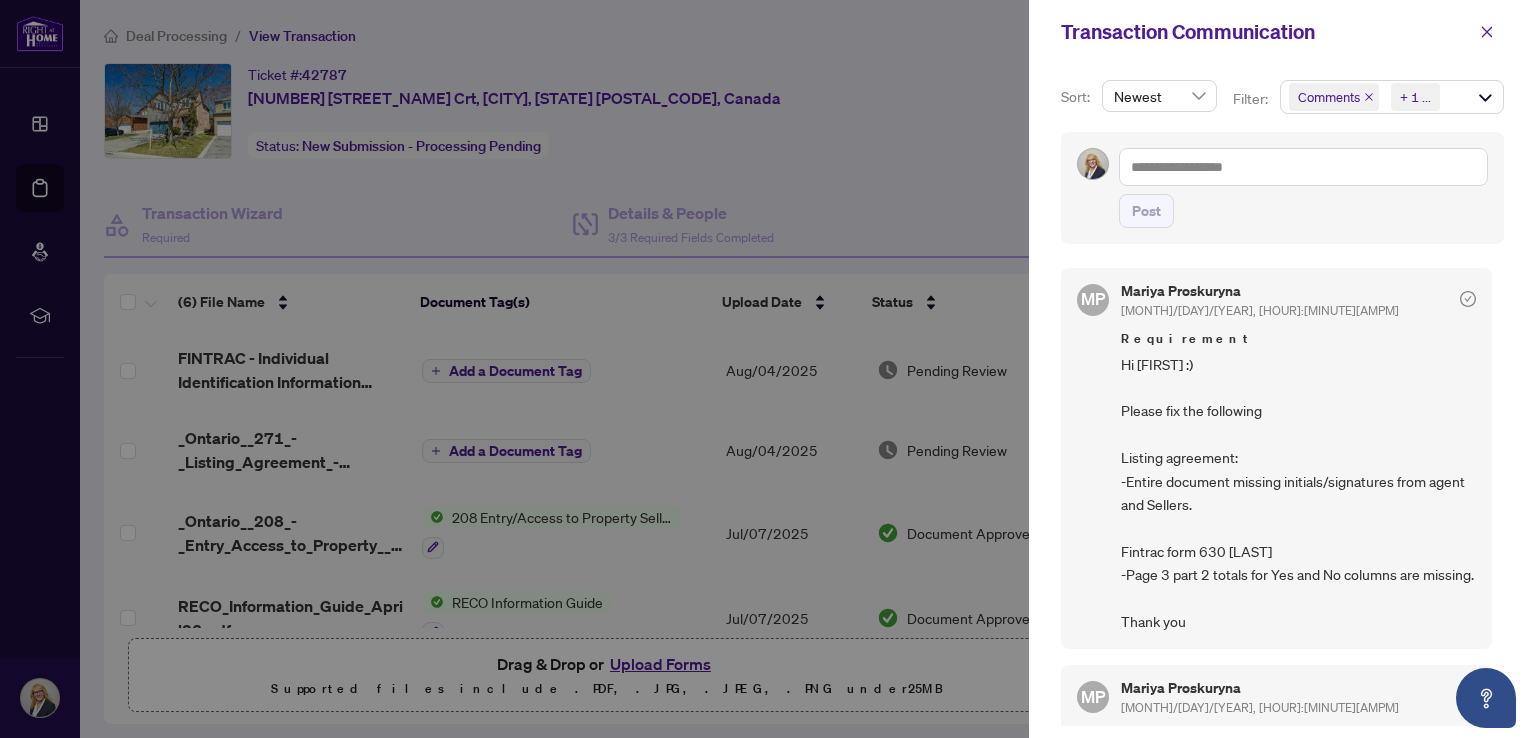 click on "MP Mariya Proskuryna   Aug/01/2025, 12:16pm Requirement   Hi Ana :)
Please fix the following
Listing agreement:
-Entire document missing initials/signatures from agent and Sellers.
Fintrac form 630 Jovan
-Page 3 part 2 totals for Yes and No columns are missing.
Thank you MP Mariya Proskuryna   Aug/01/2025, 12:16pm Hi Ana :)
Please fix the following
Fintrac form 630 Jovan
-Page 3 part 2 totals for Yes and No columns are missing.
Thank you MA Mississauga Administrator   Jul/11/2025, 10:03am Requirement    -  FINTRAC - Individual Identification Information Record_Jovan_contractApril23.pdf Fintrac form 630 Jovan
-Page 3 part 2 totals for Yes and No columns are missing." at bounding box center [1282, 491] 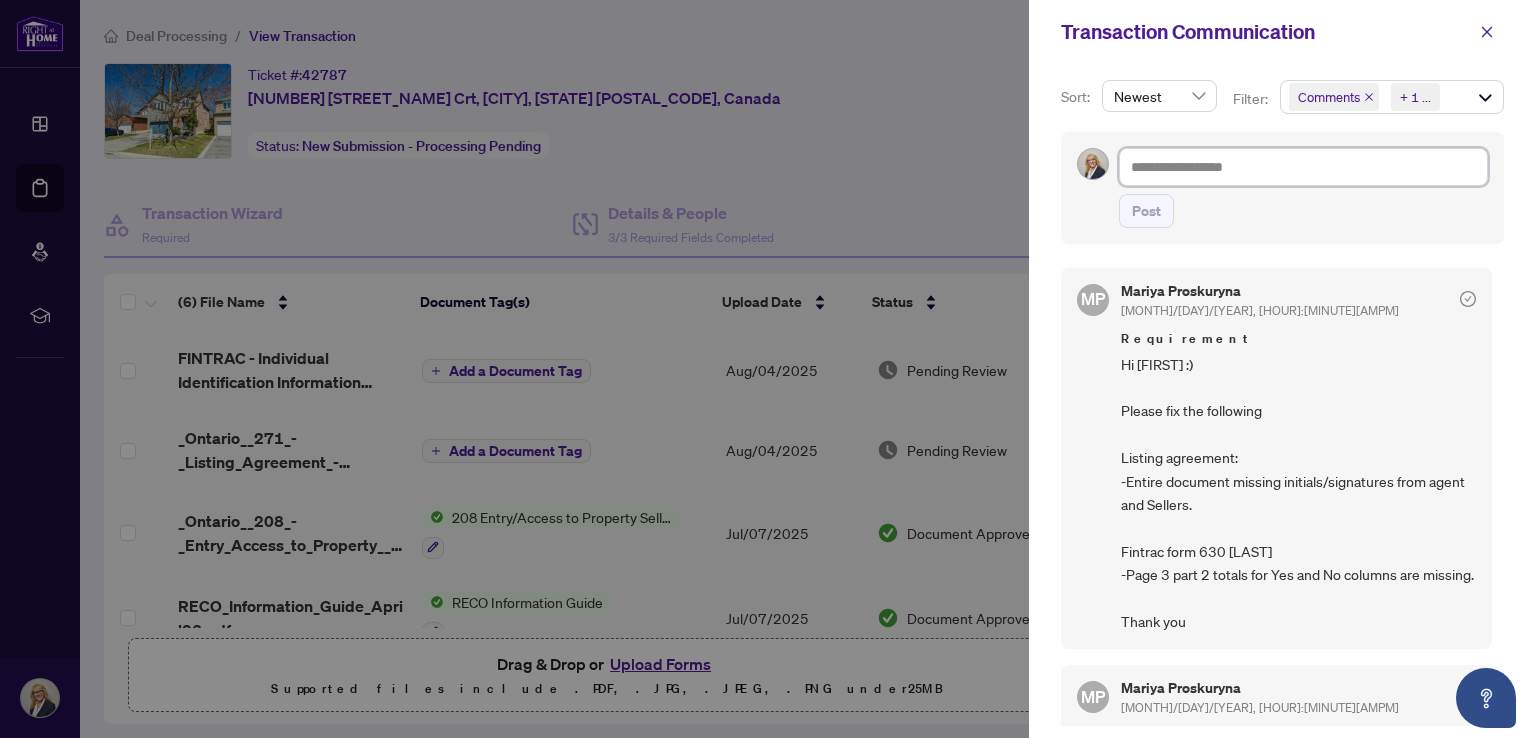 click at bounding box center (1303, 167) 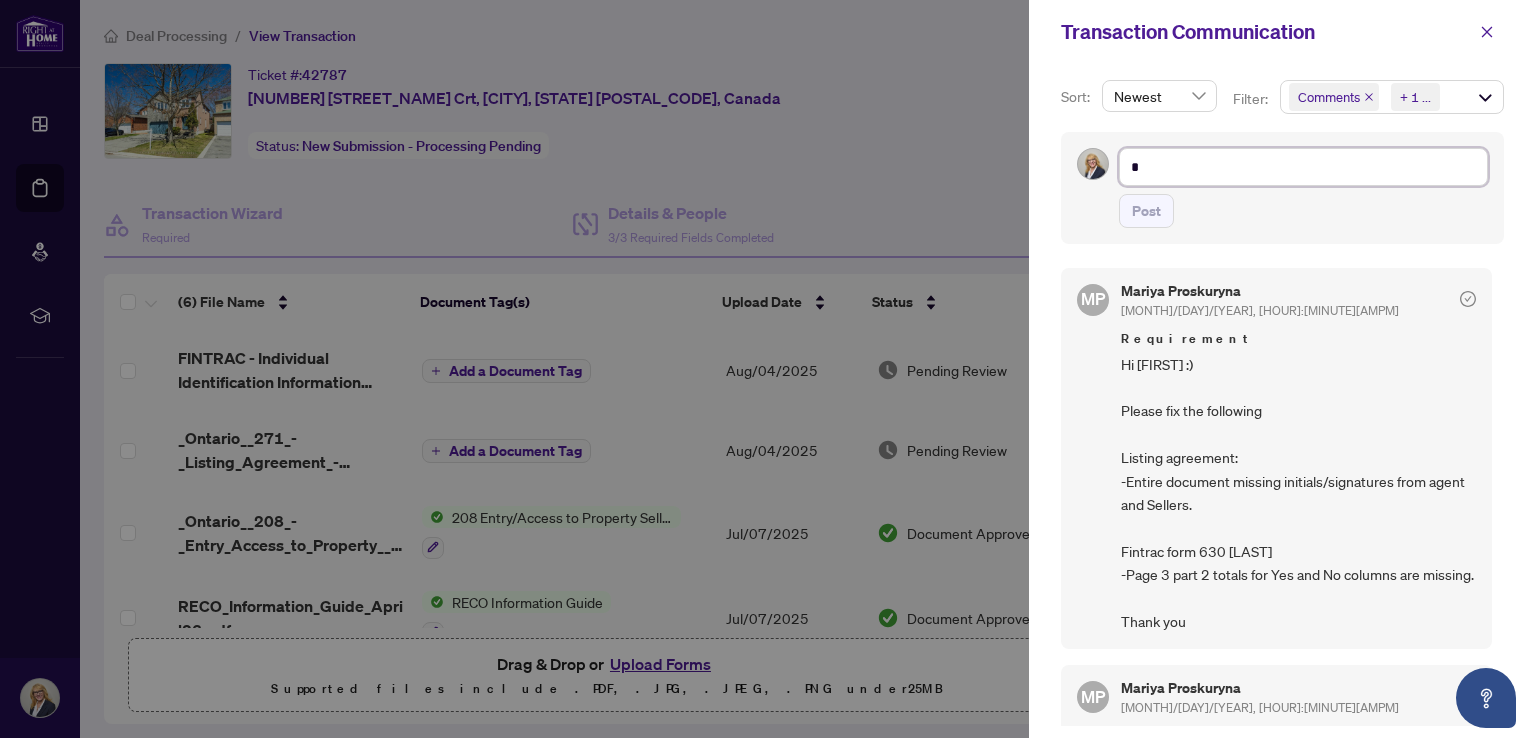type on "*" 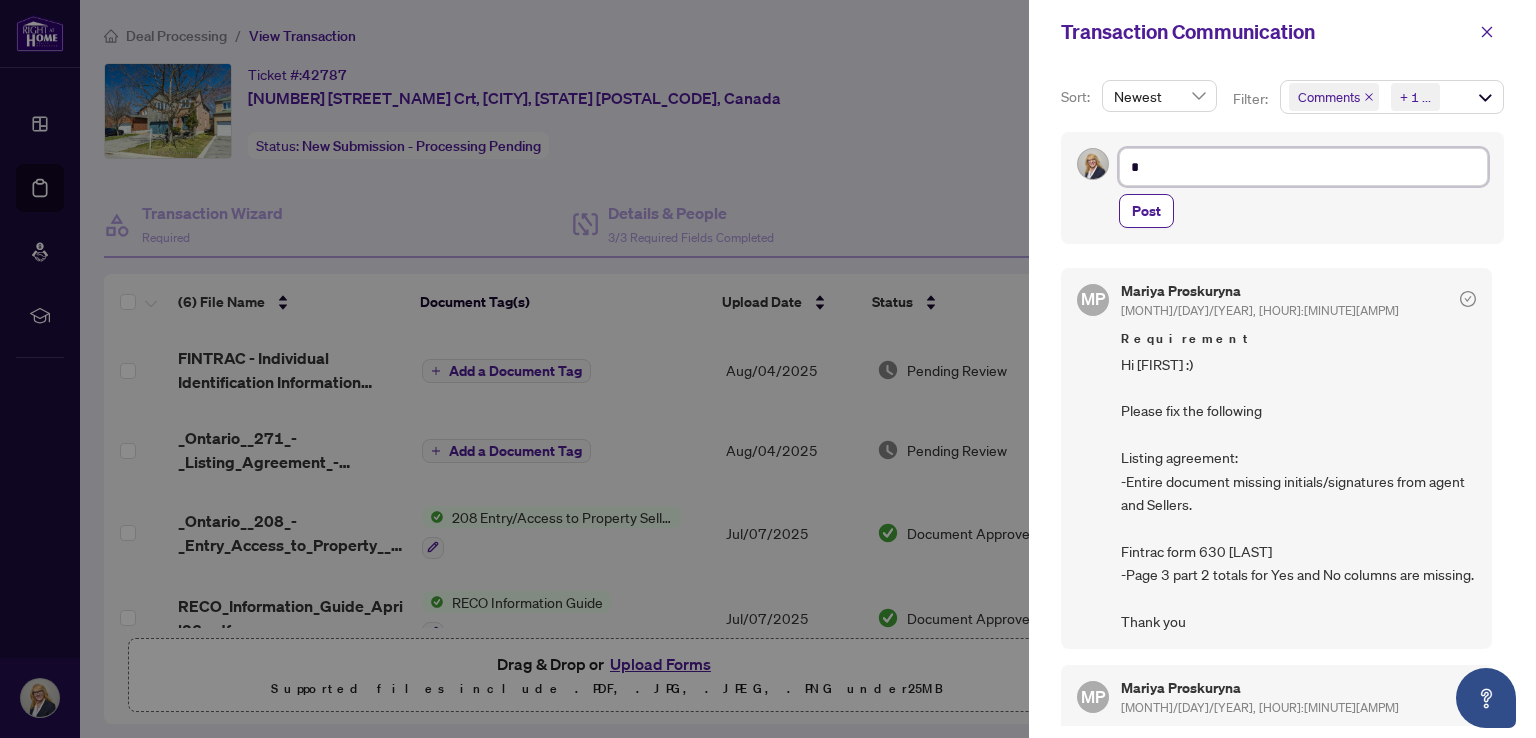 type on "**" 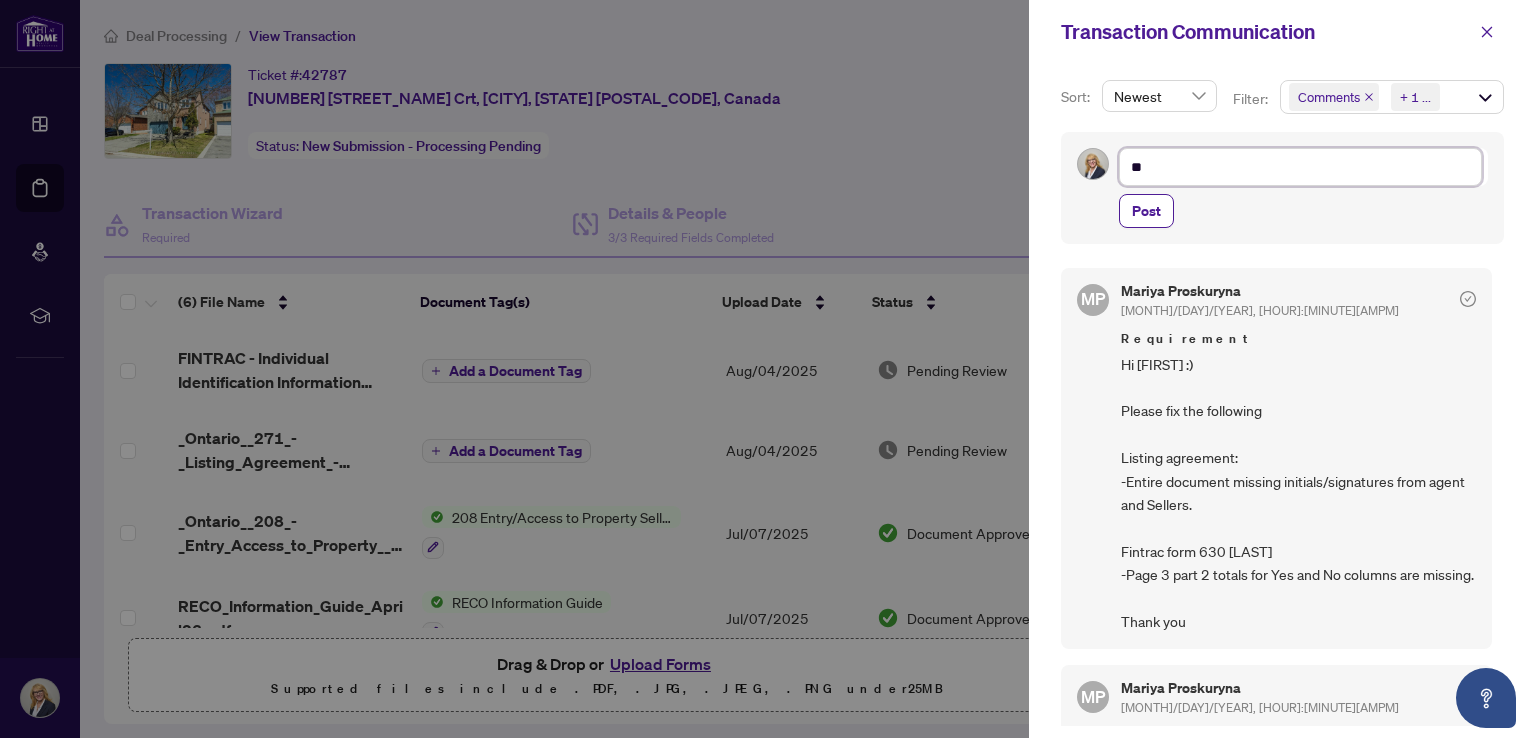 type on "***" 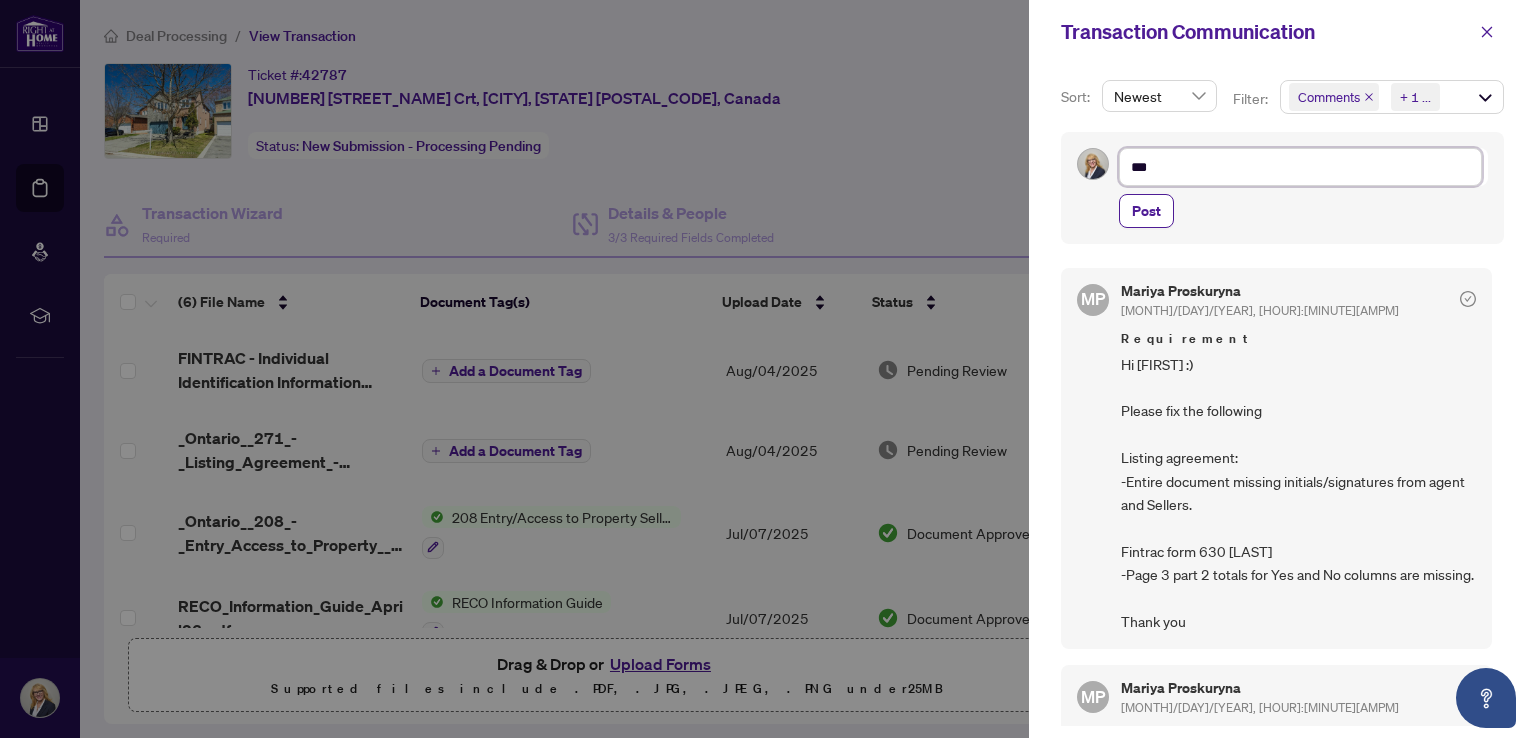 type on "****" 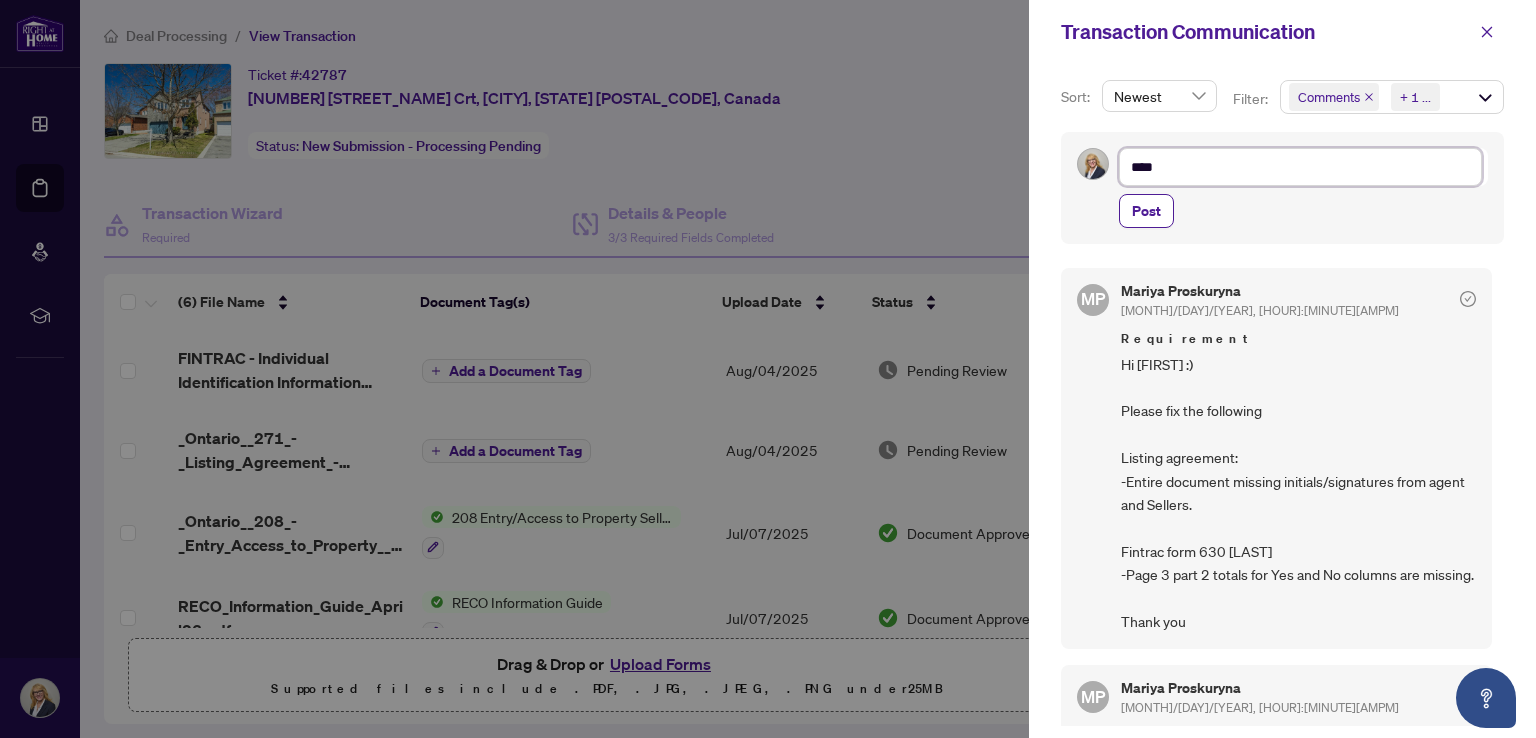 type on "*****" 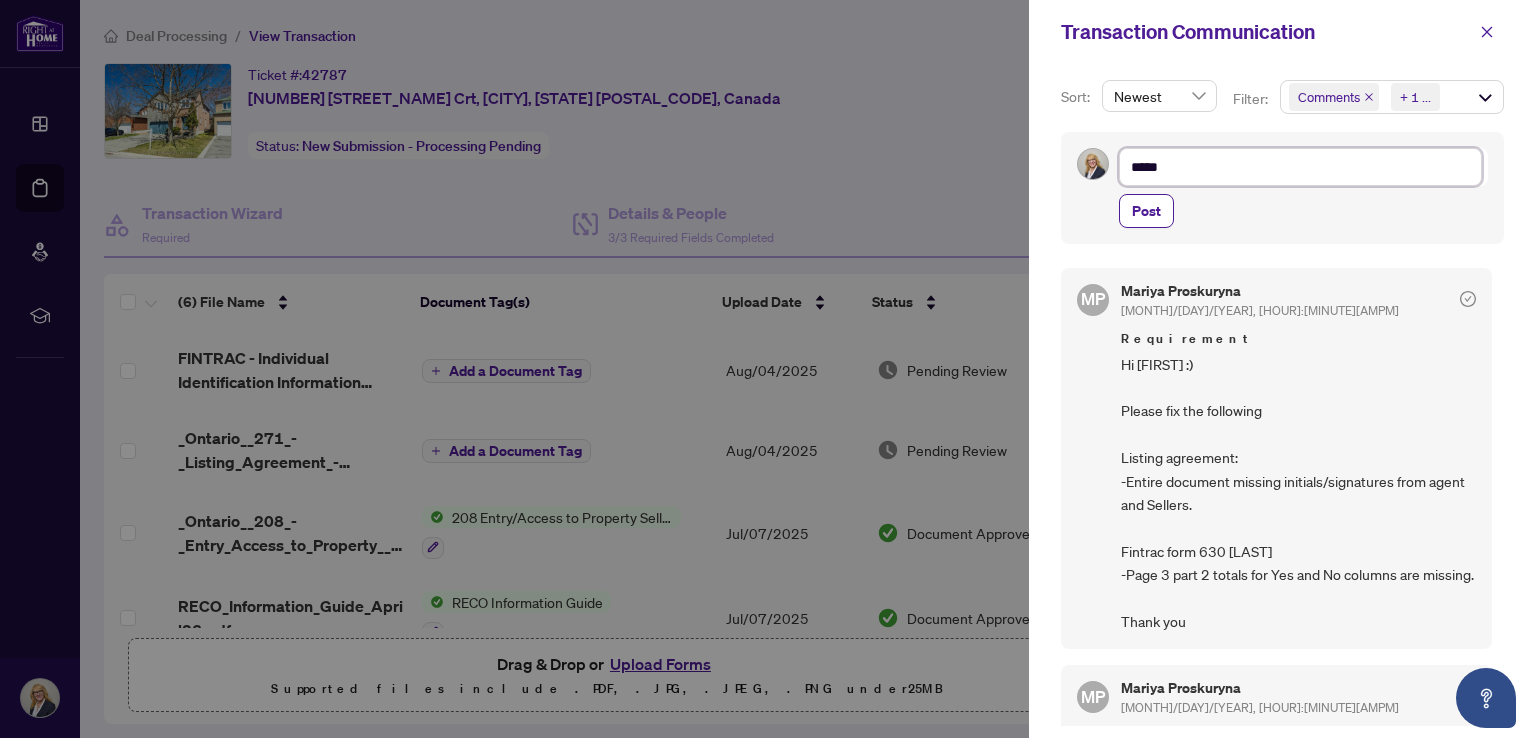 type on "******" 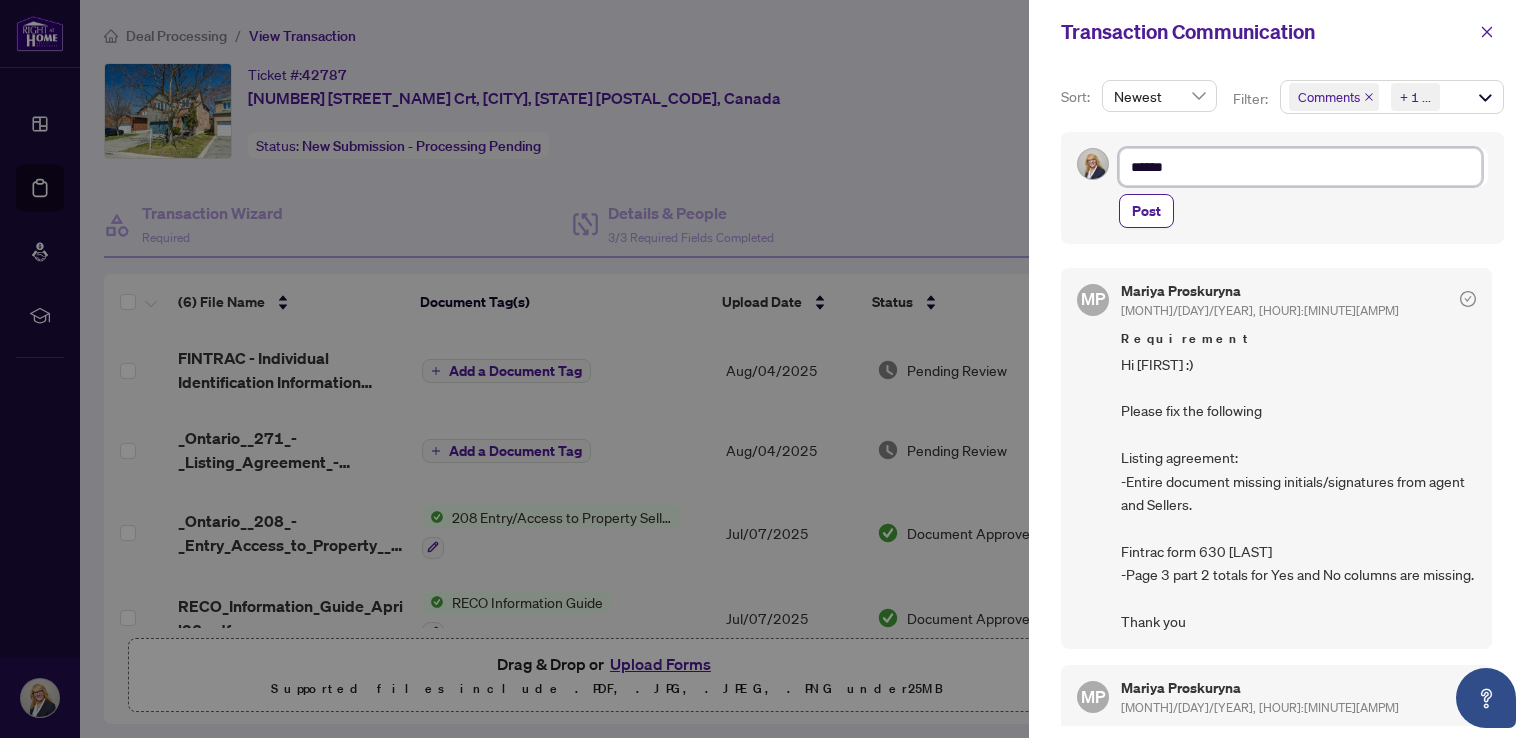 type on "*****" 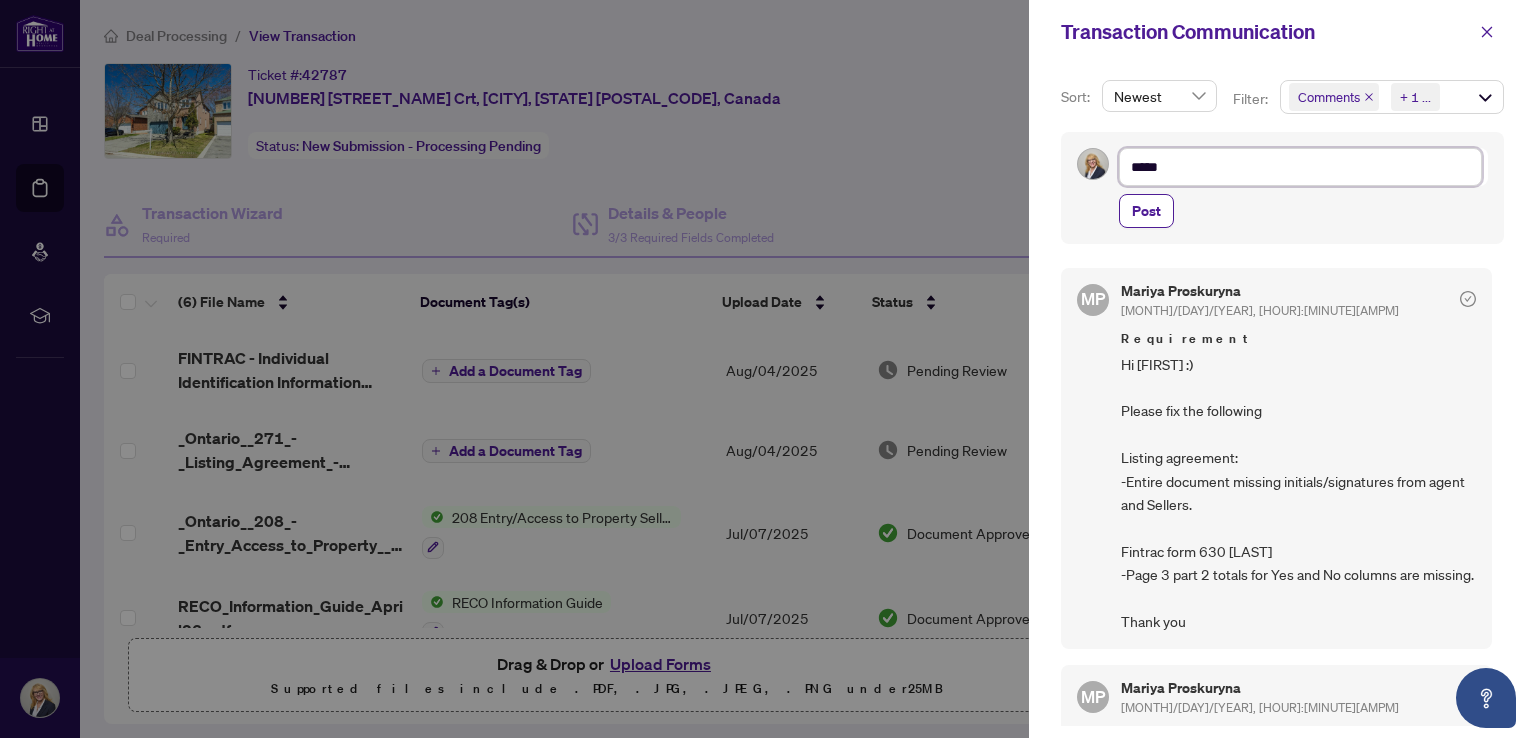 type on "****" 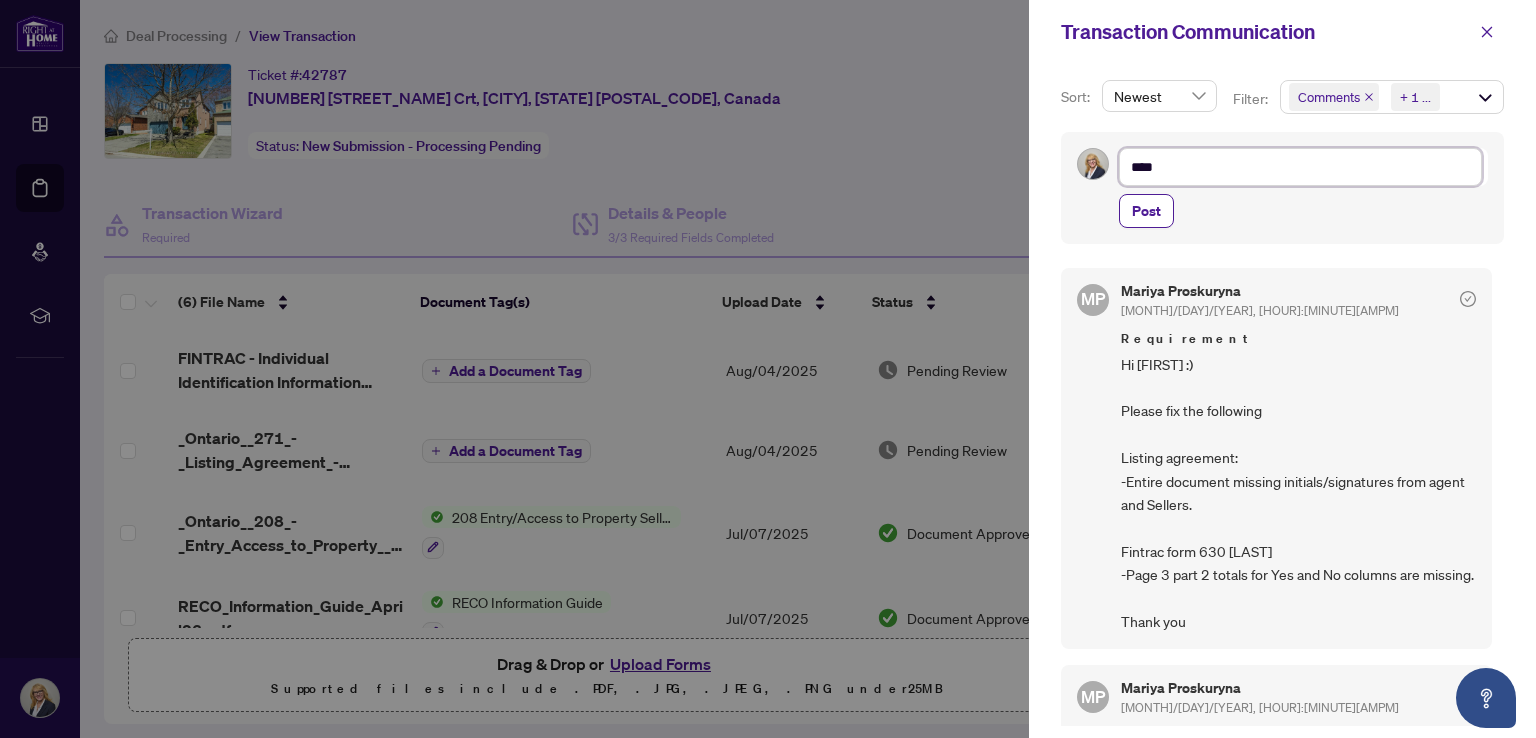 type on "***" 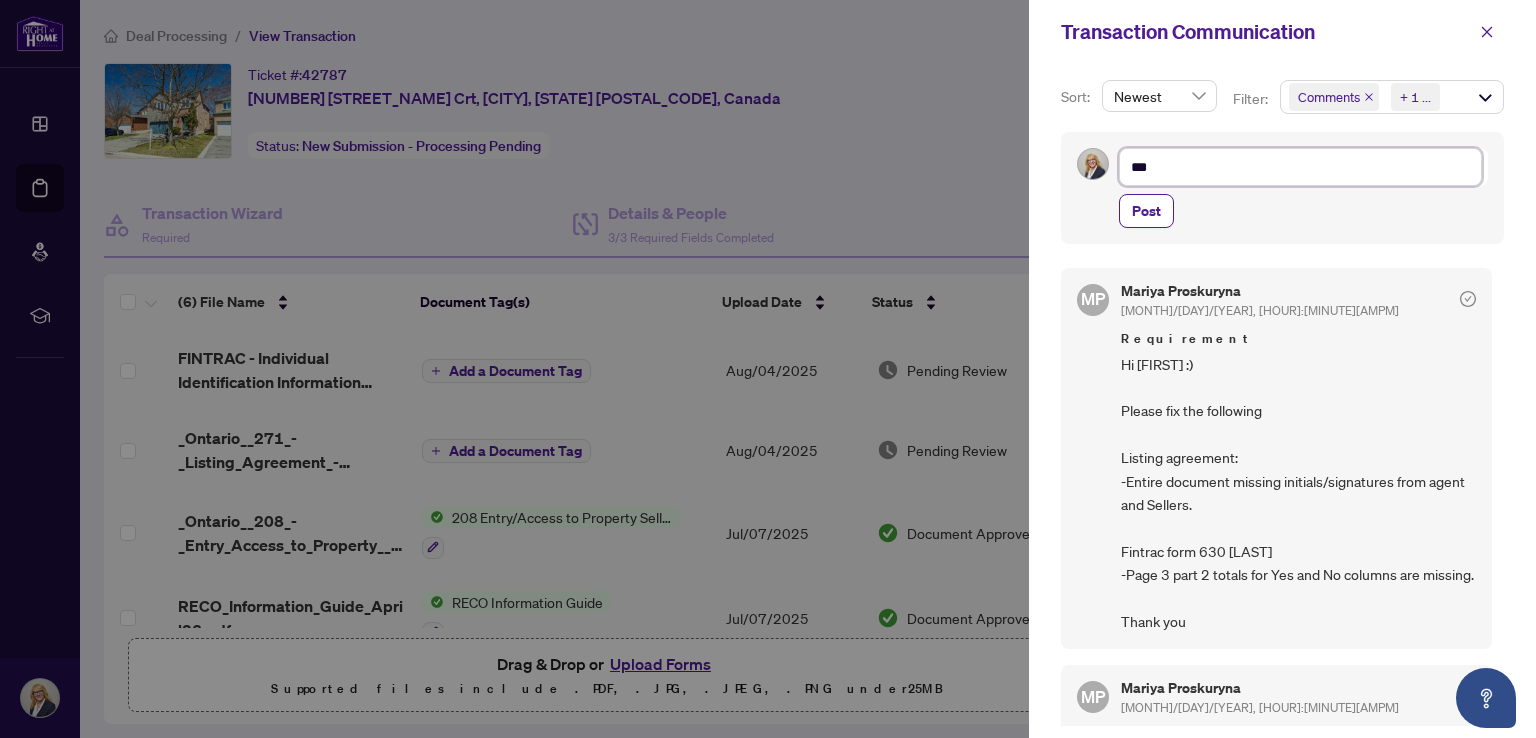 type on "**" 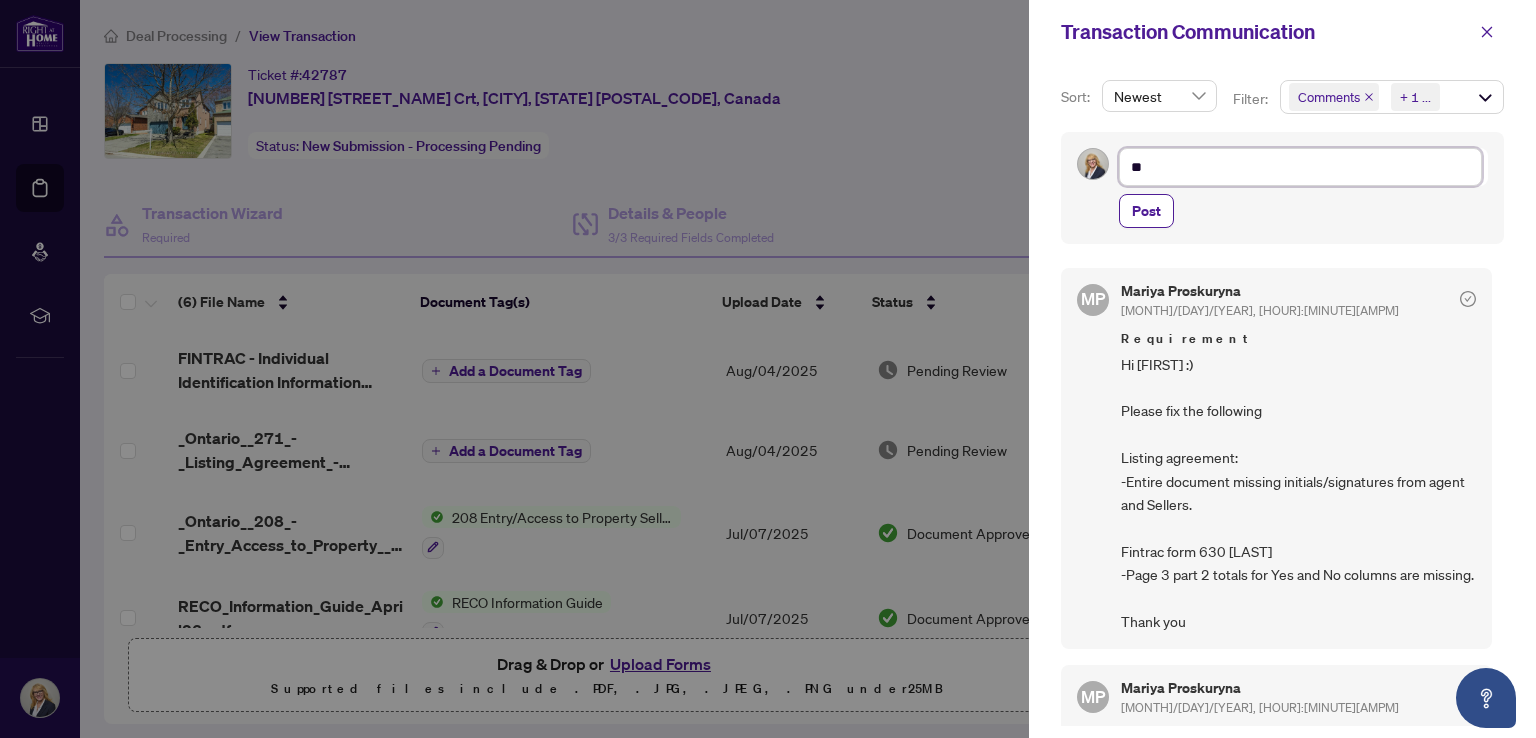 type on "*" 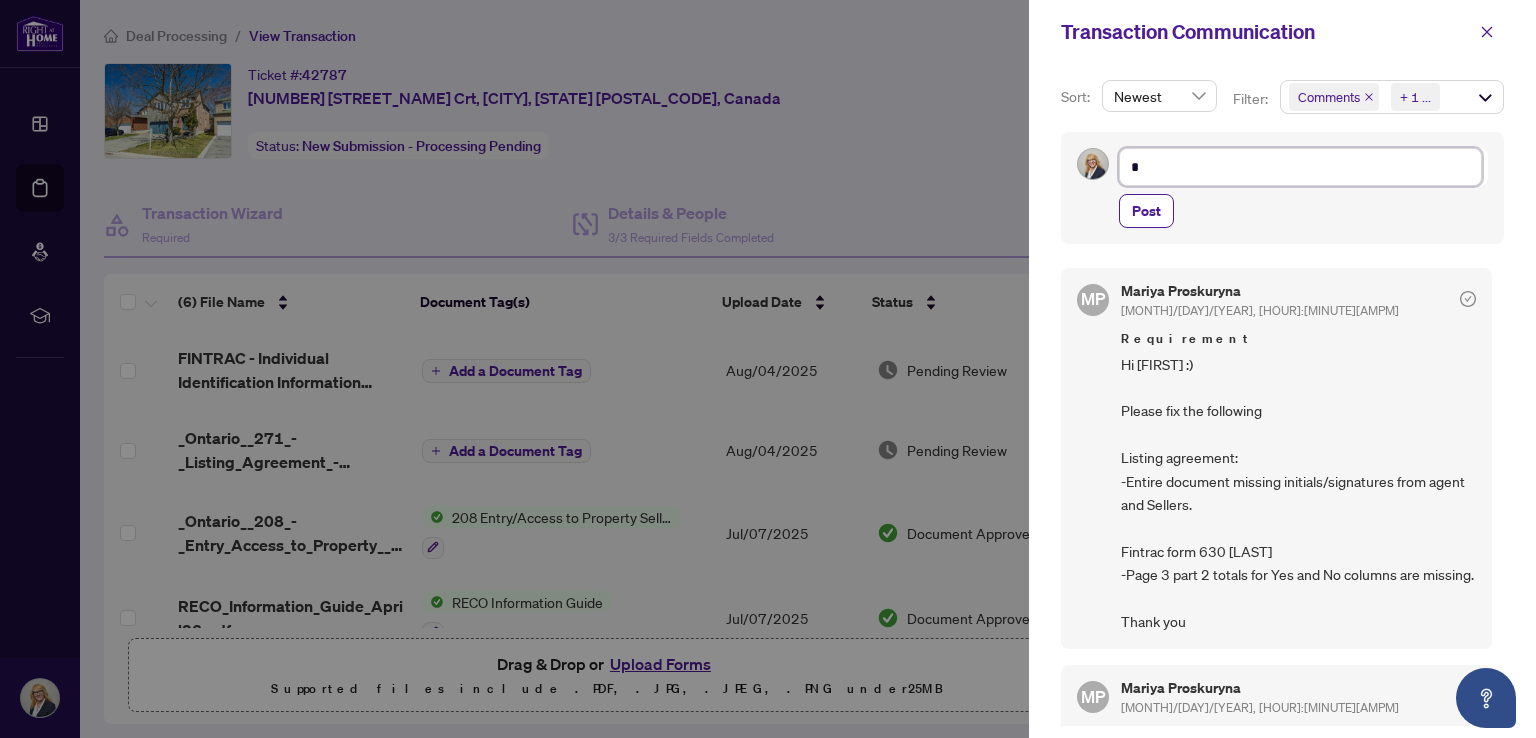 type 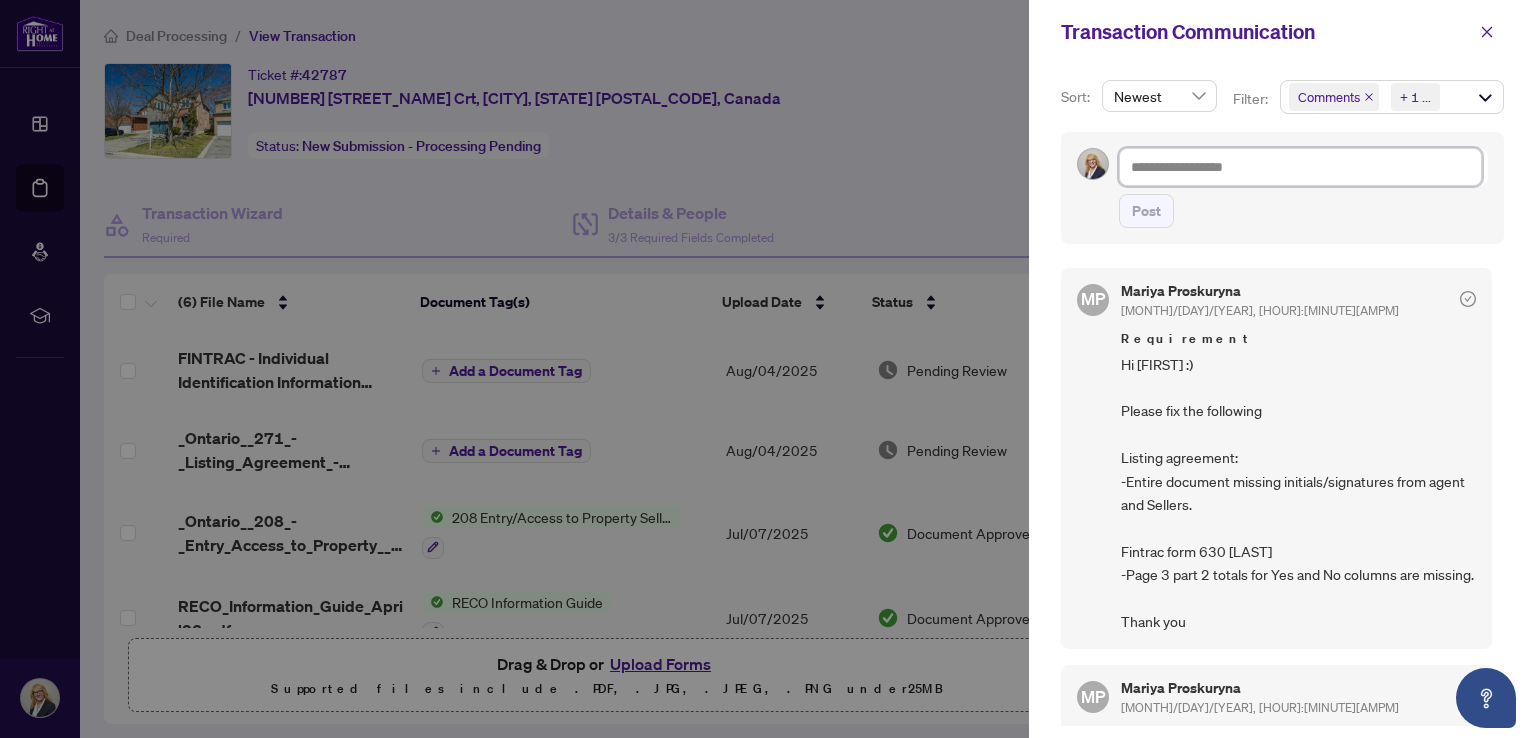 type on "*" 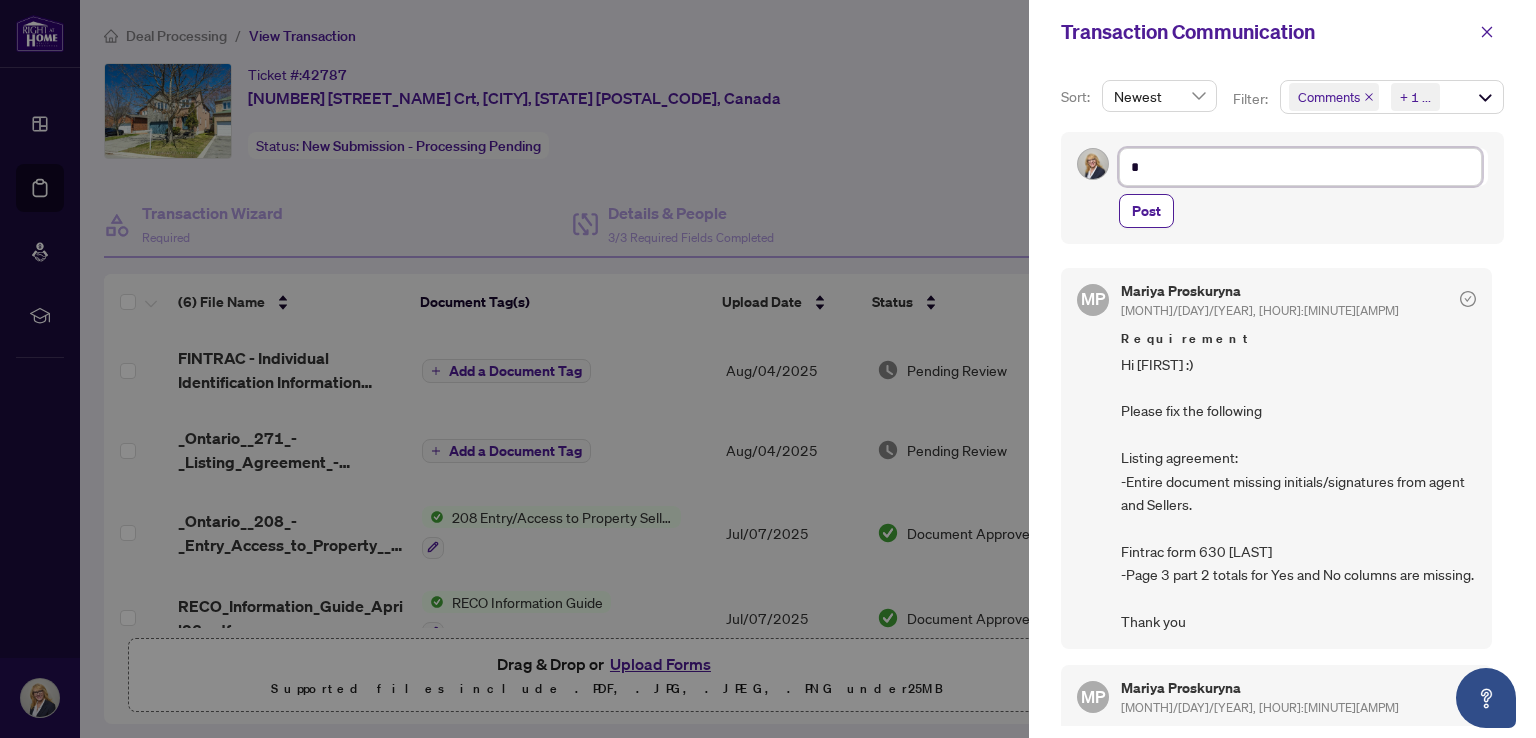 type on "**" 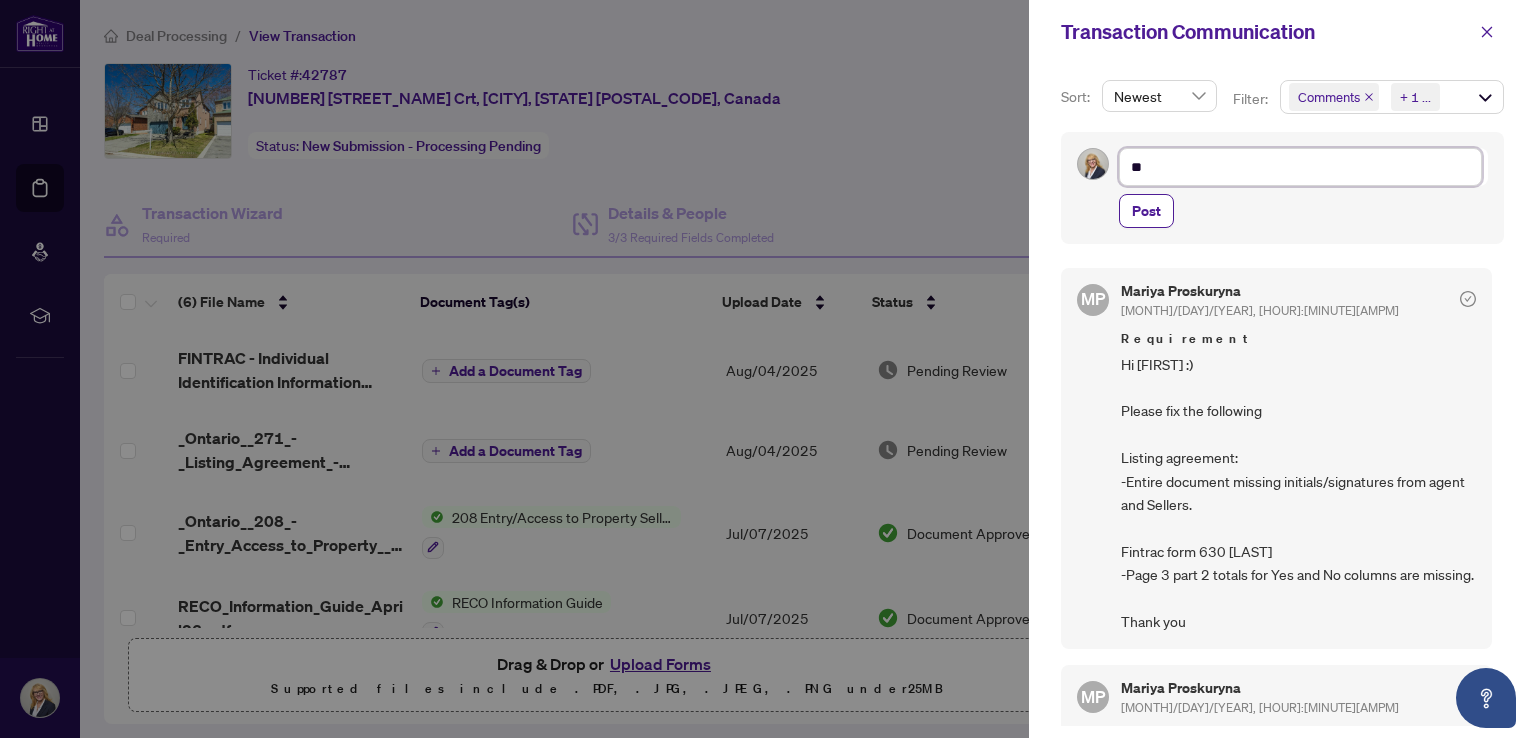 type on "***" 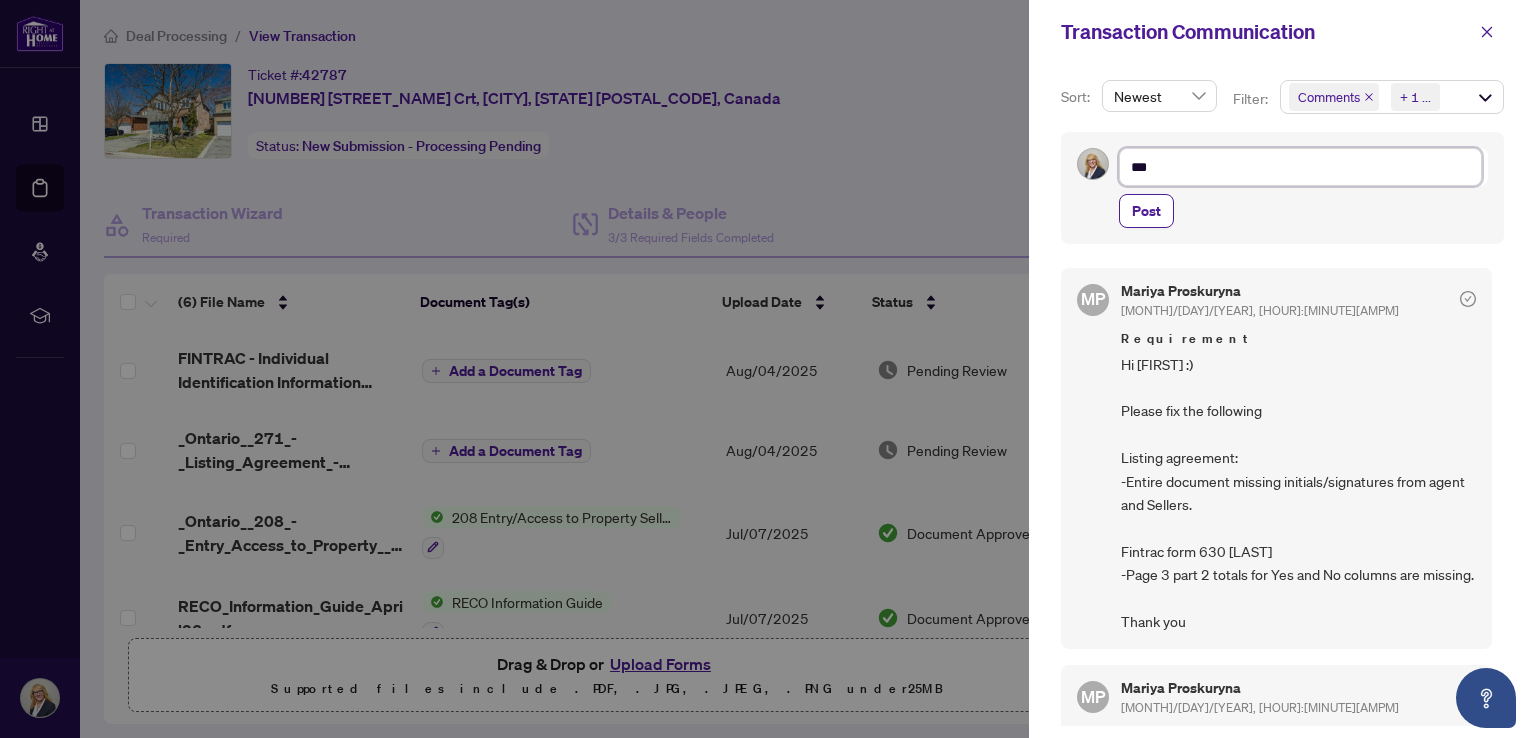 type on "****" 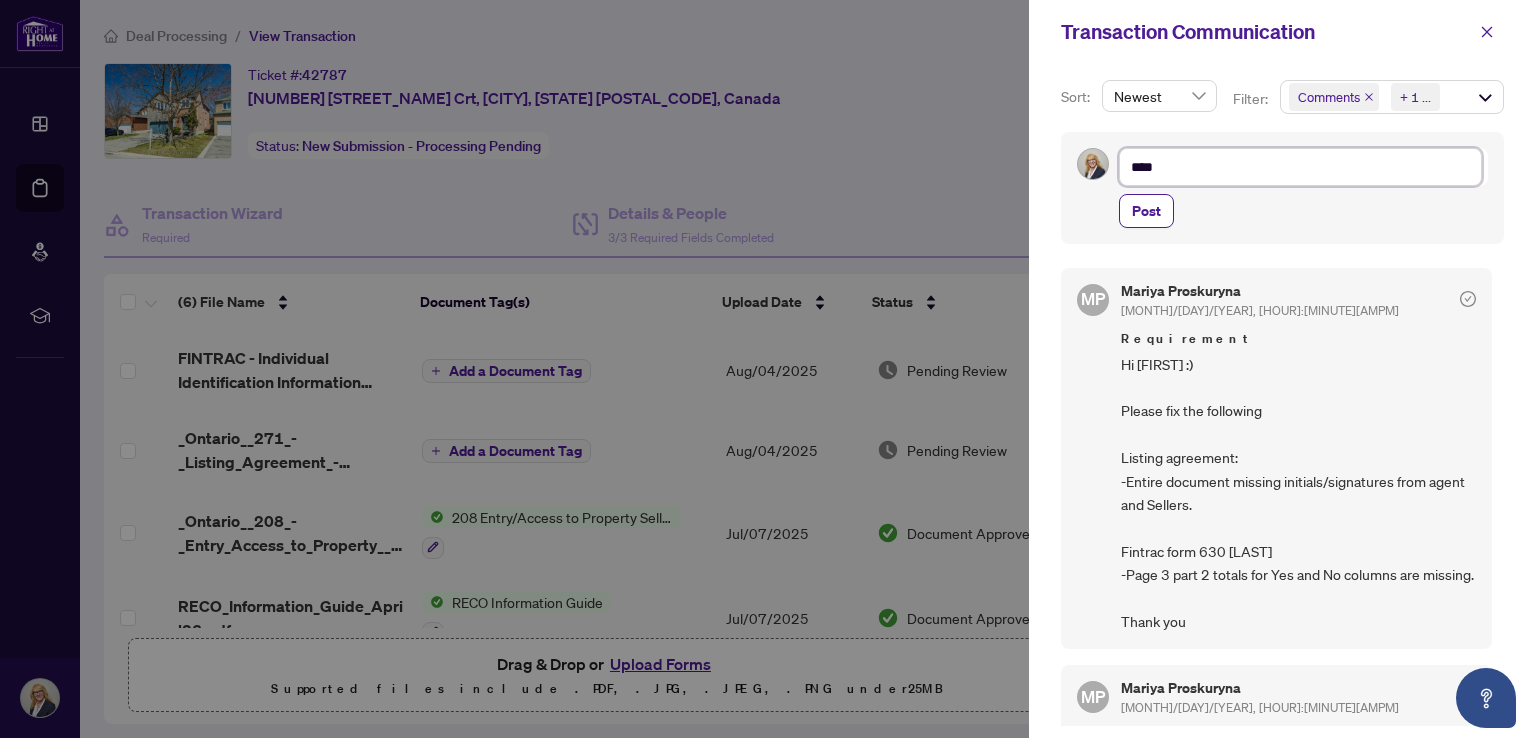 type on "****" 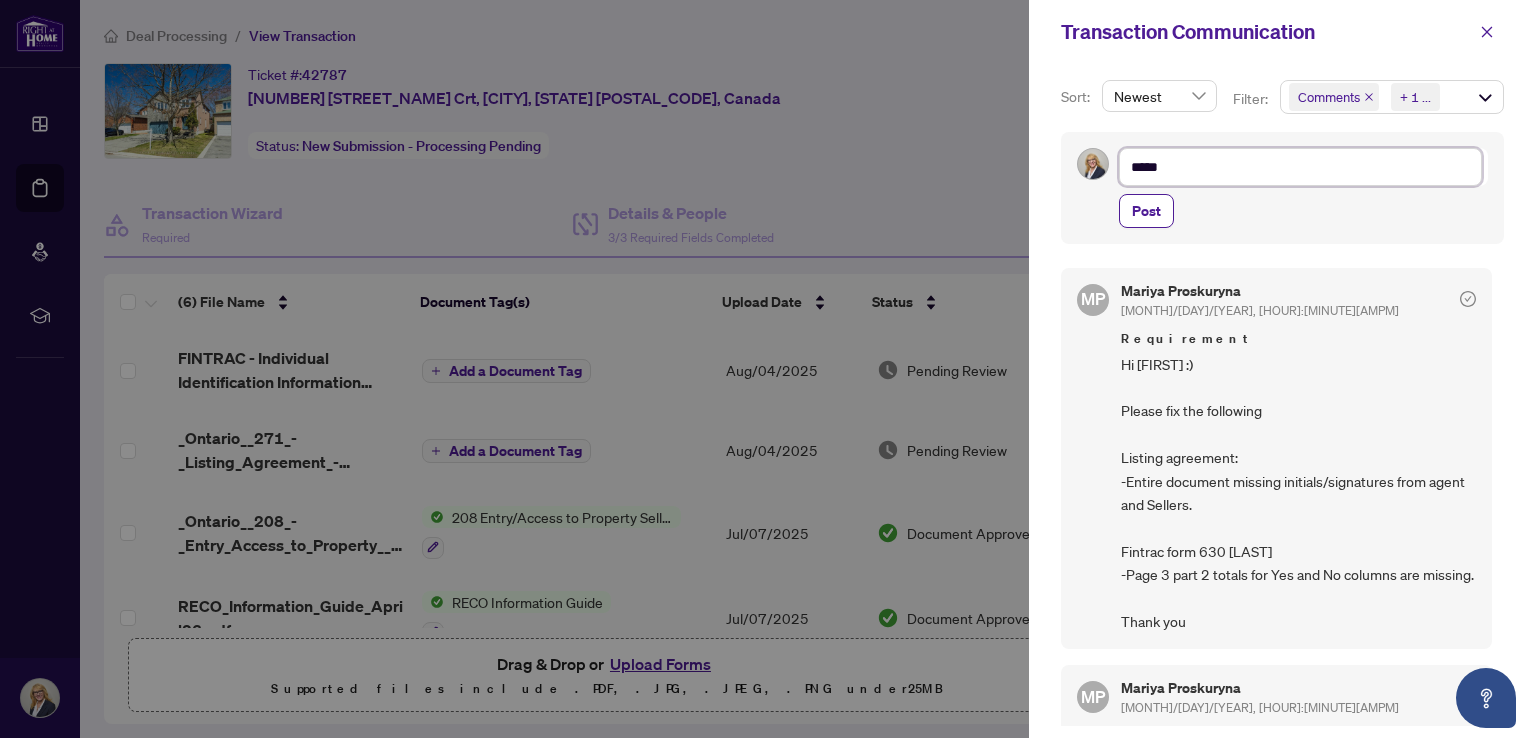 type on "******" 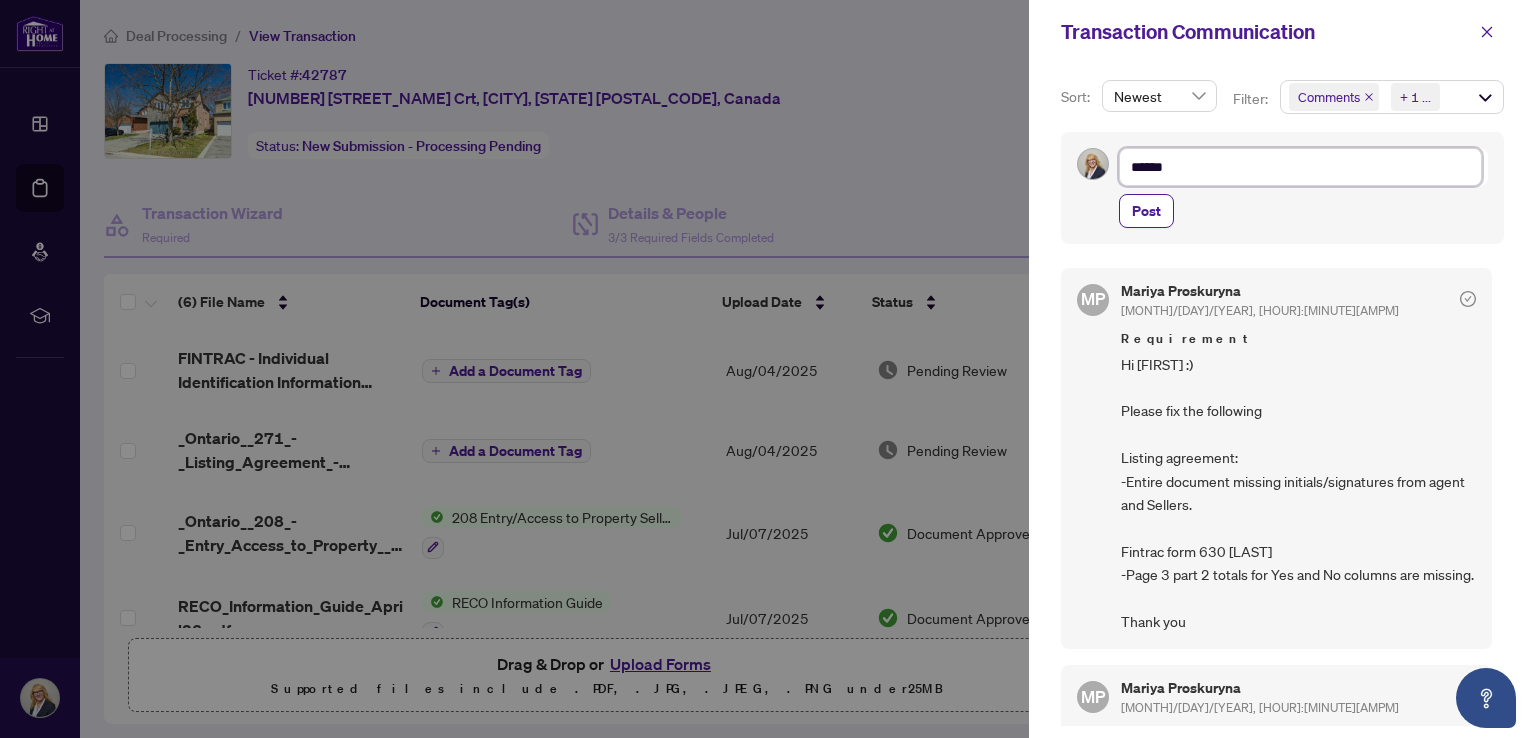type on "******" 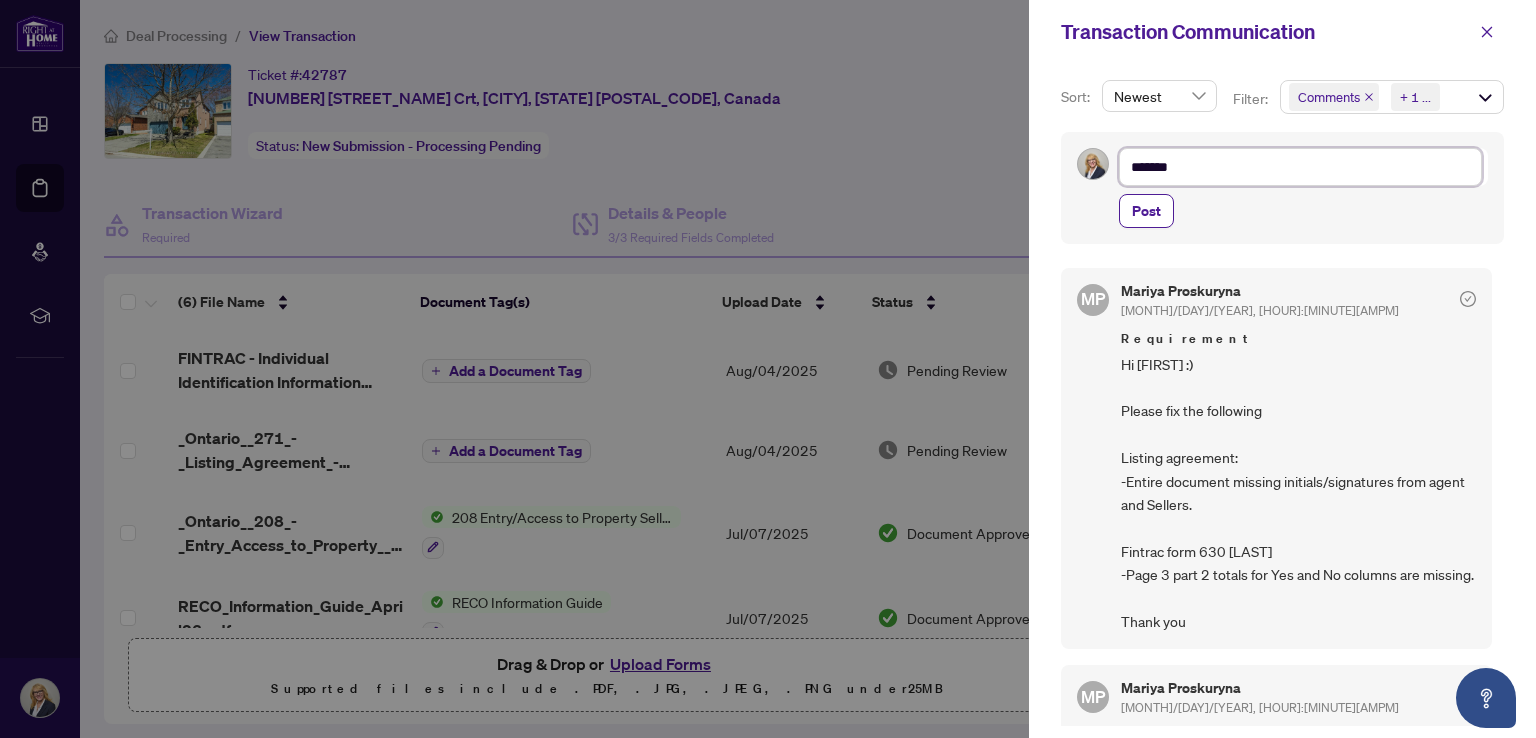 type on "********" 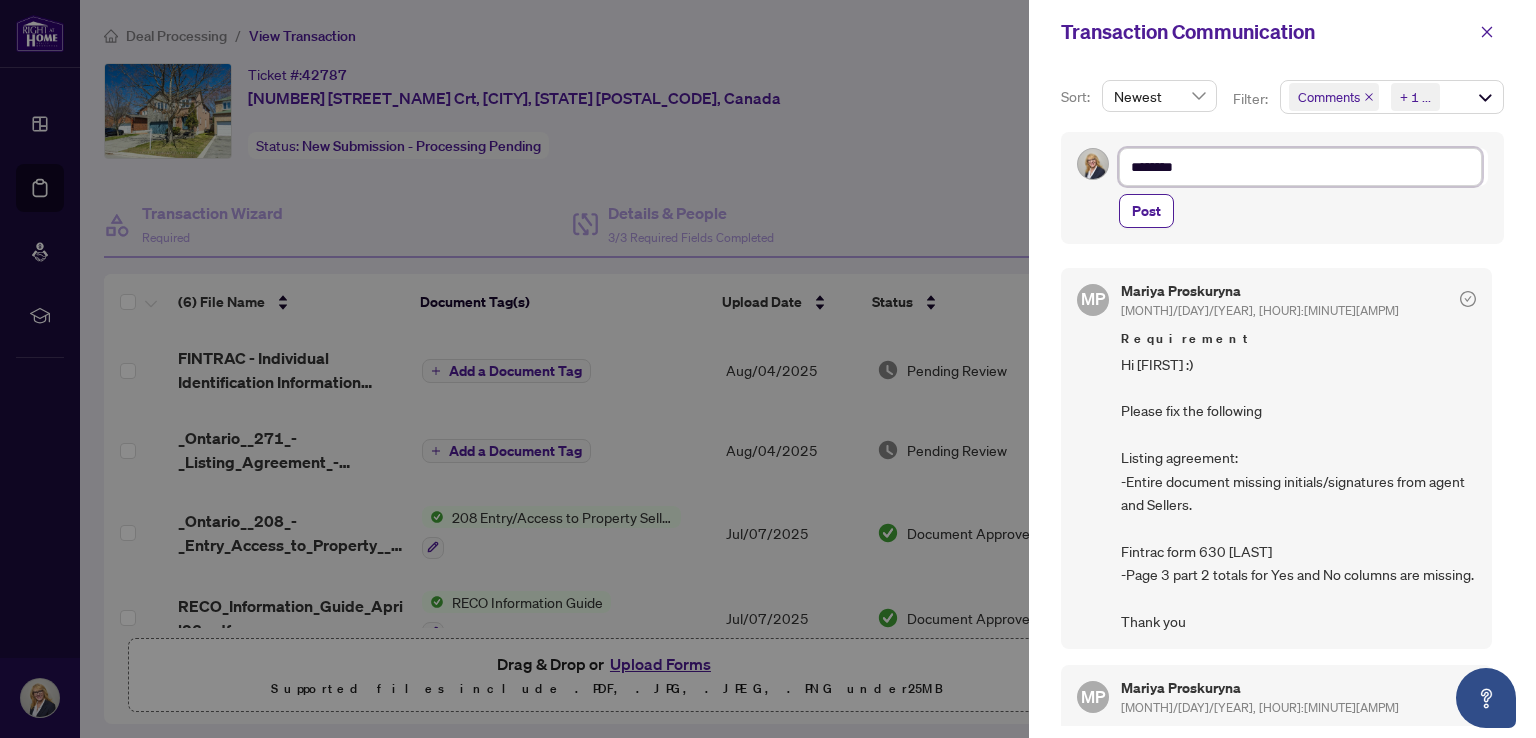 type on "********" 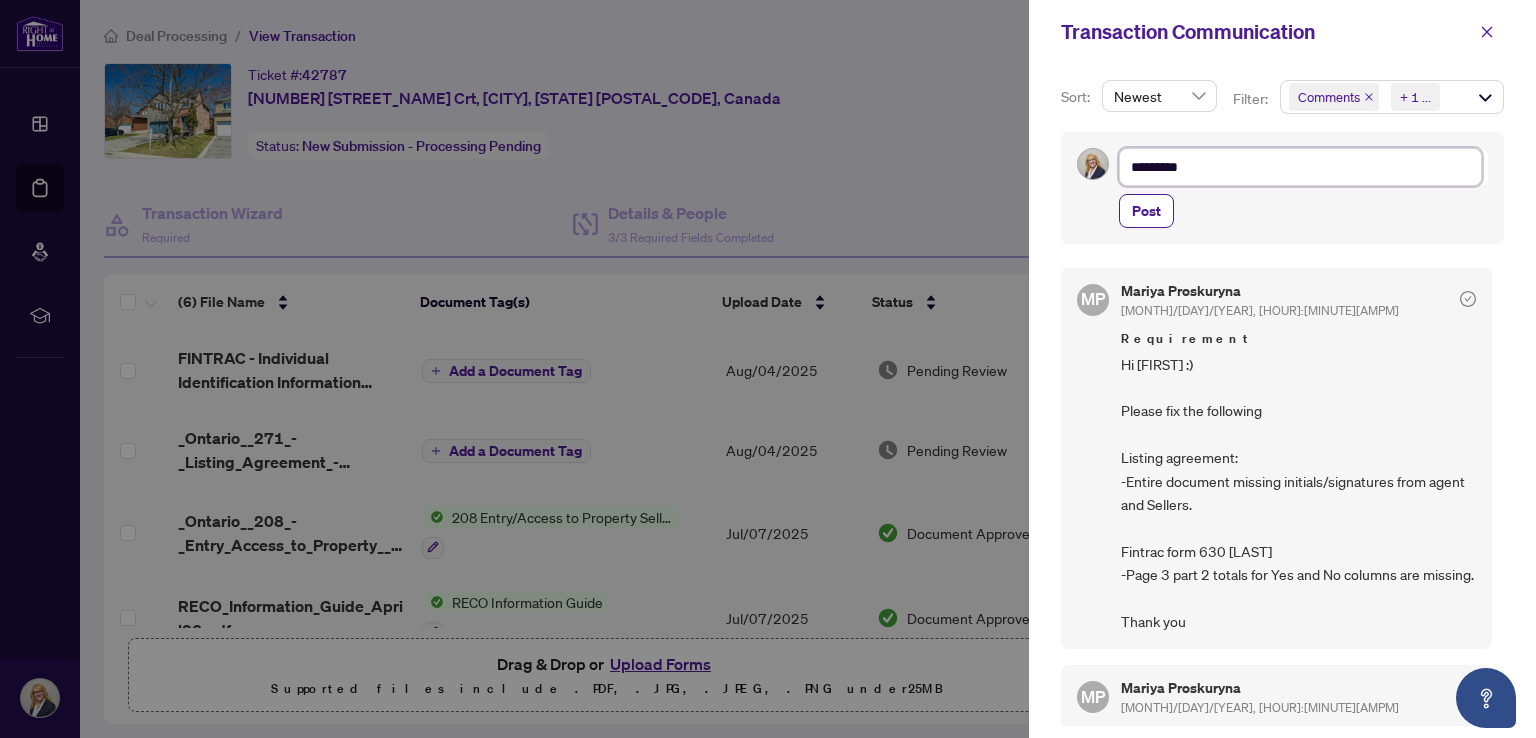 type on "**********" 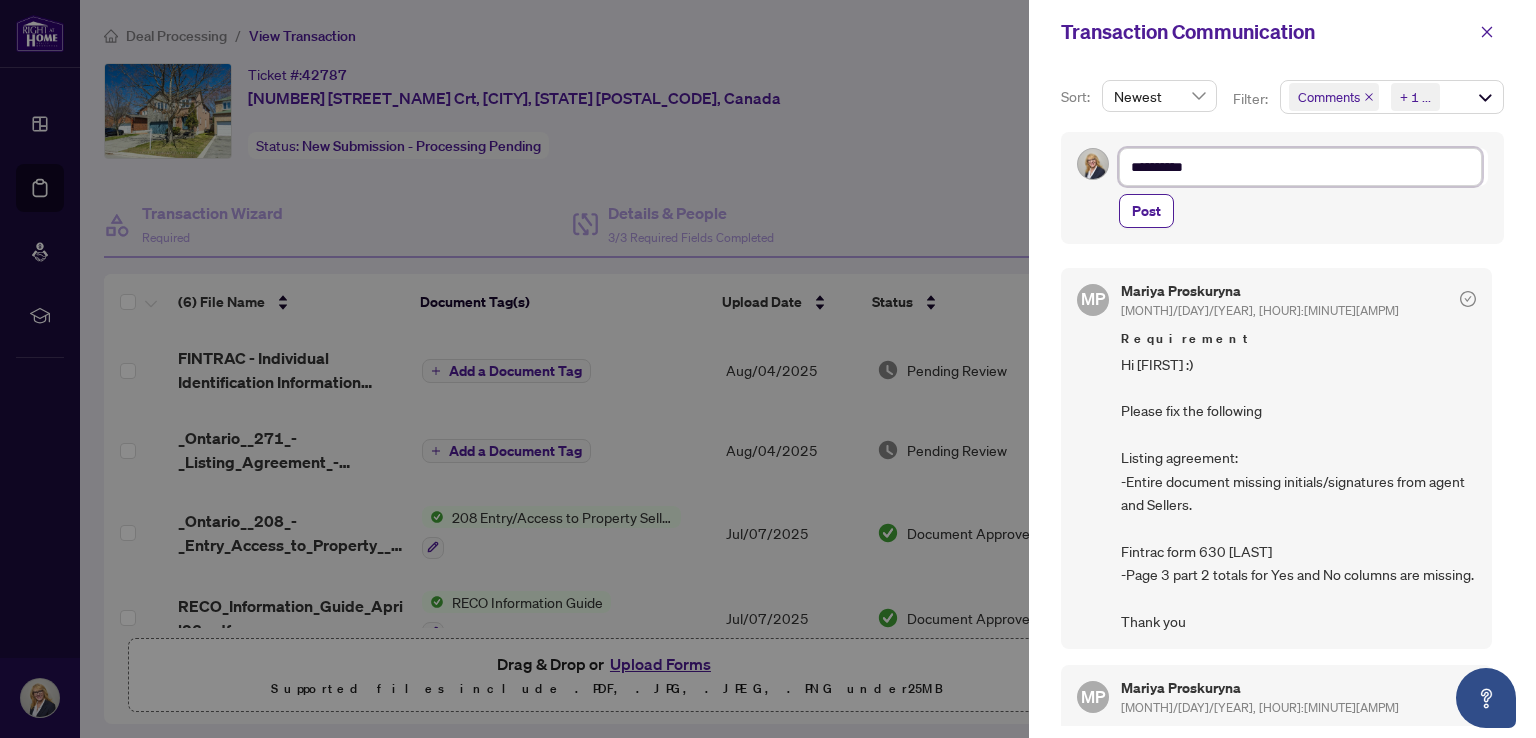 type on "**********" 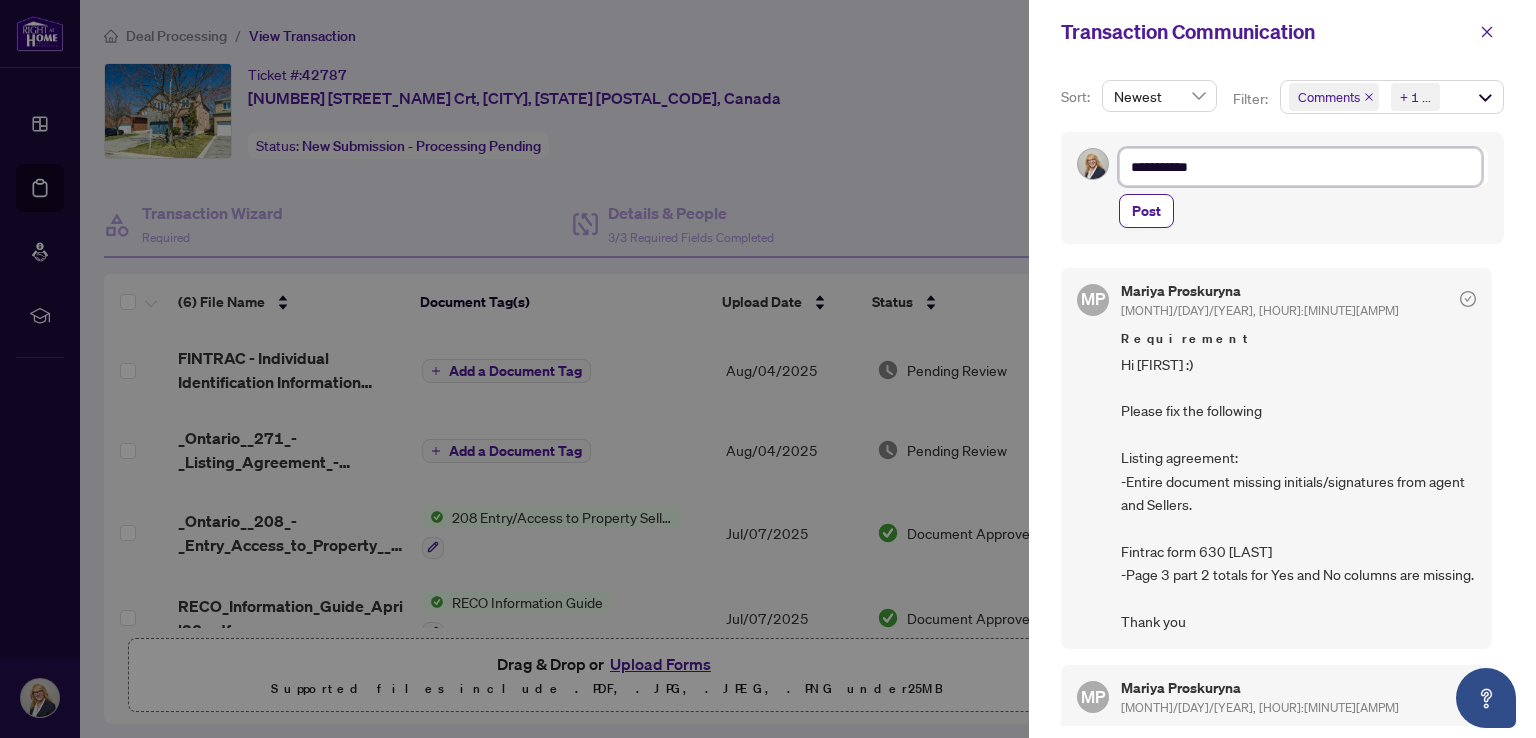 type on "**********" 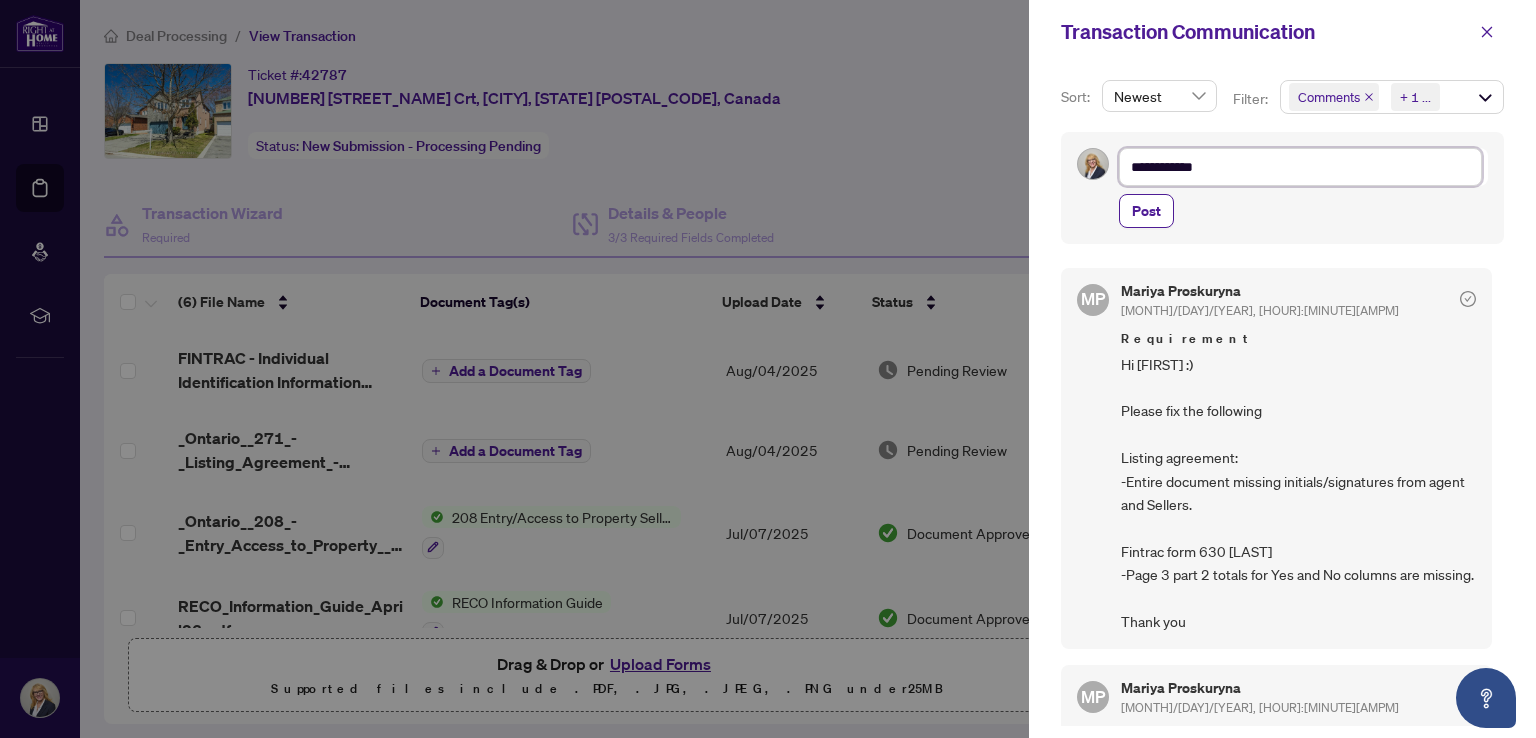 type on "**********" 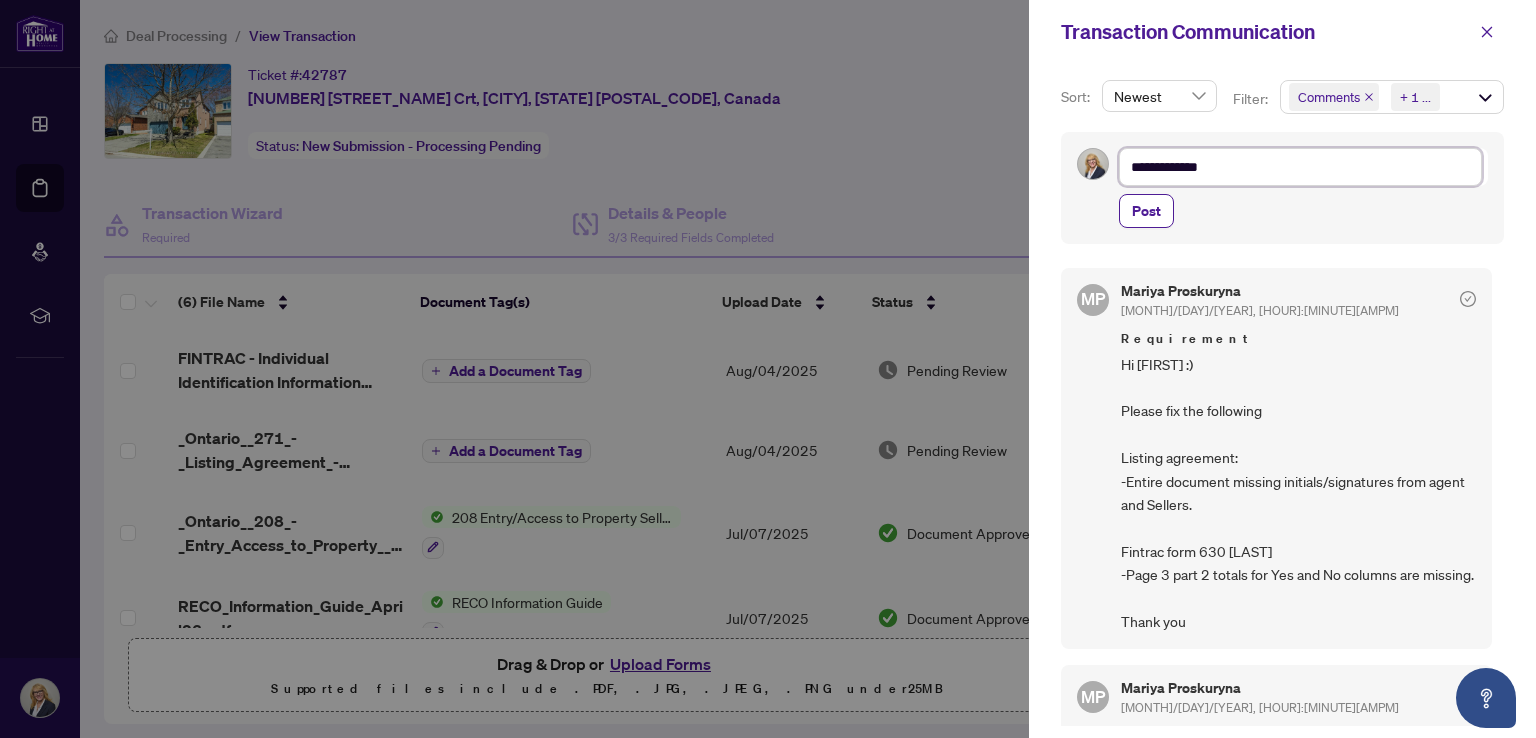 type on "**********" 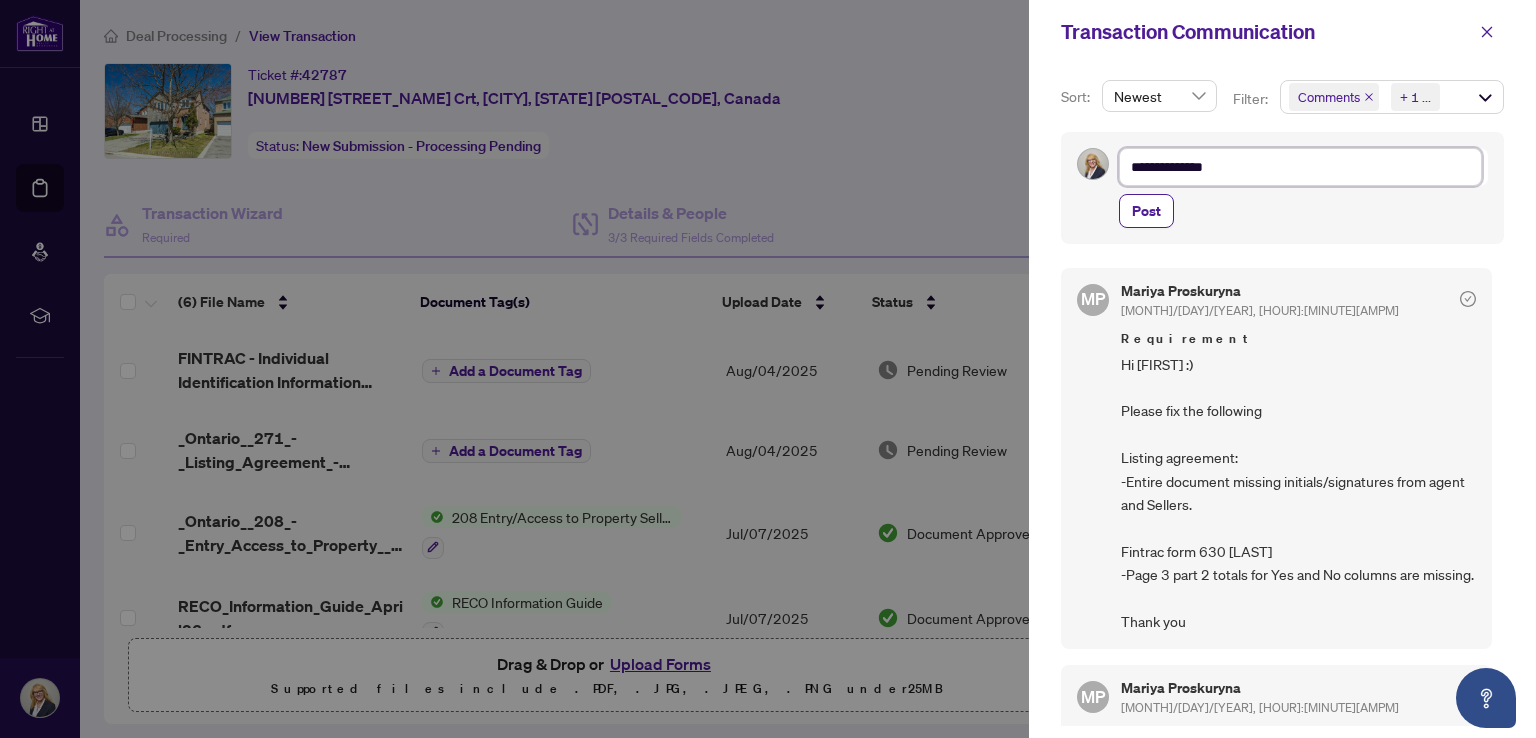 type on "**********" 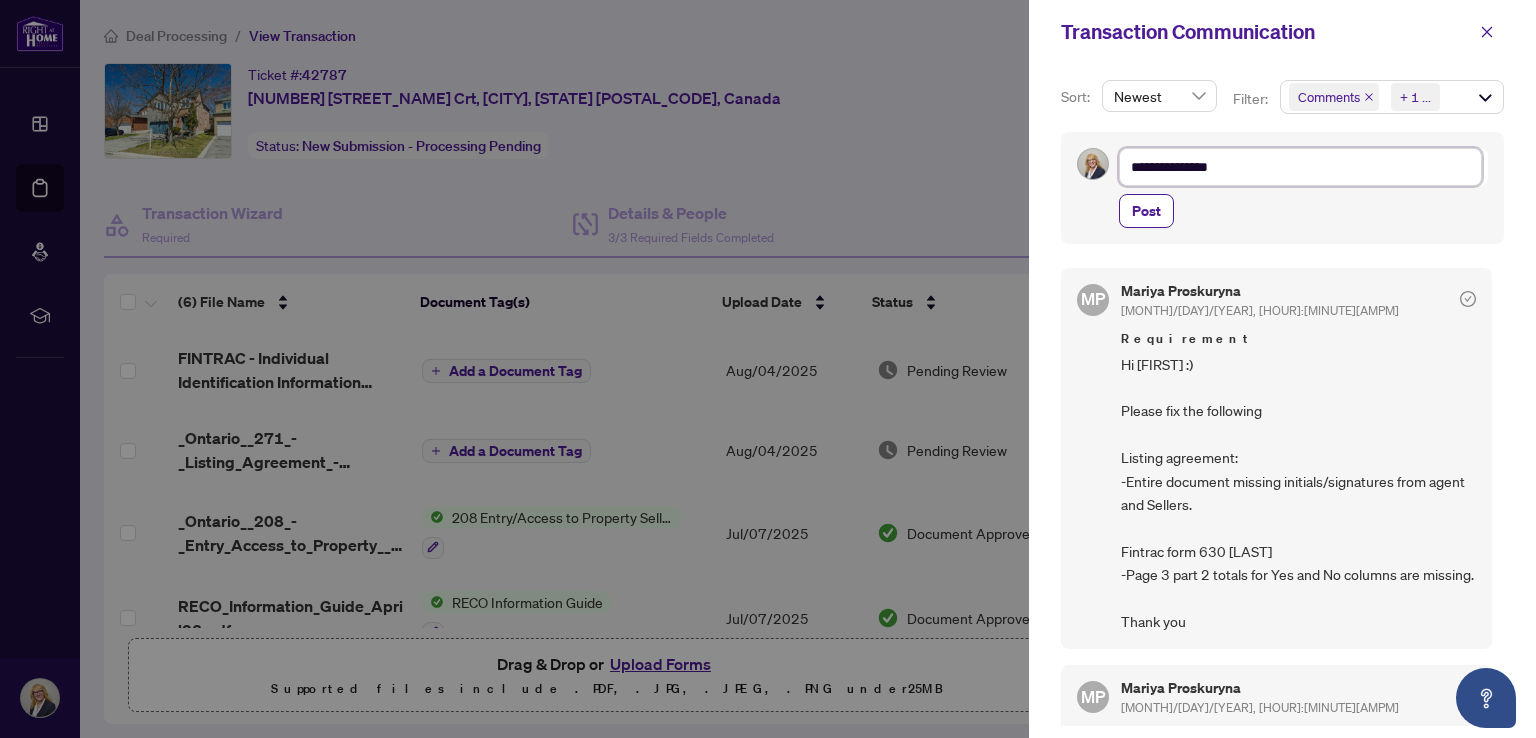 type on "**********" 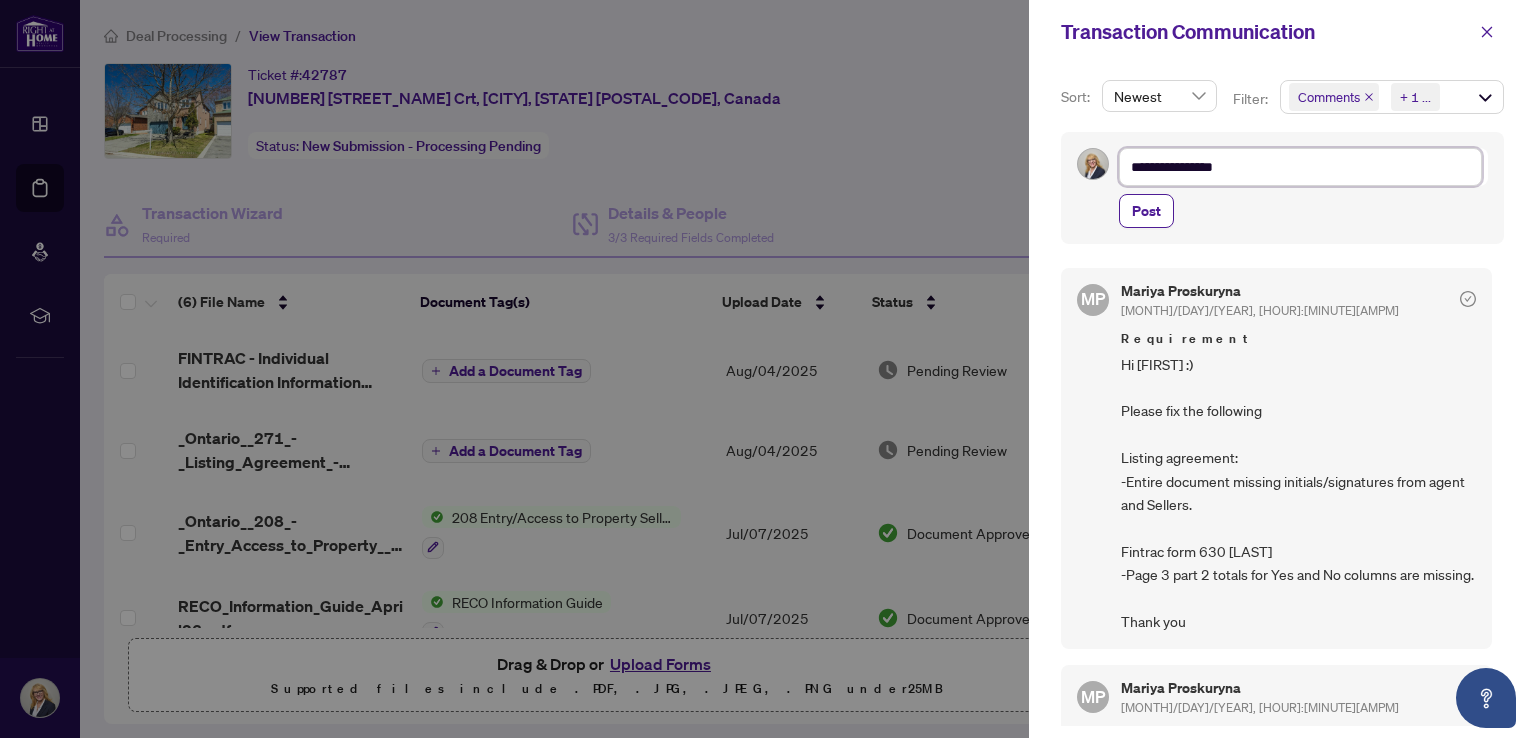 type on "**********" 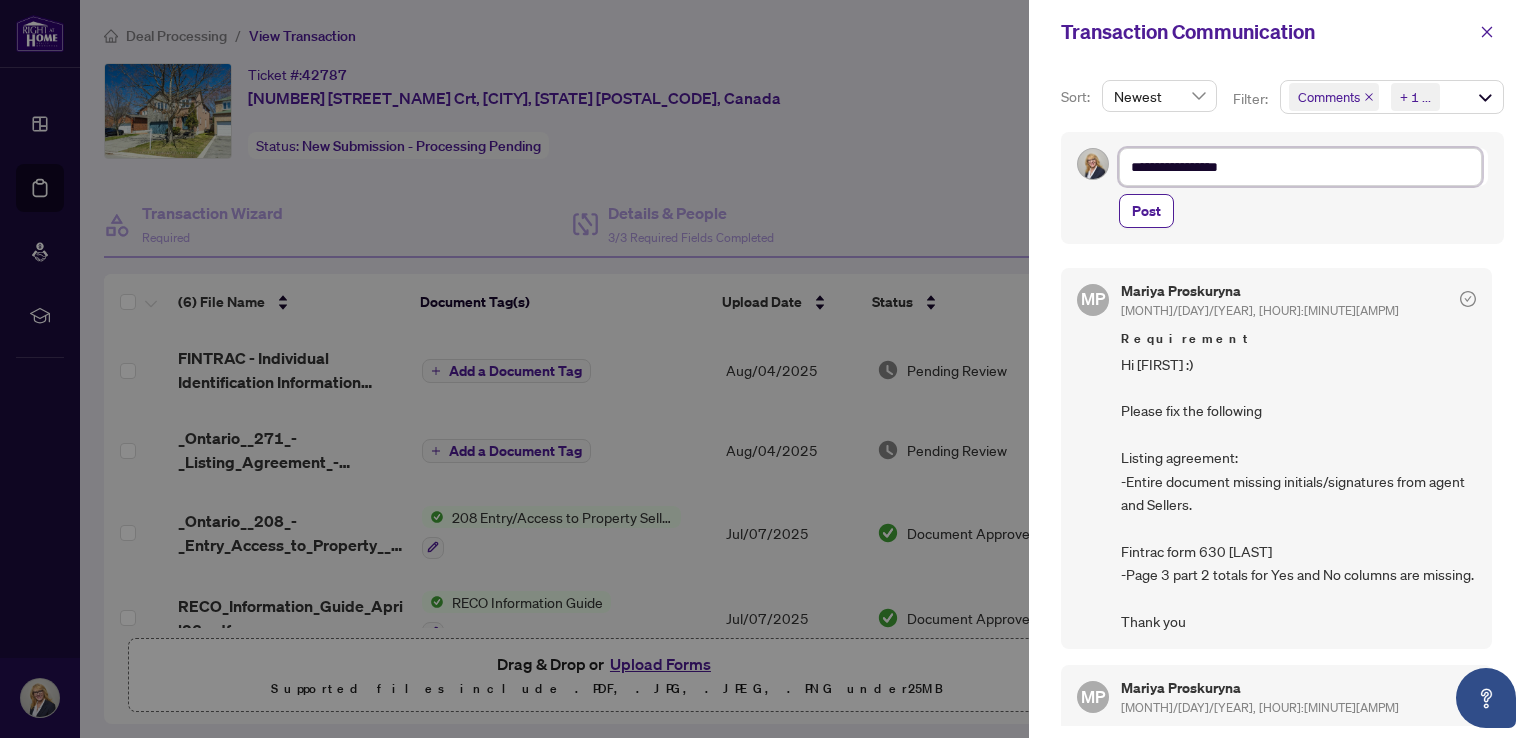 type on "**********" 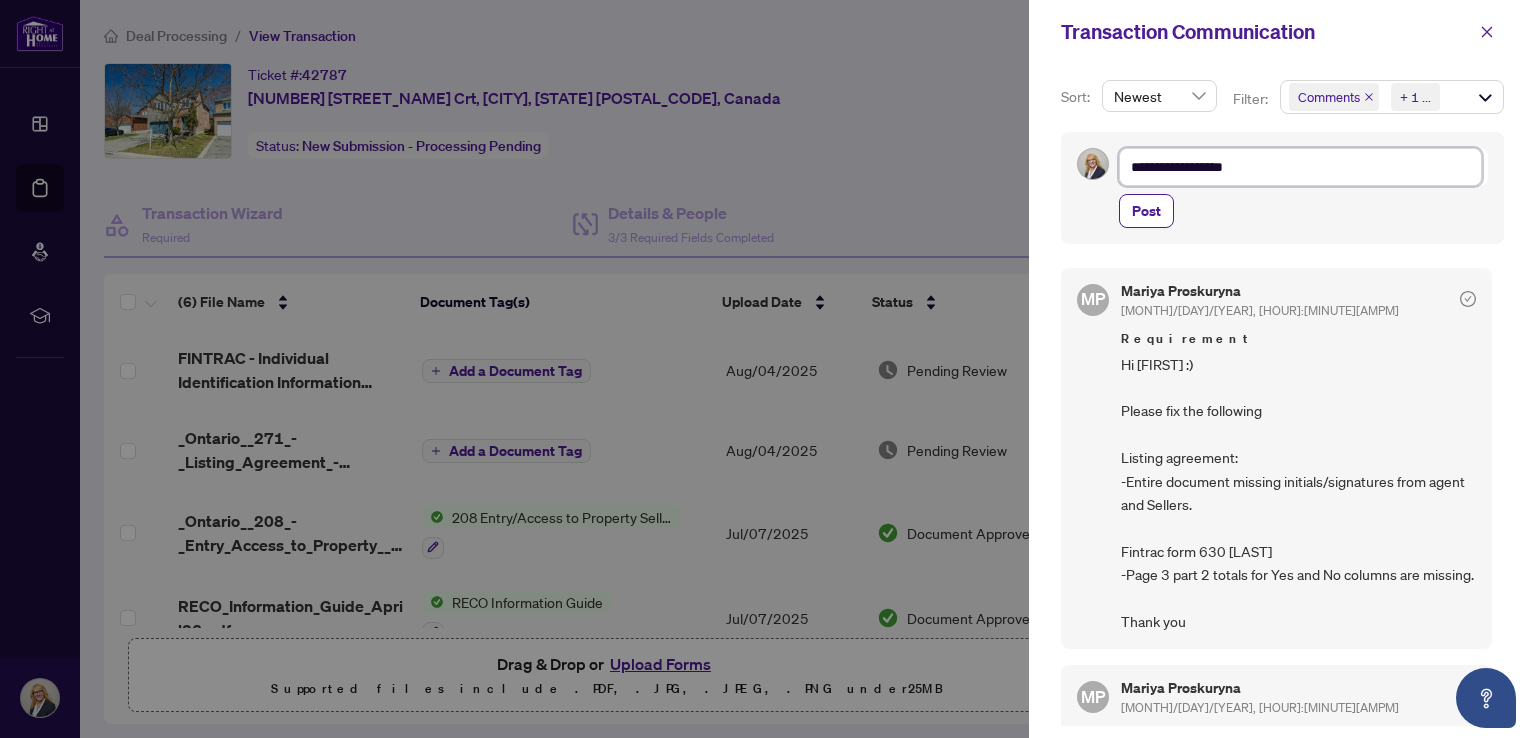 type on "**********" 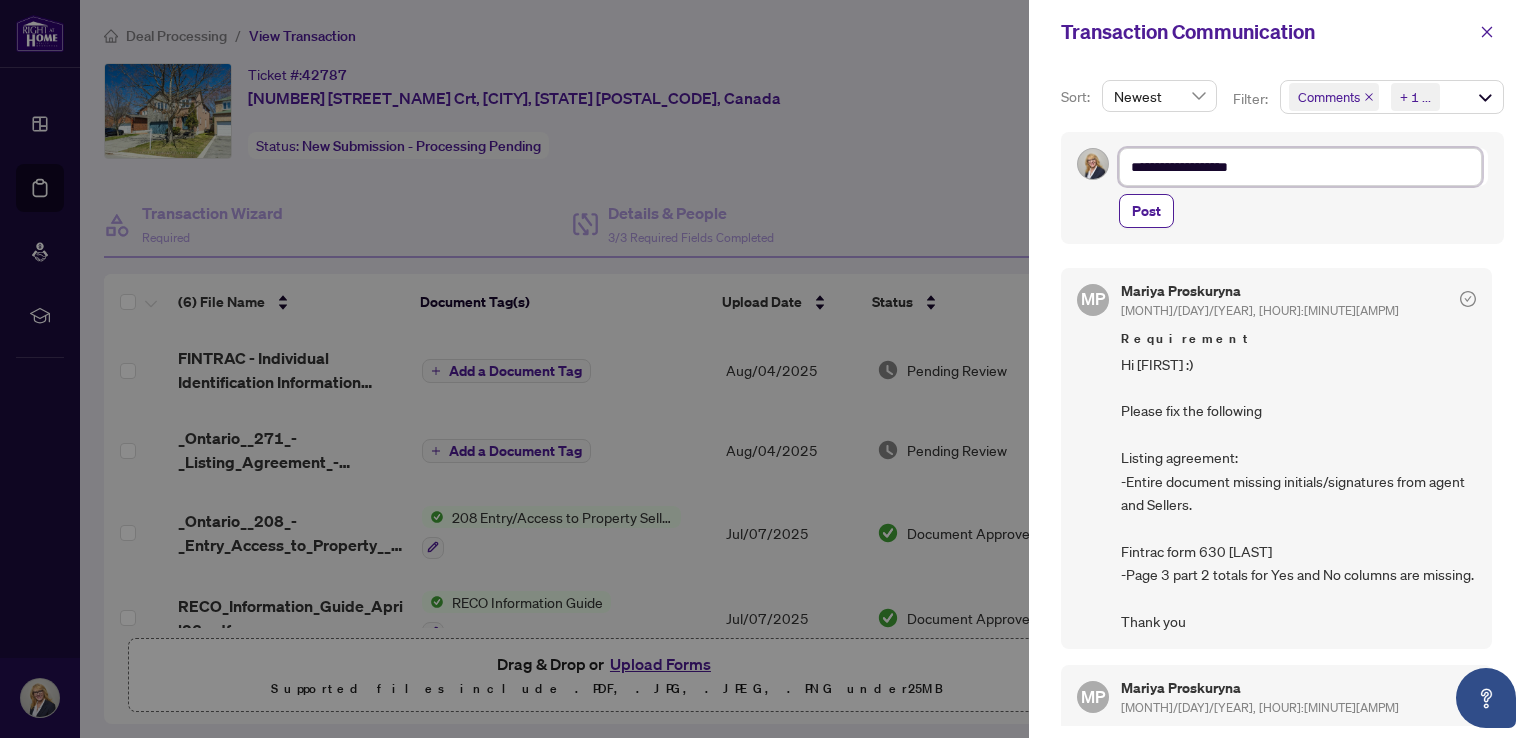 type on "**********" 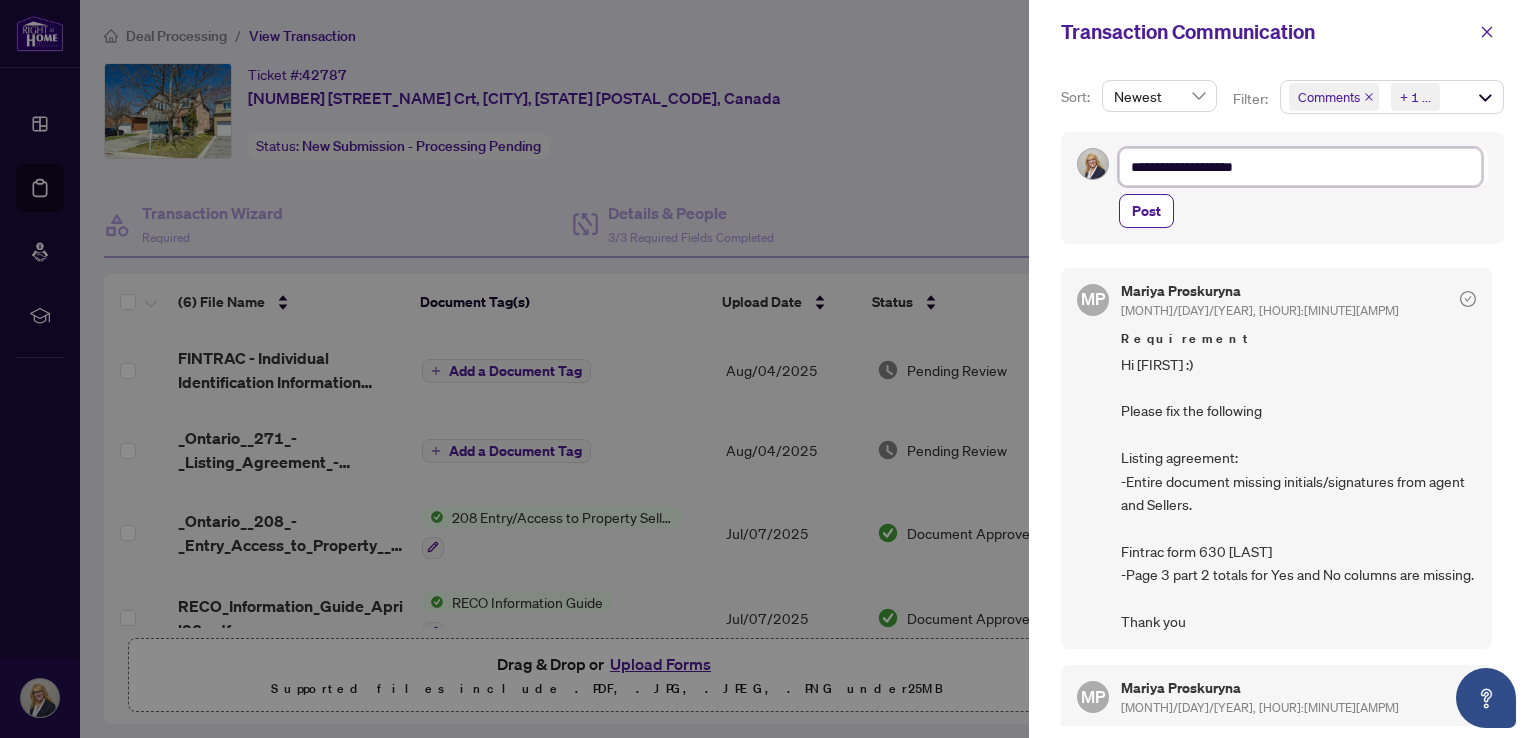 type on "**********" 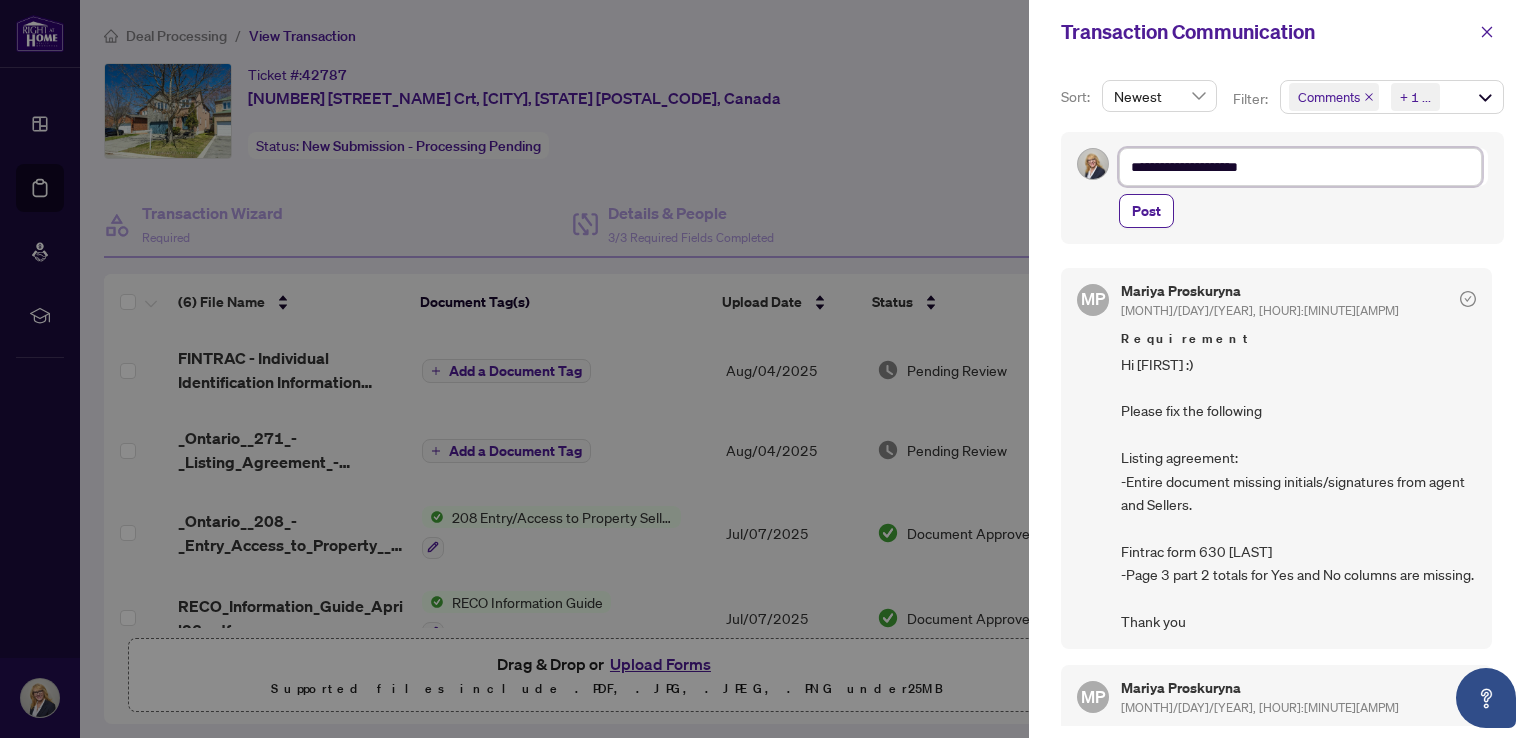 type on "**********" 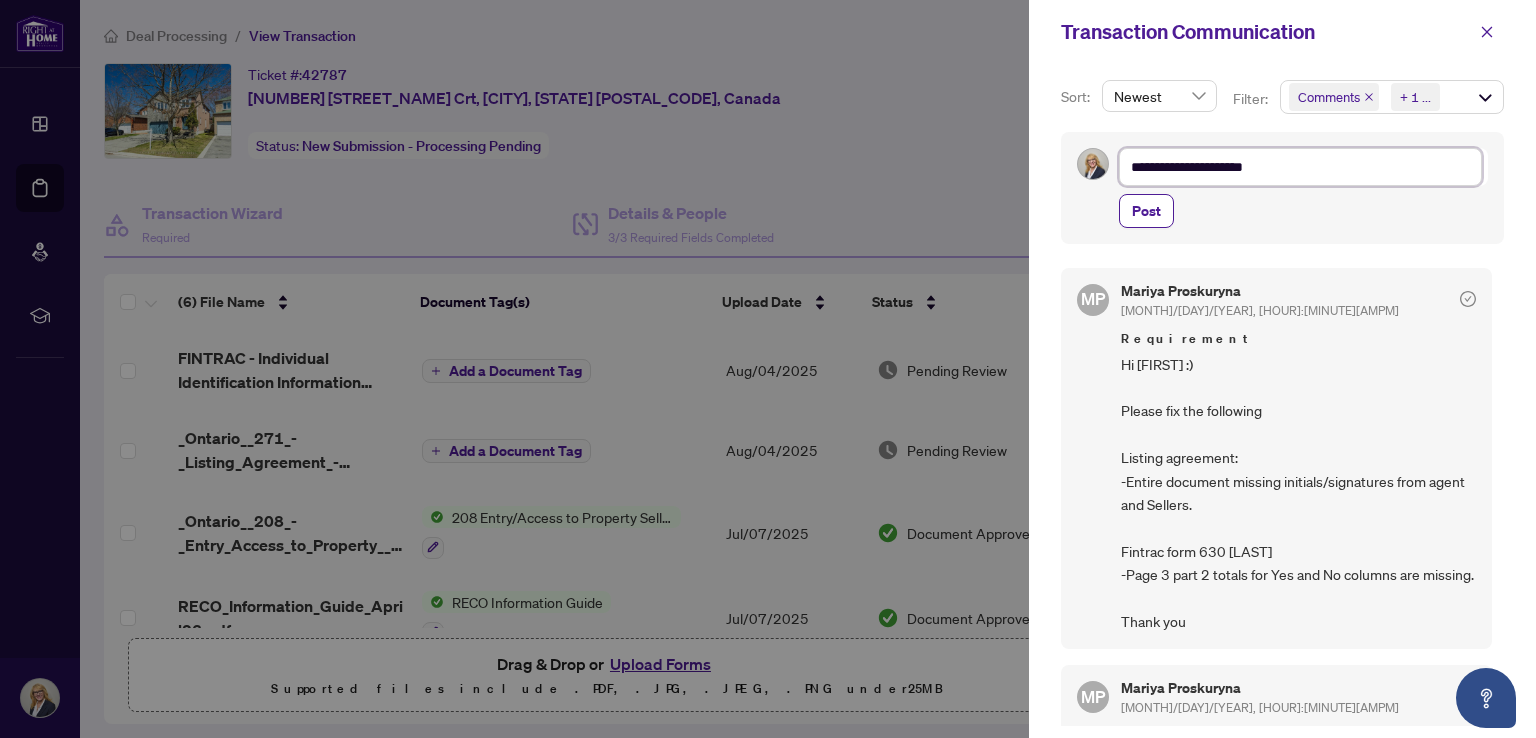type on "**********" 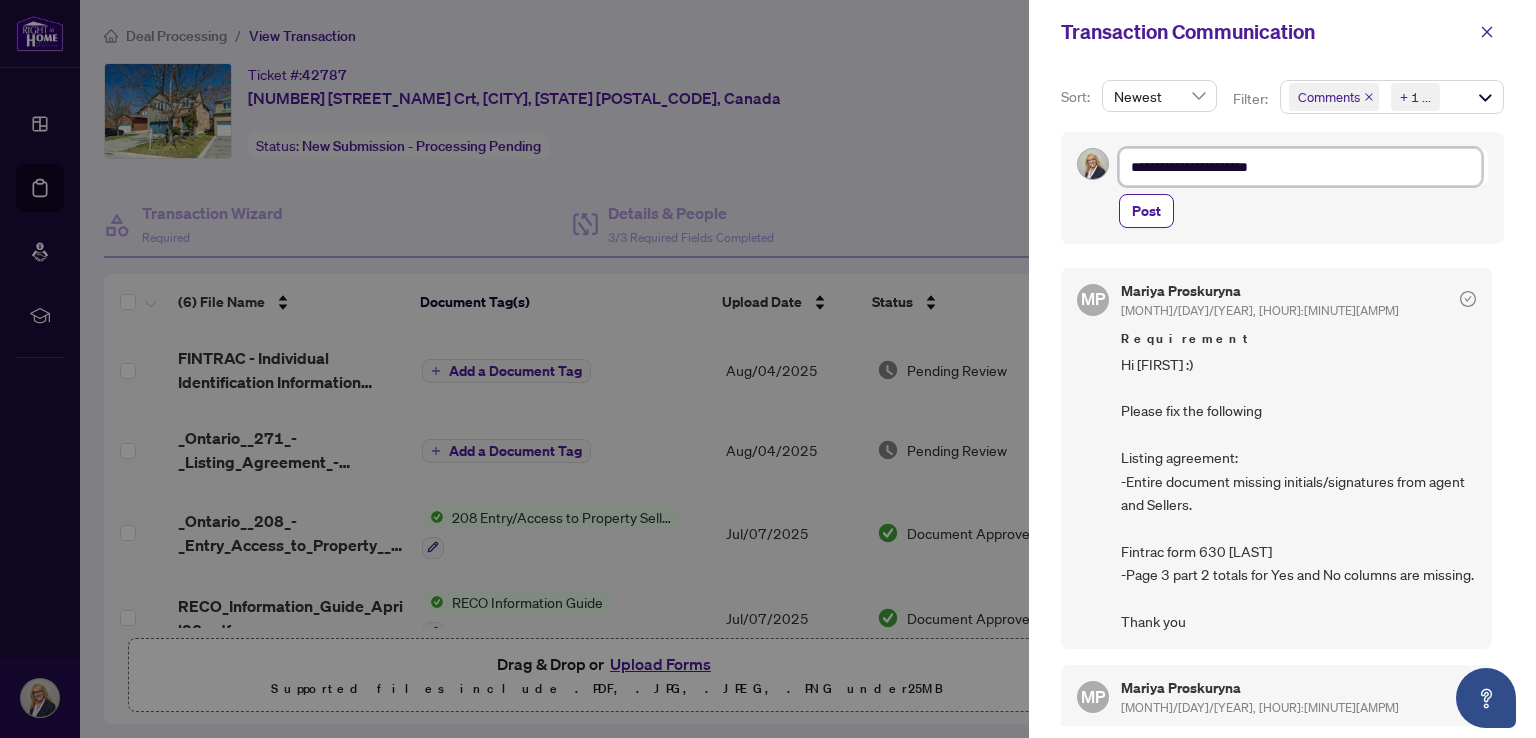type on "**********" 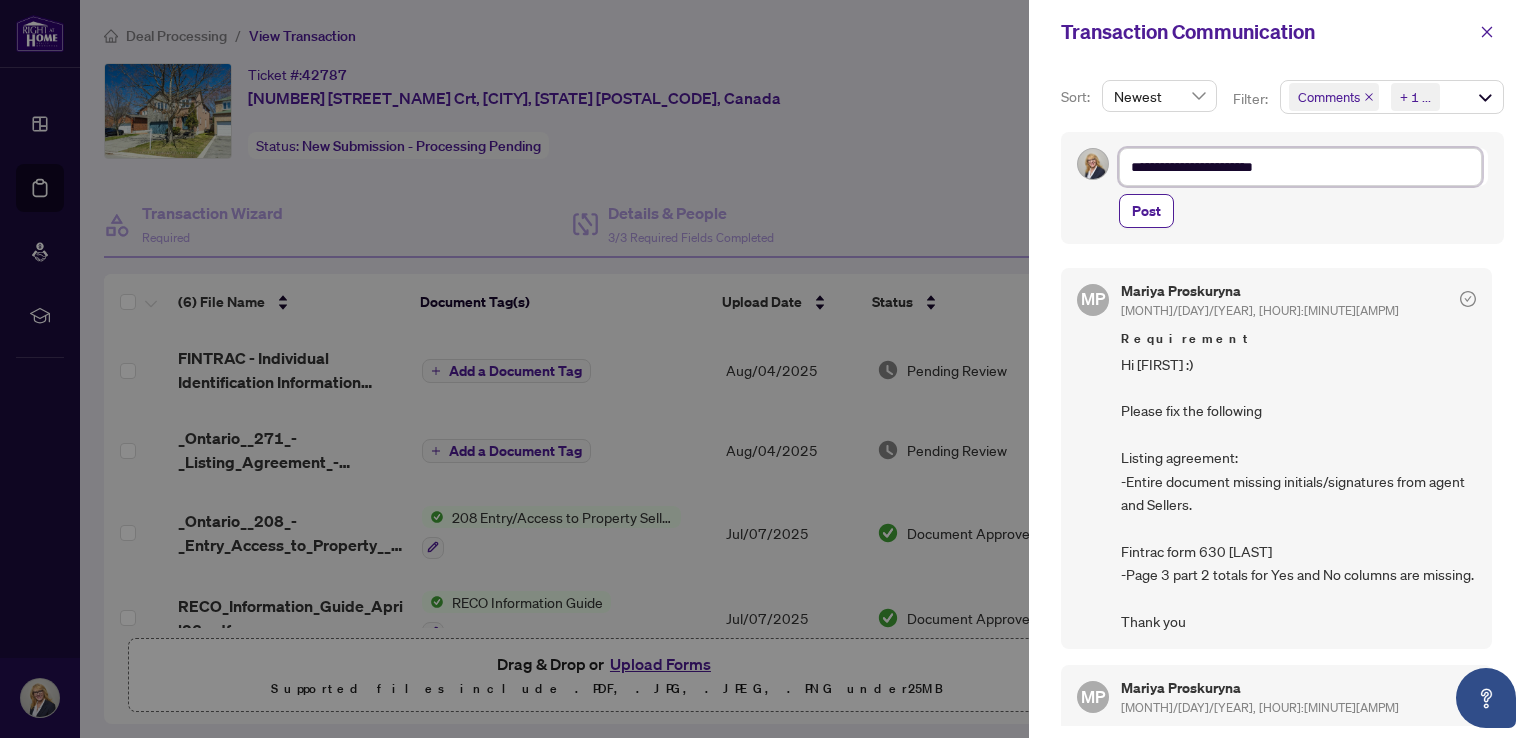 type on "**********" 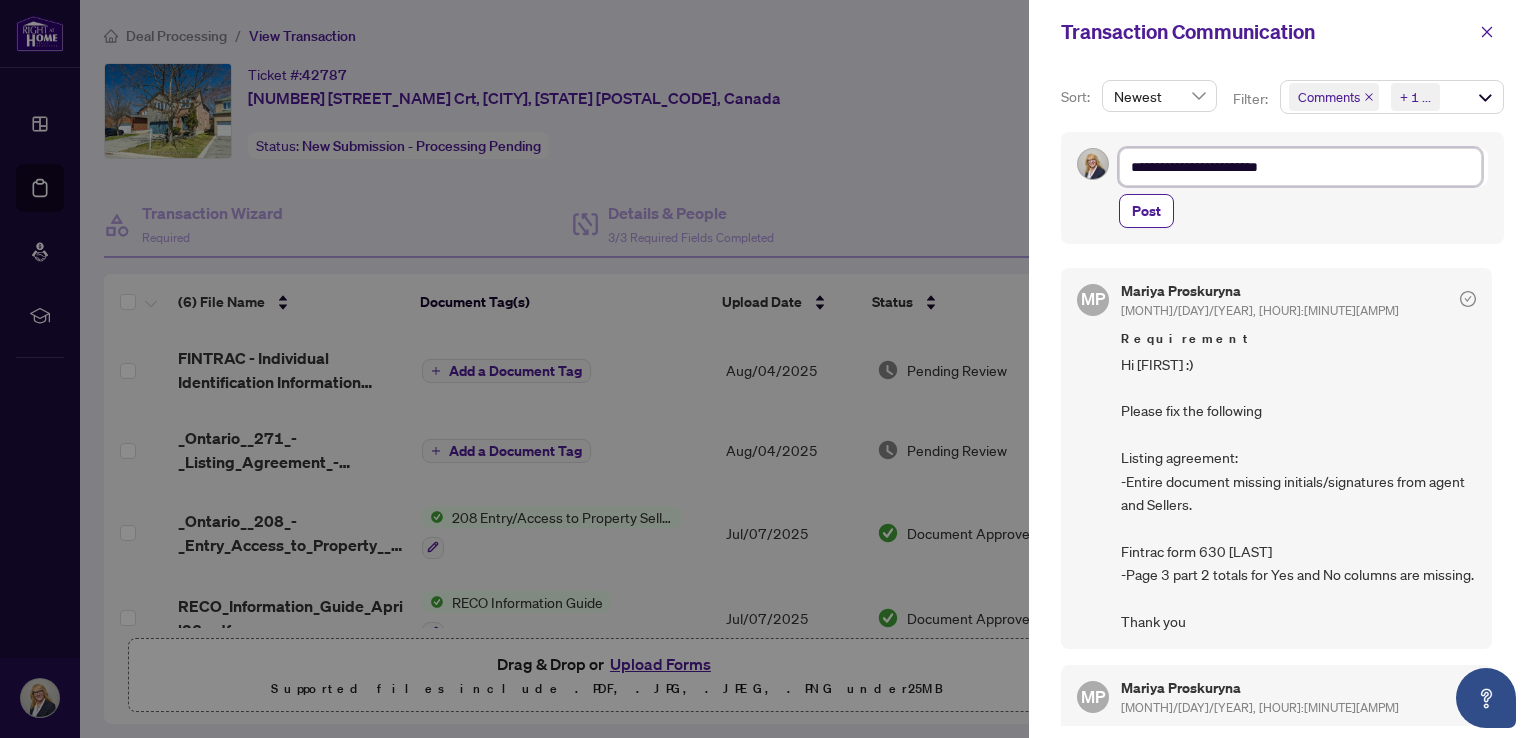 type on "**********" 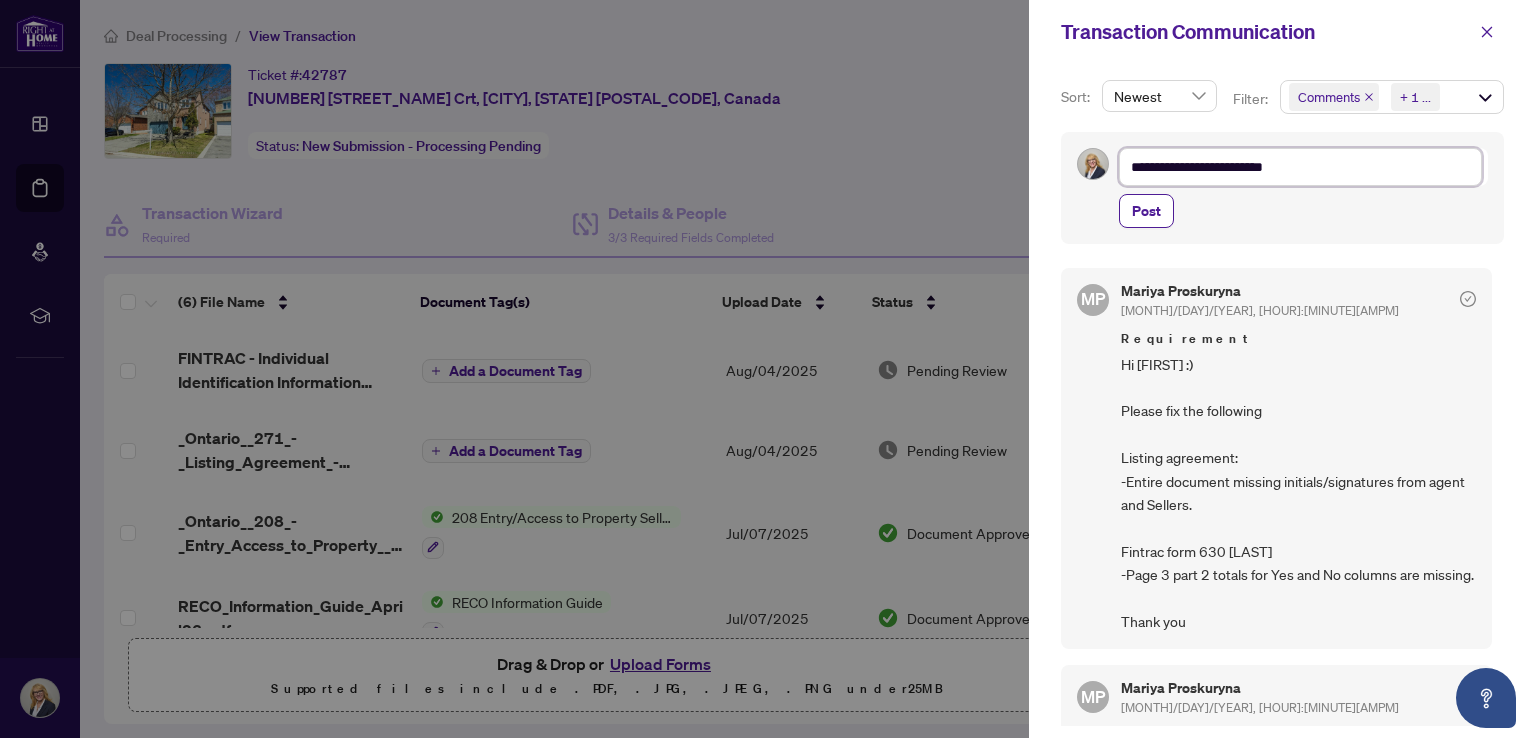 type on "**********" 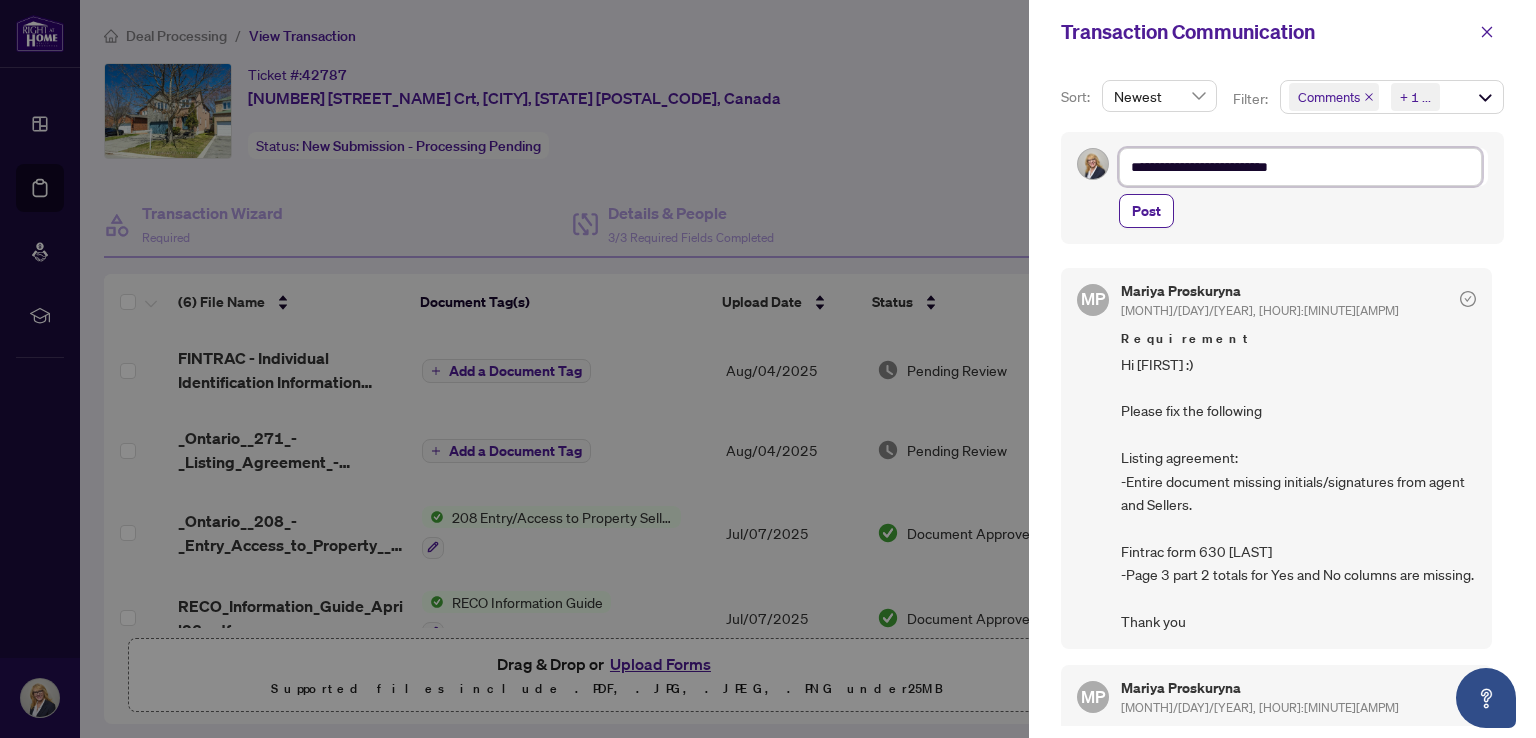 click on "**********" at bounding box center [1300, 167] 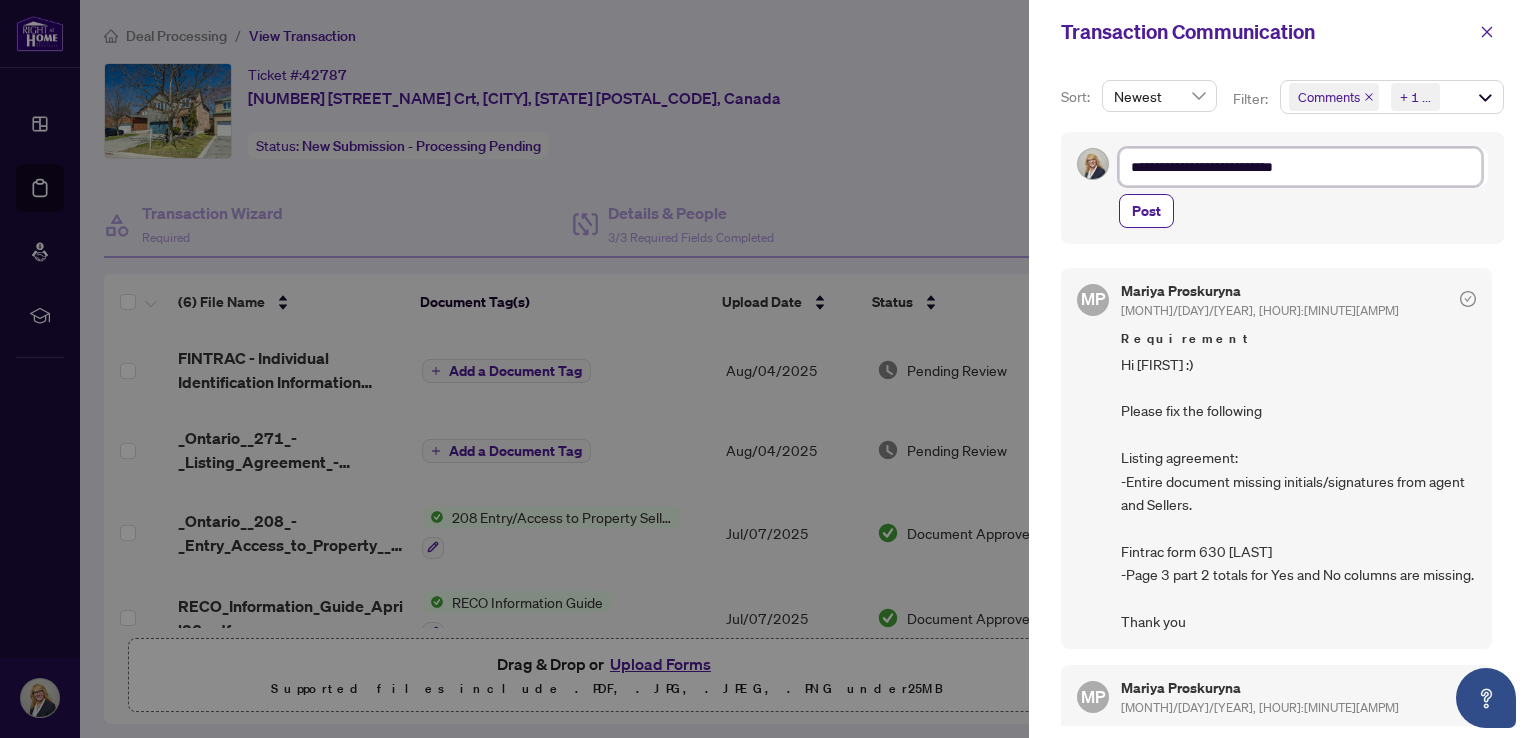type on "**********" 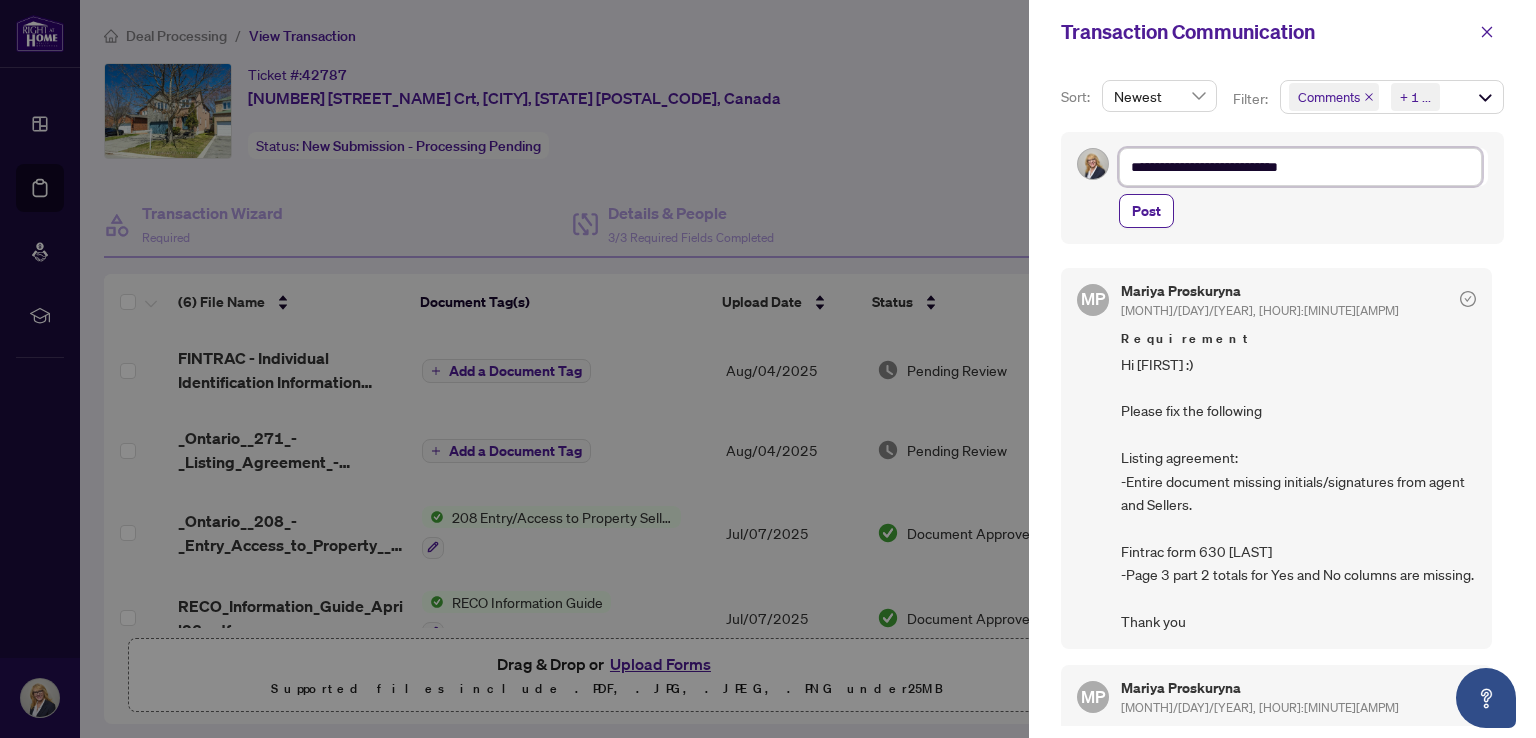 type on "**********" 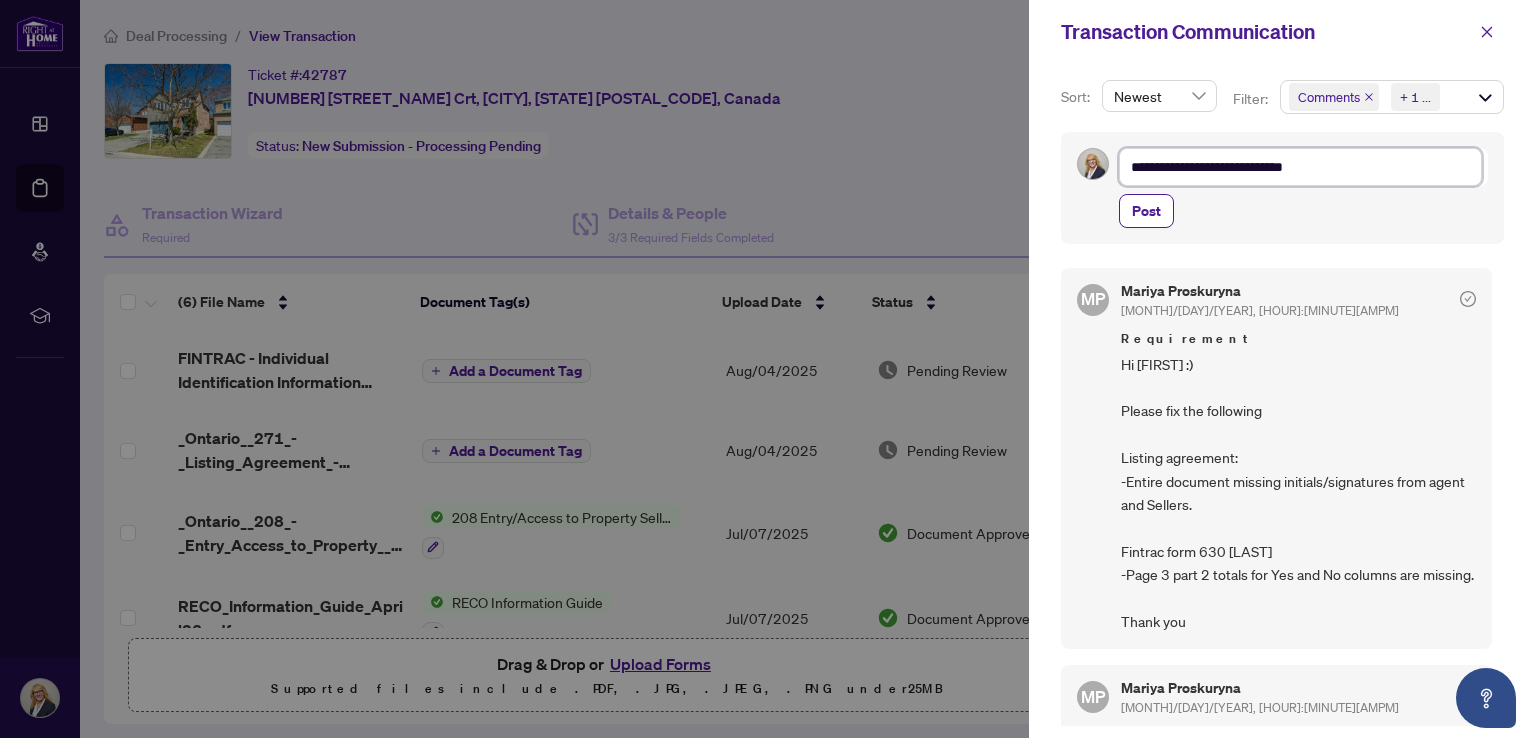 type on "**********" 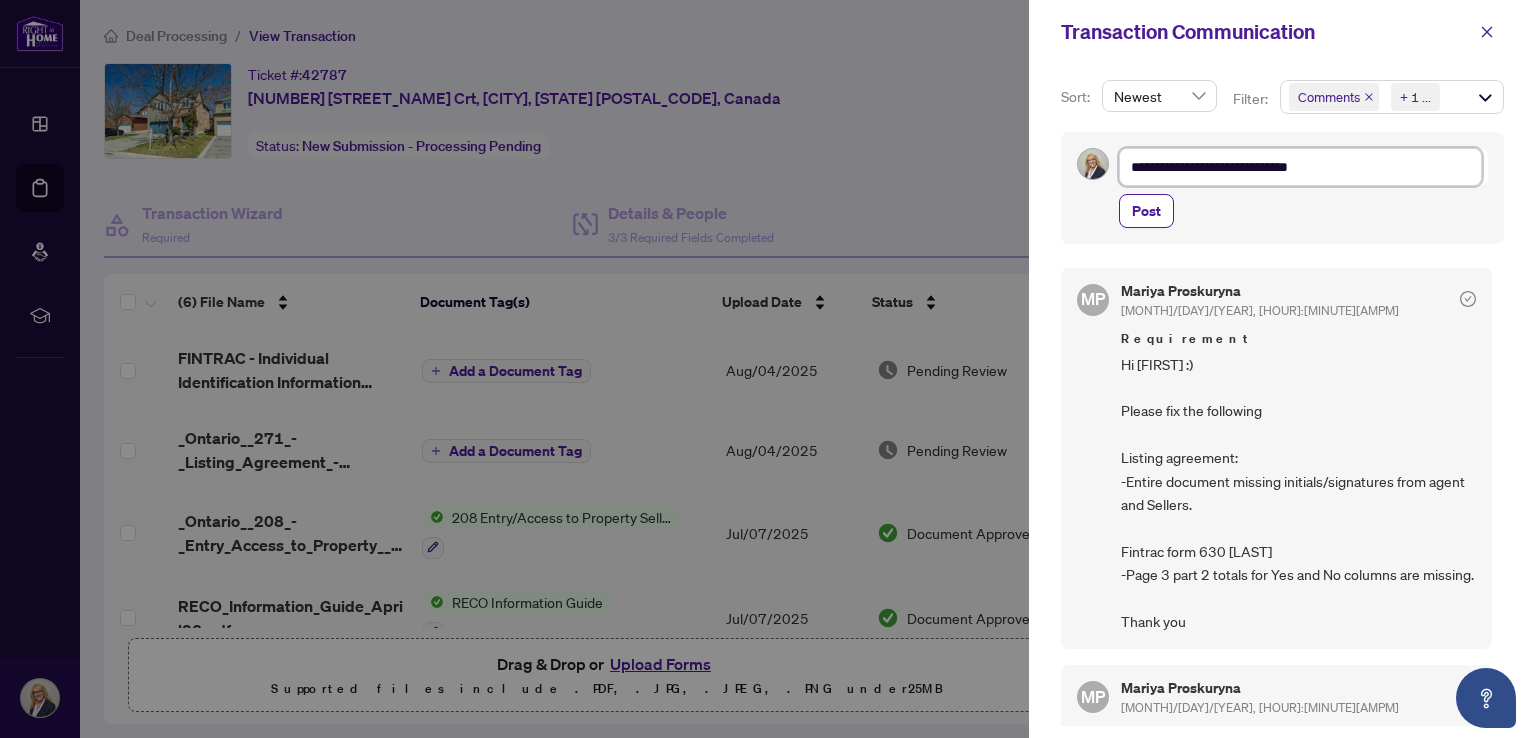 type on "**********" 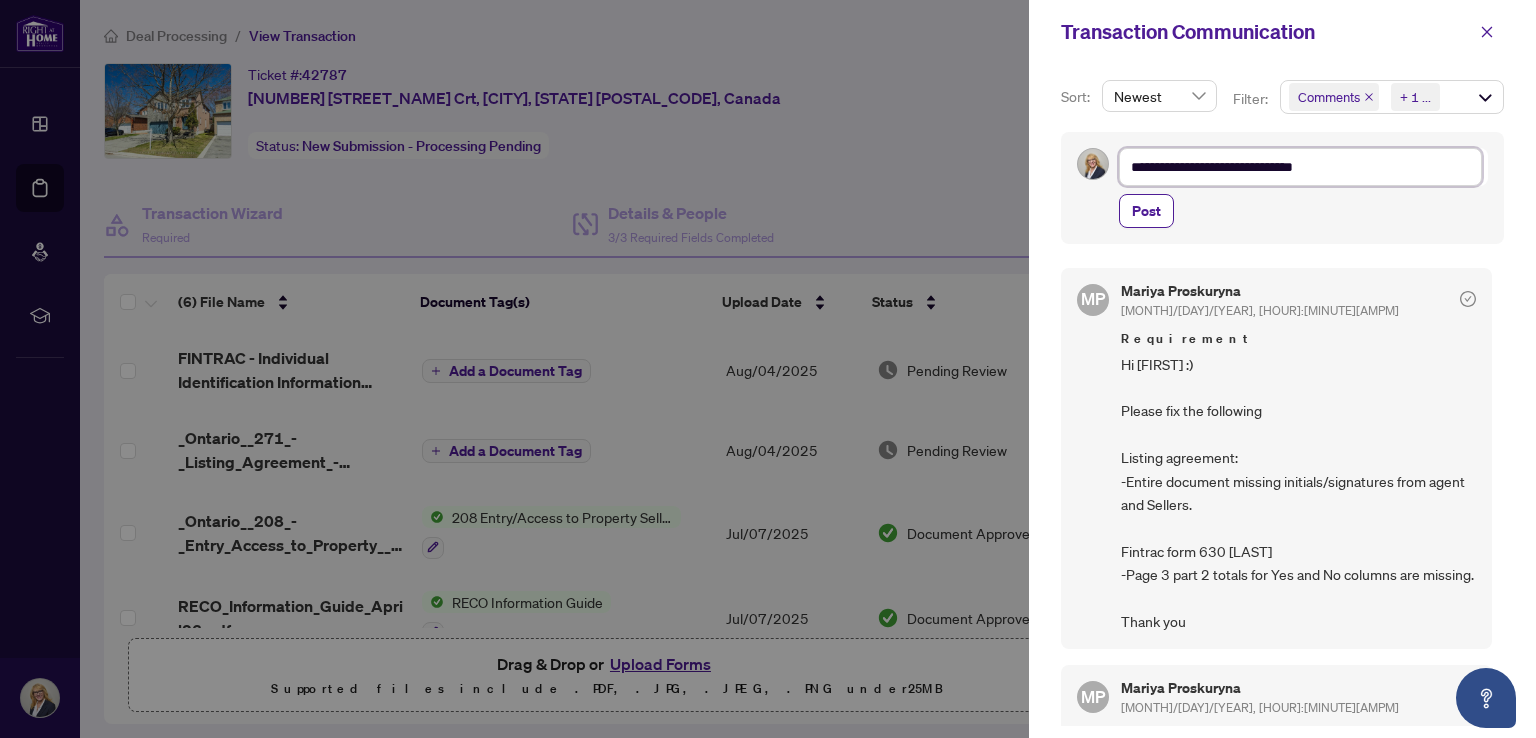 type on "**********" 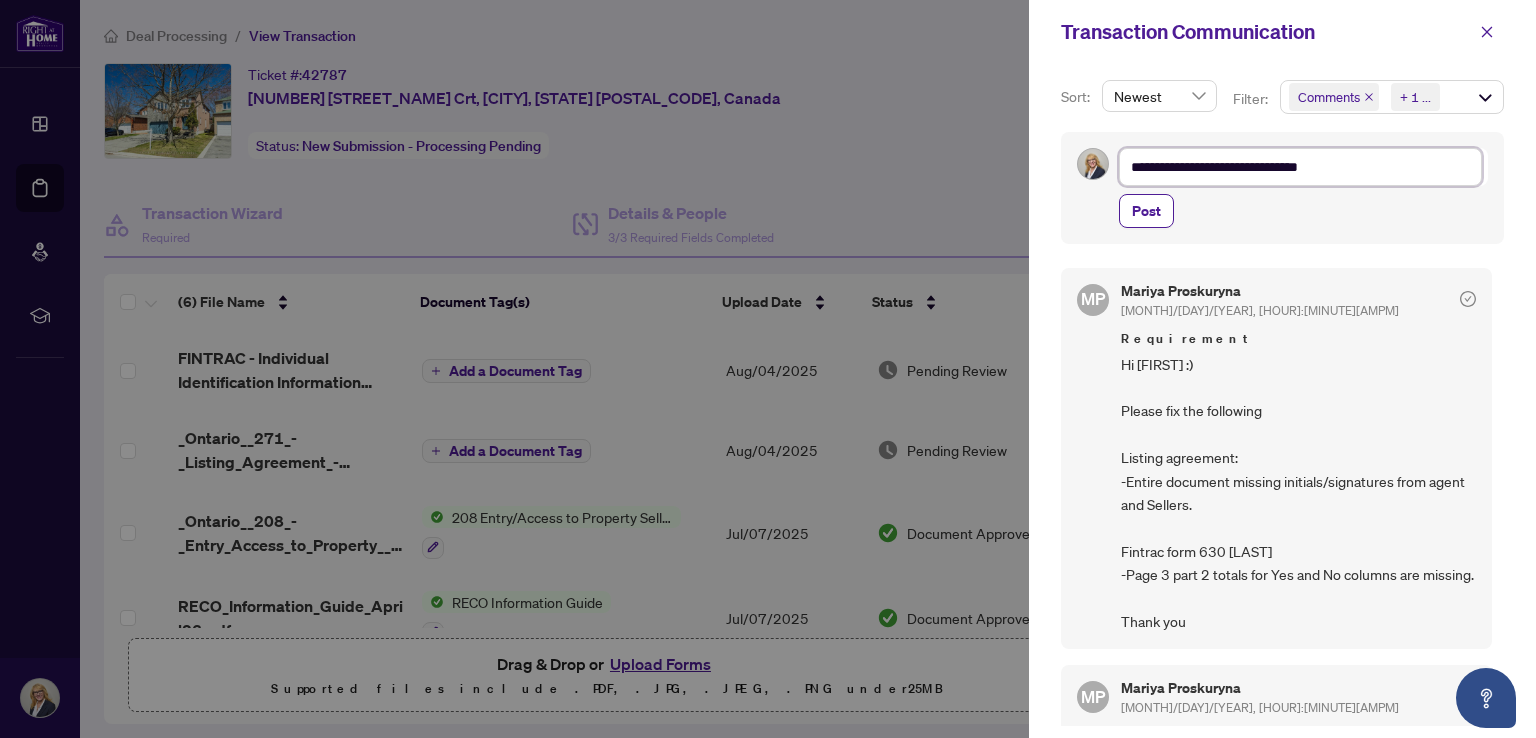 type on "**********" 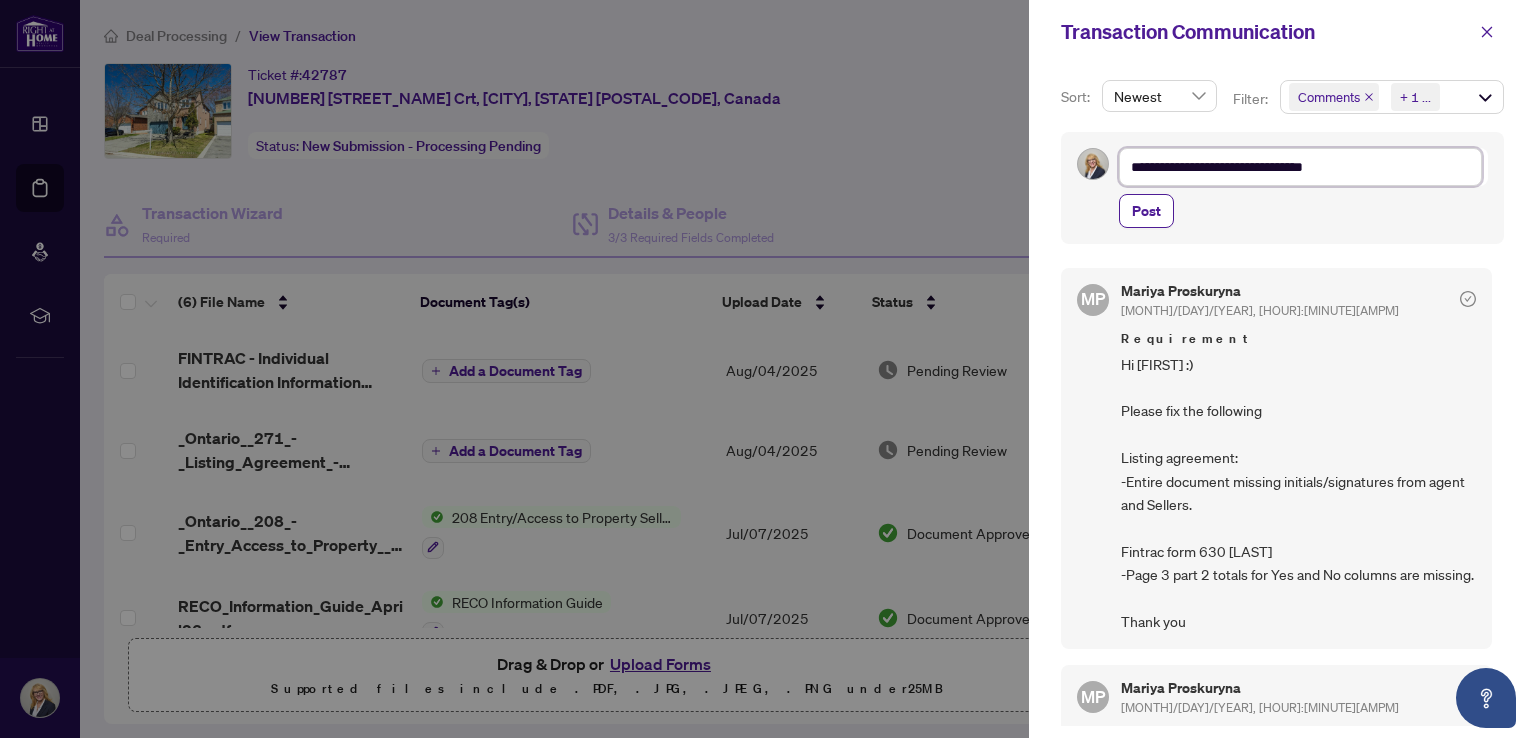 type on "**********" 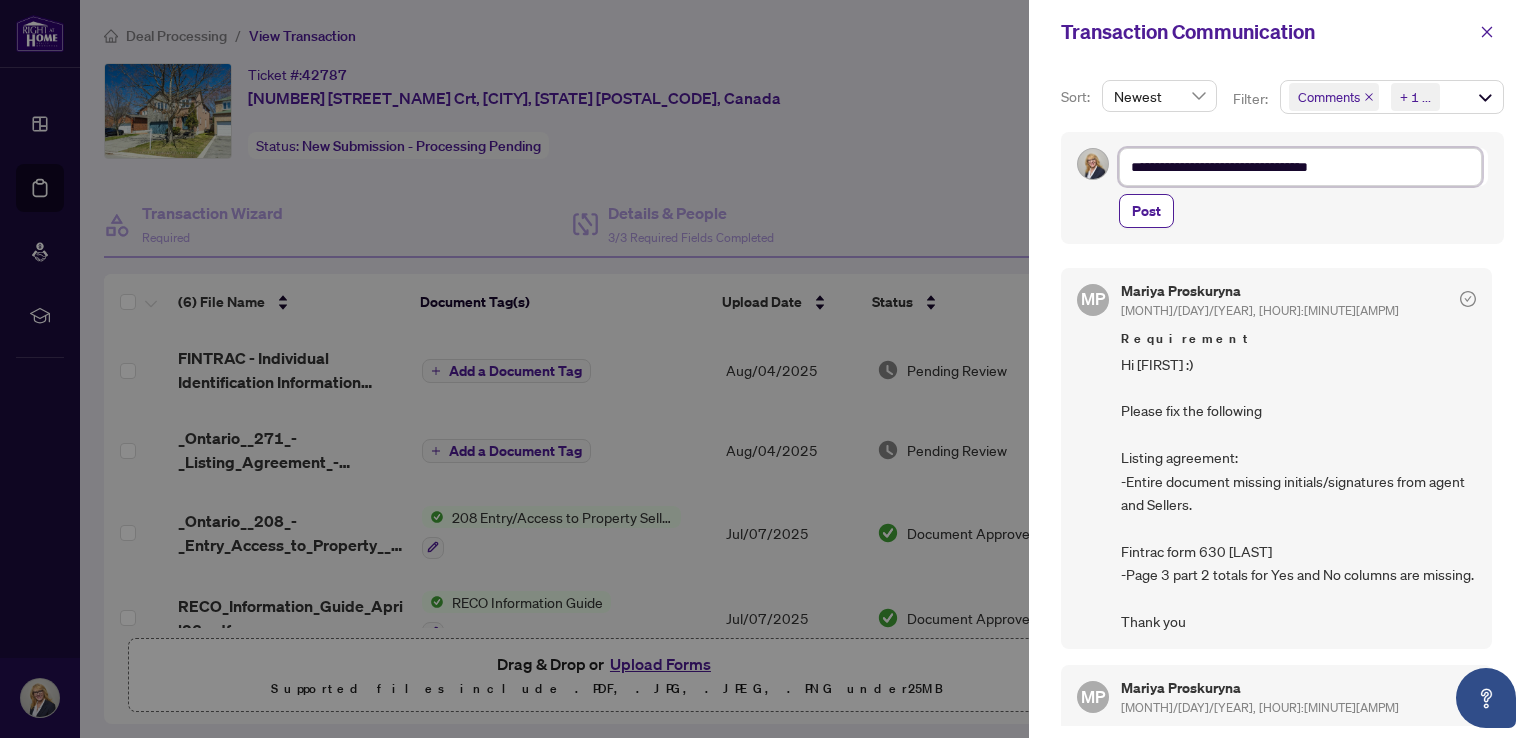 type on "**********" 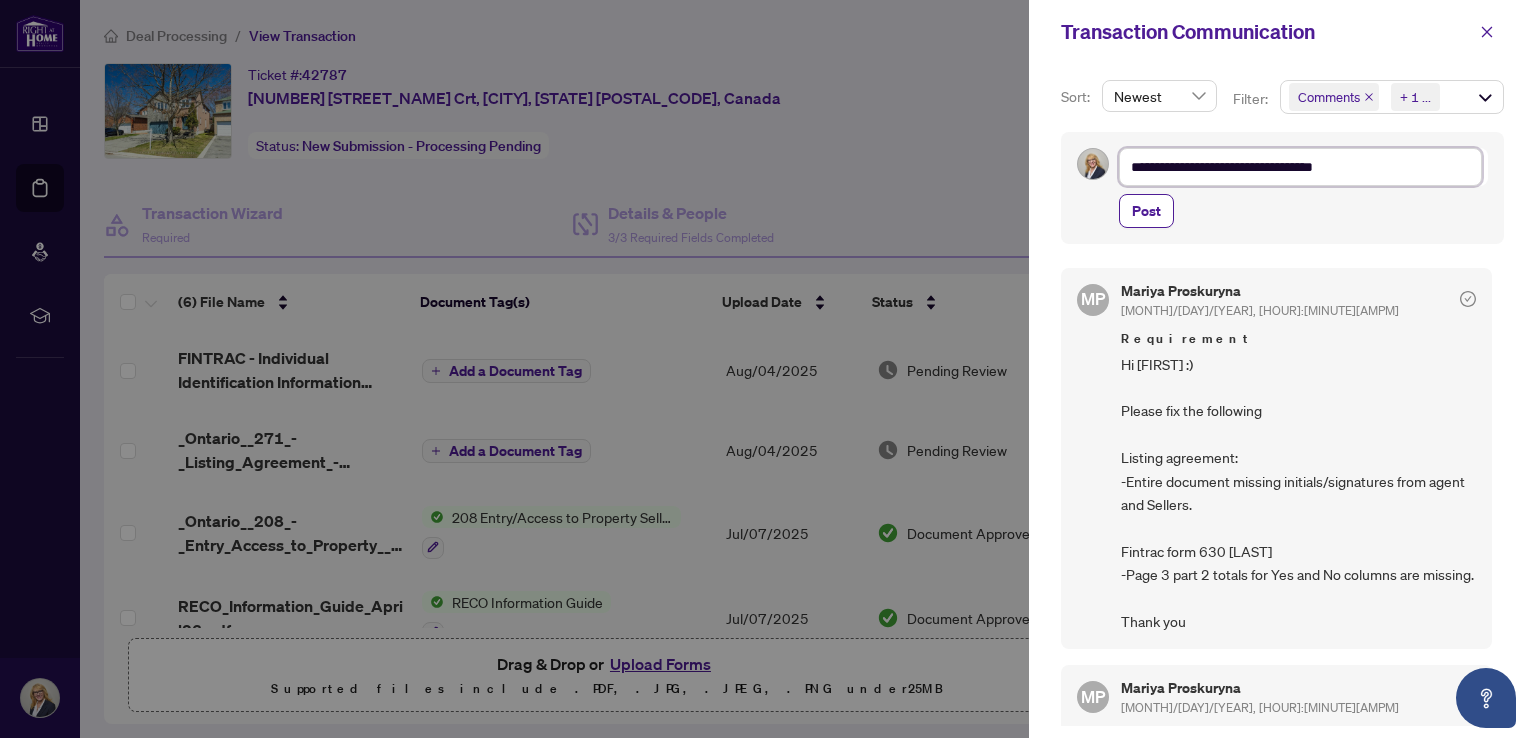 type on "**********" 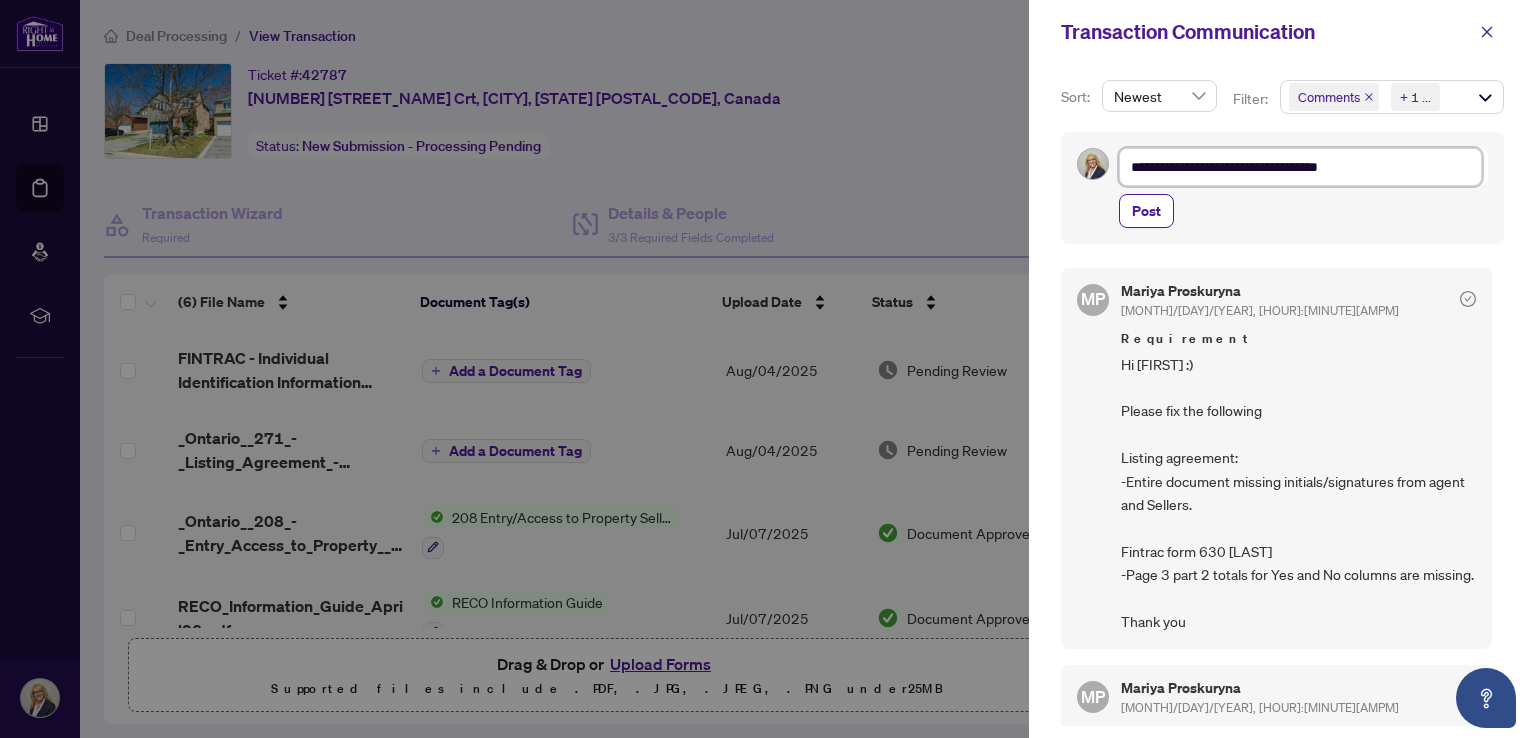 type on "**********" 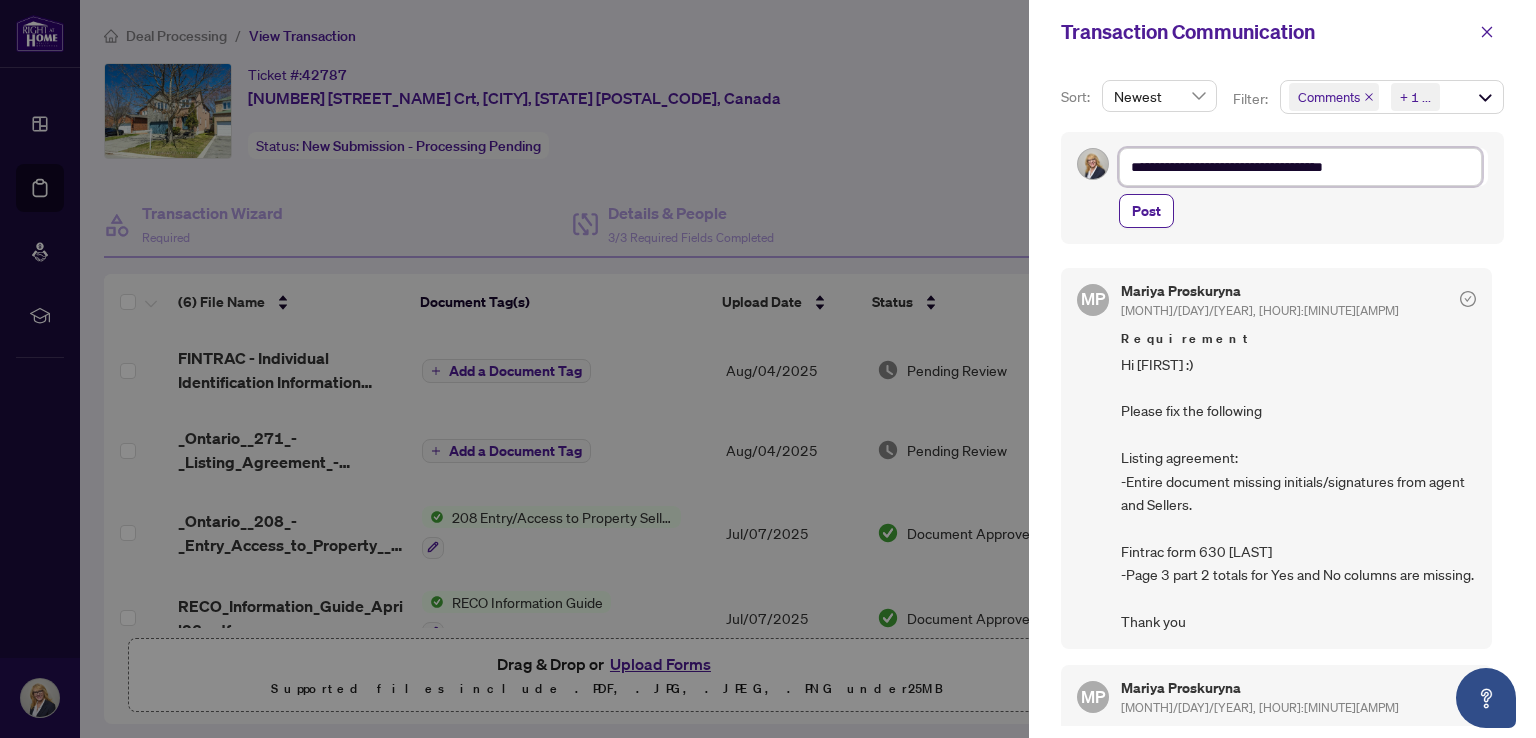 type on "**********" 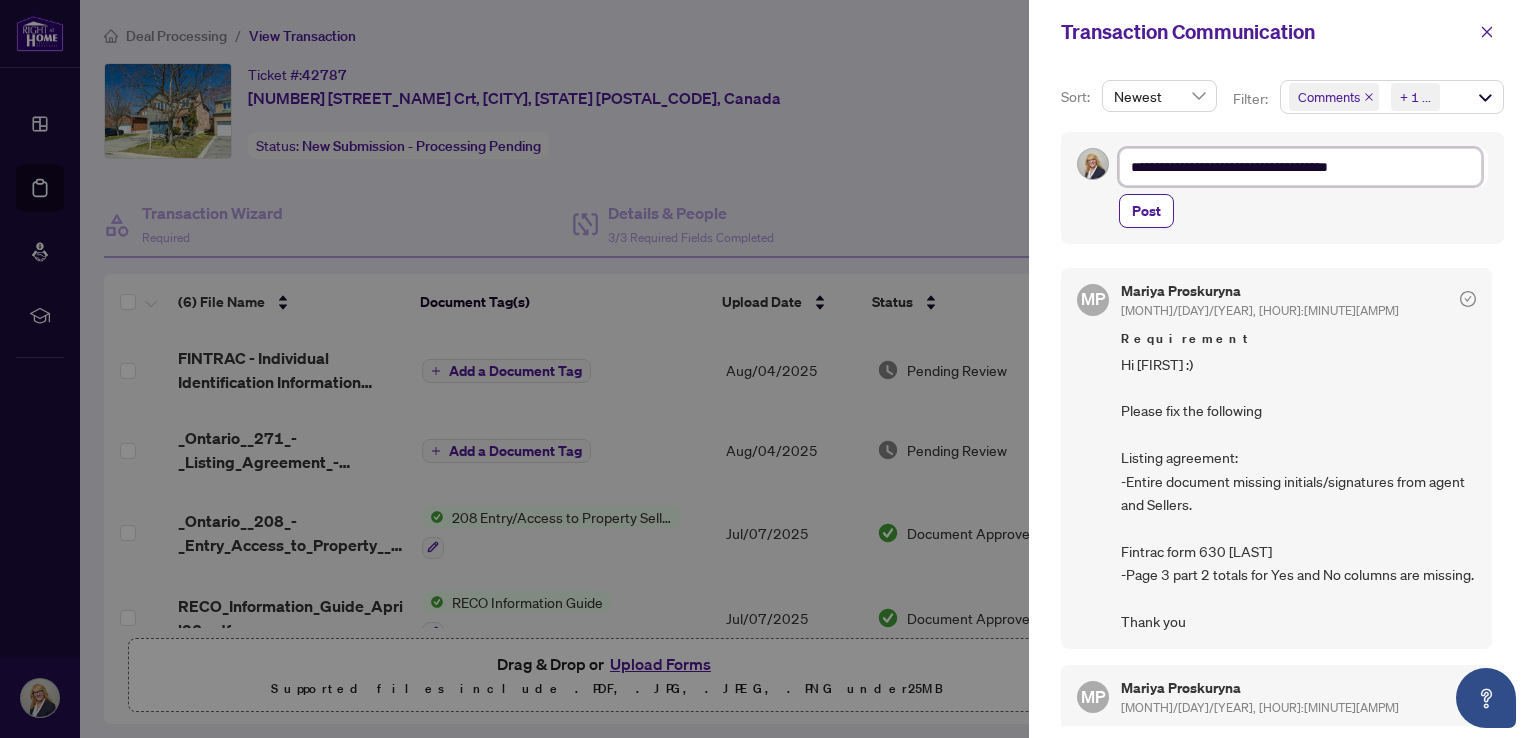 type on "**********" 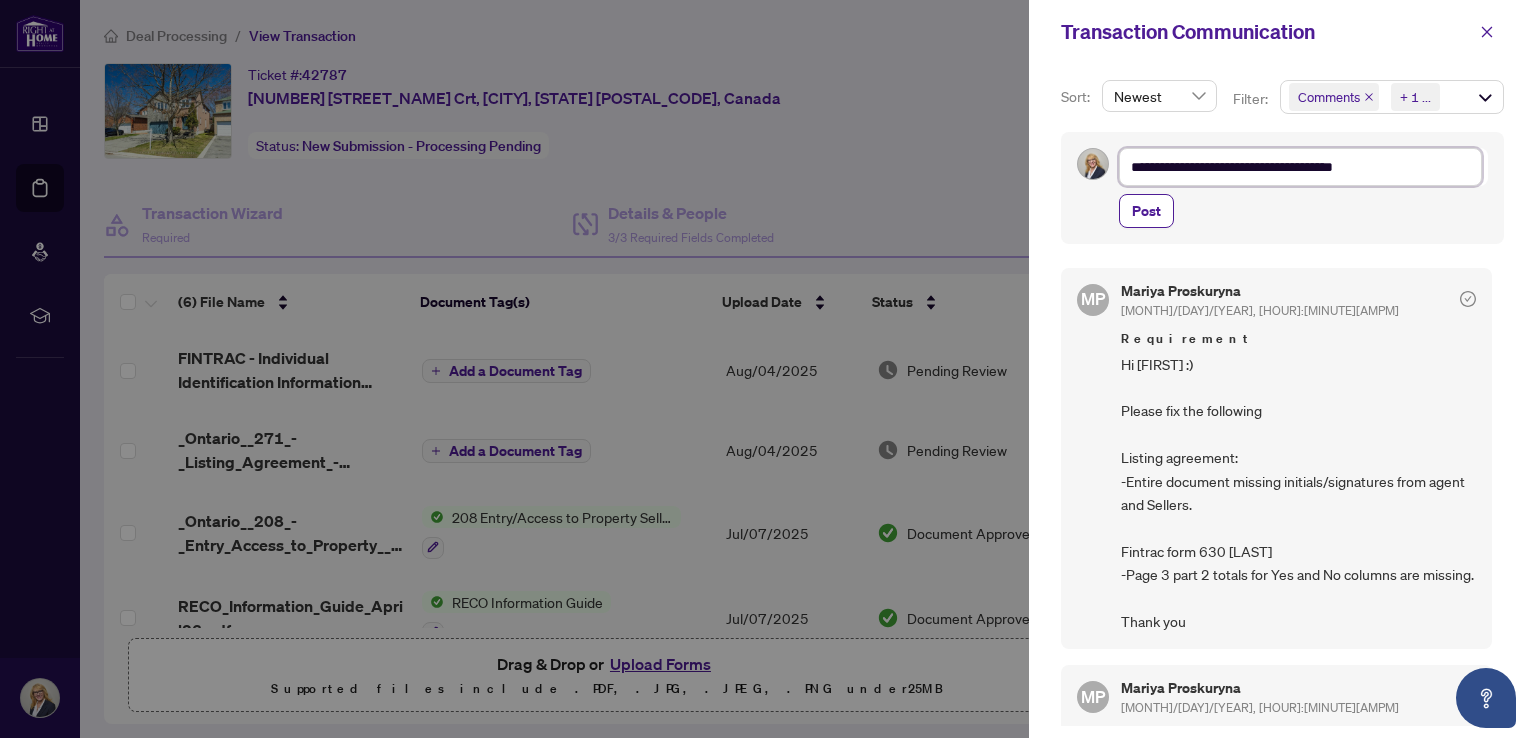 type on "**********" 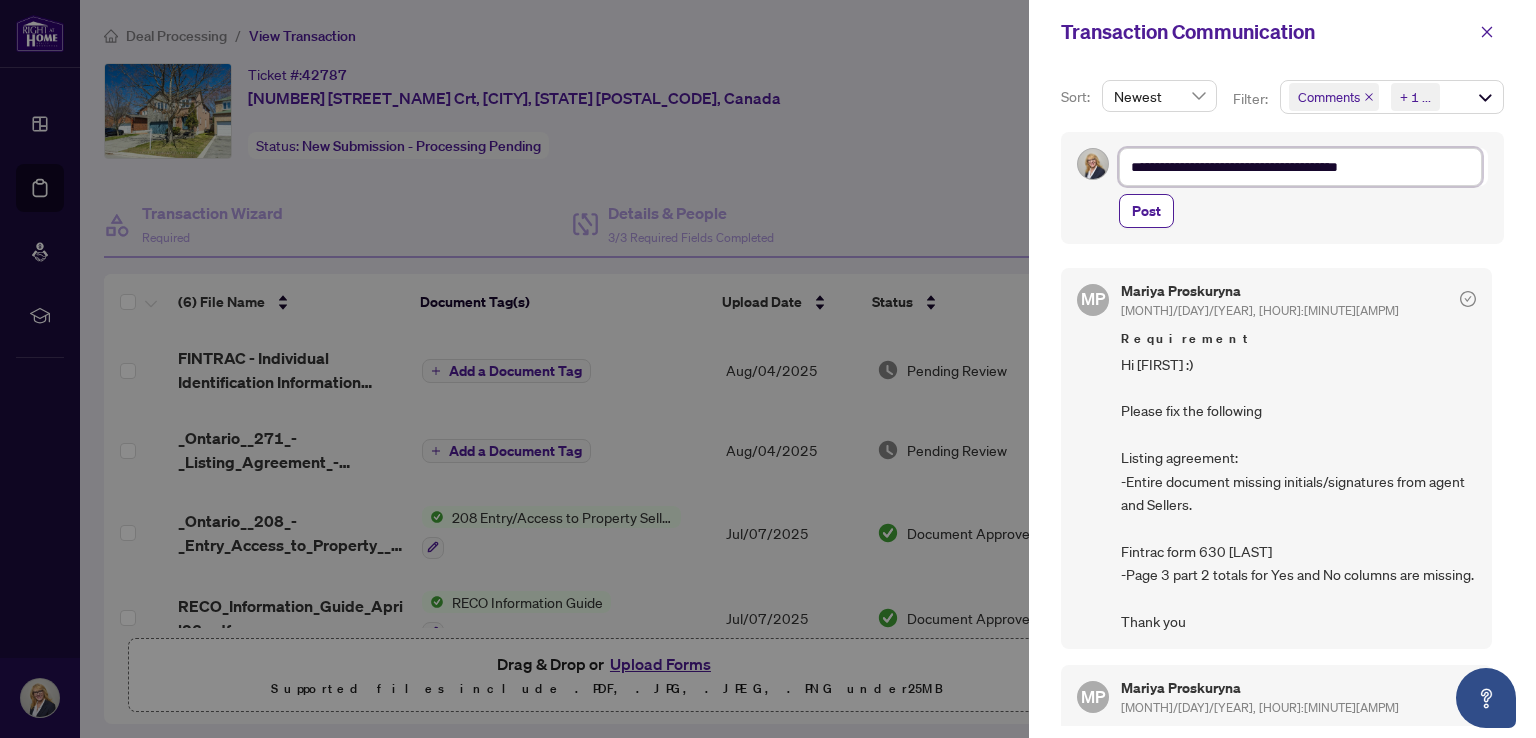 type on "**********" 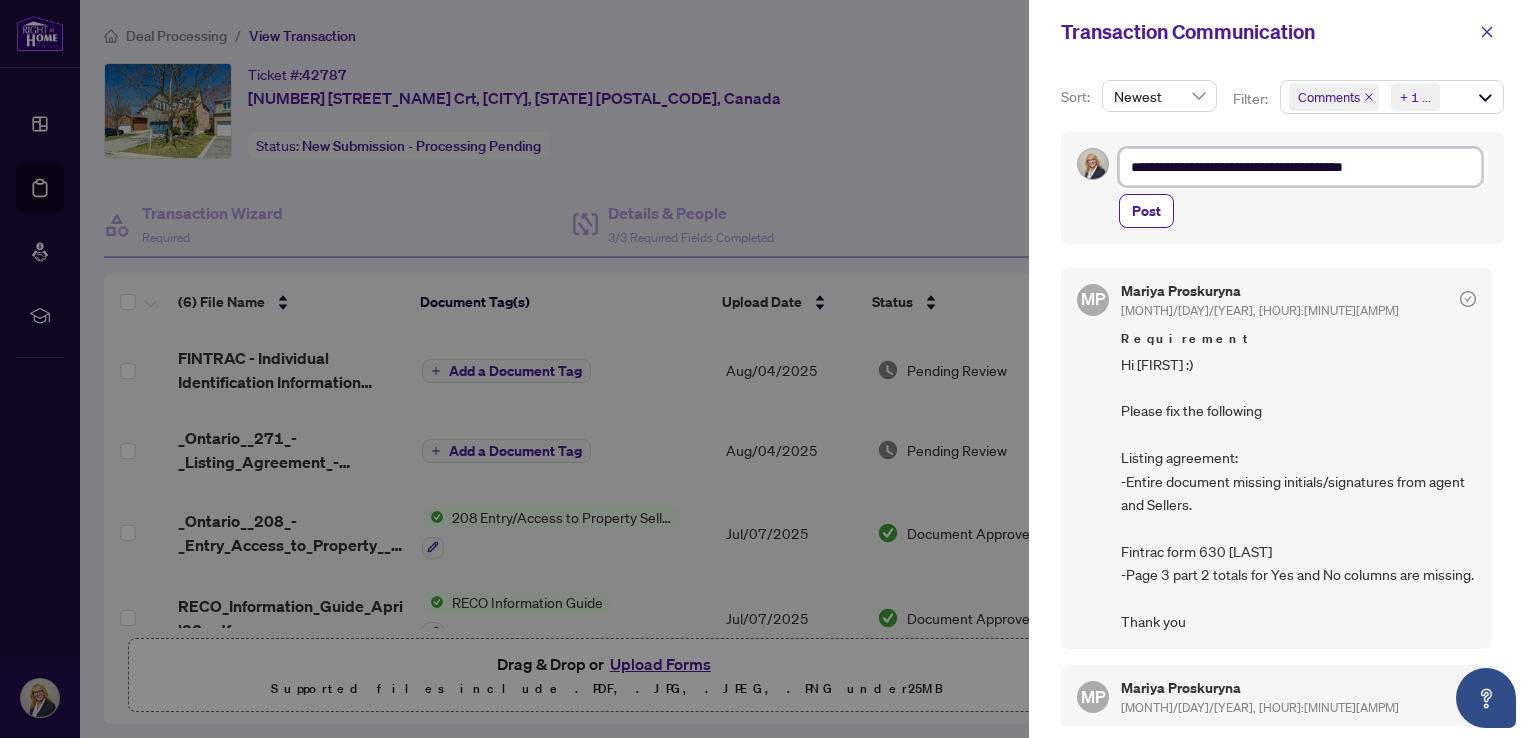 type on "**********" 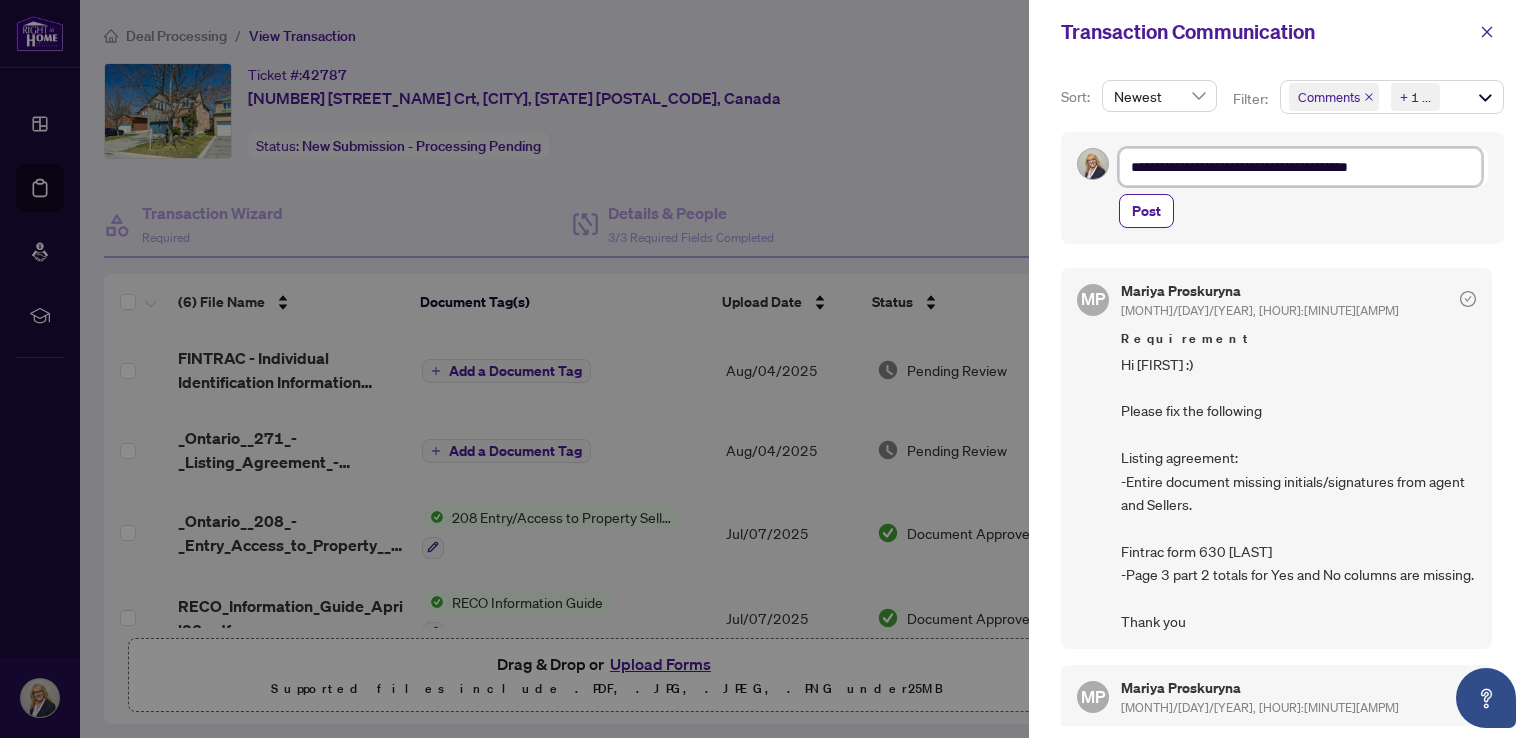 type on "**********" 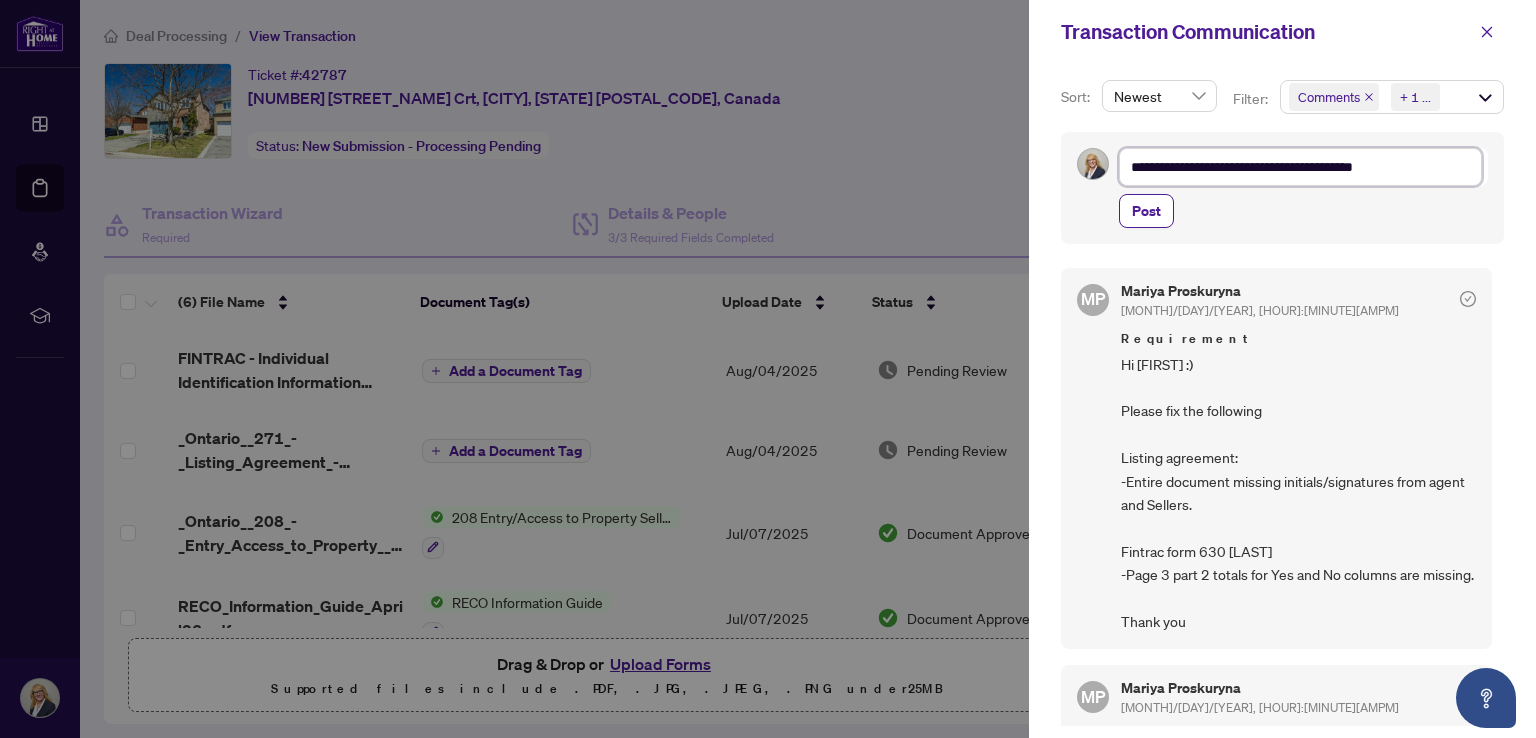 type on "**********" 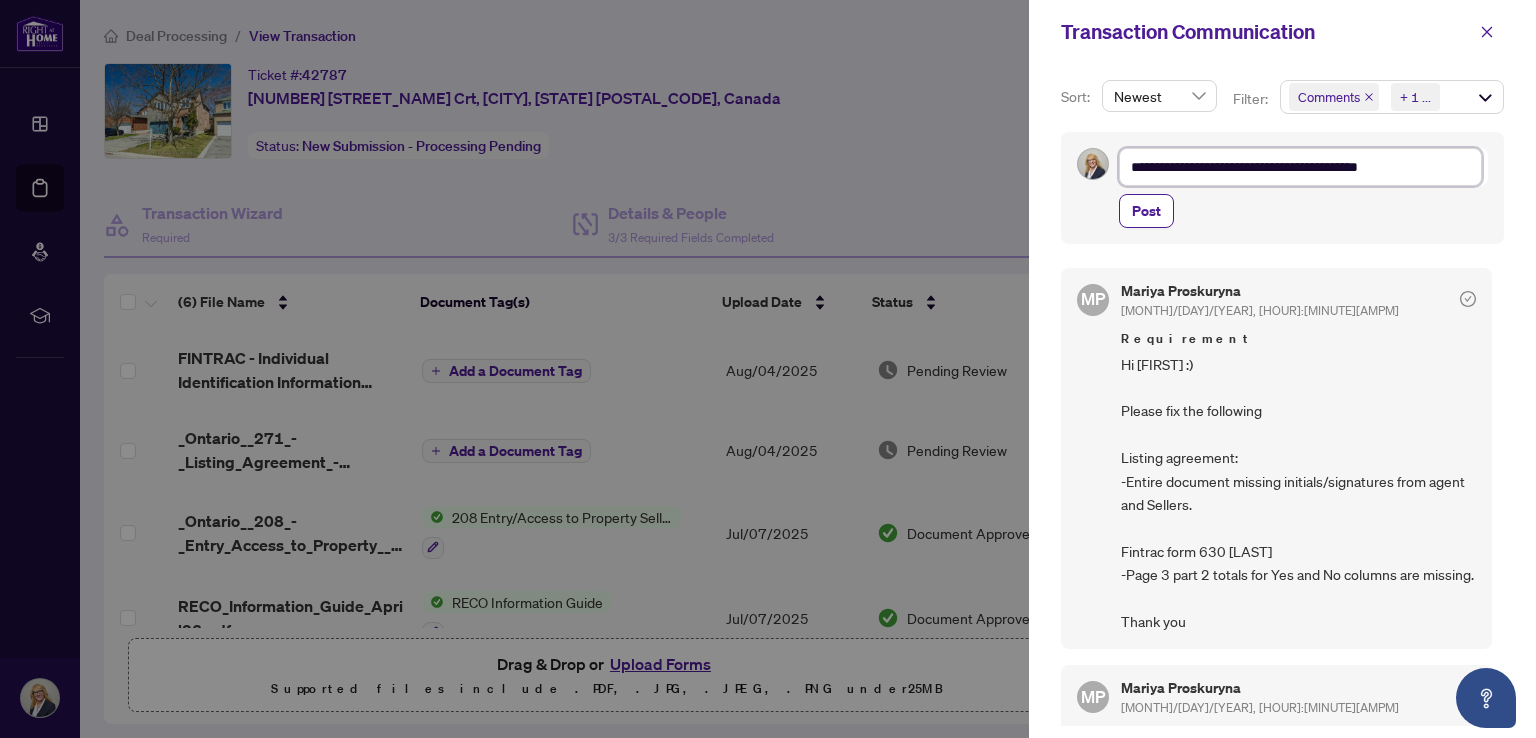 type on "**********" 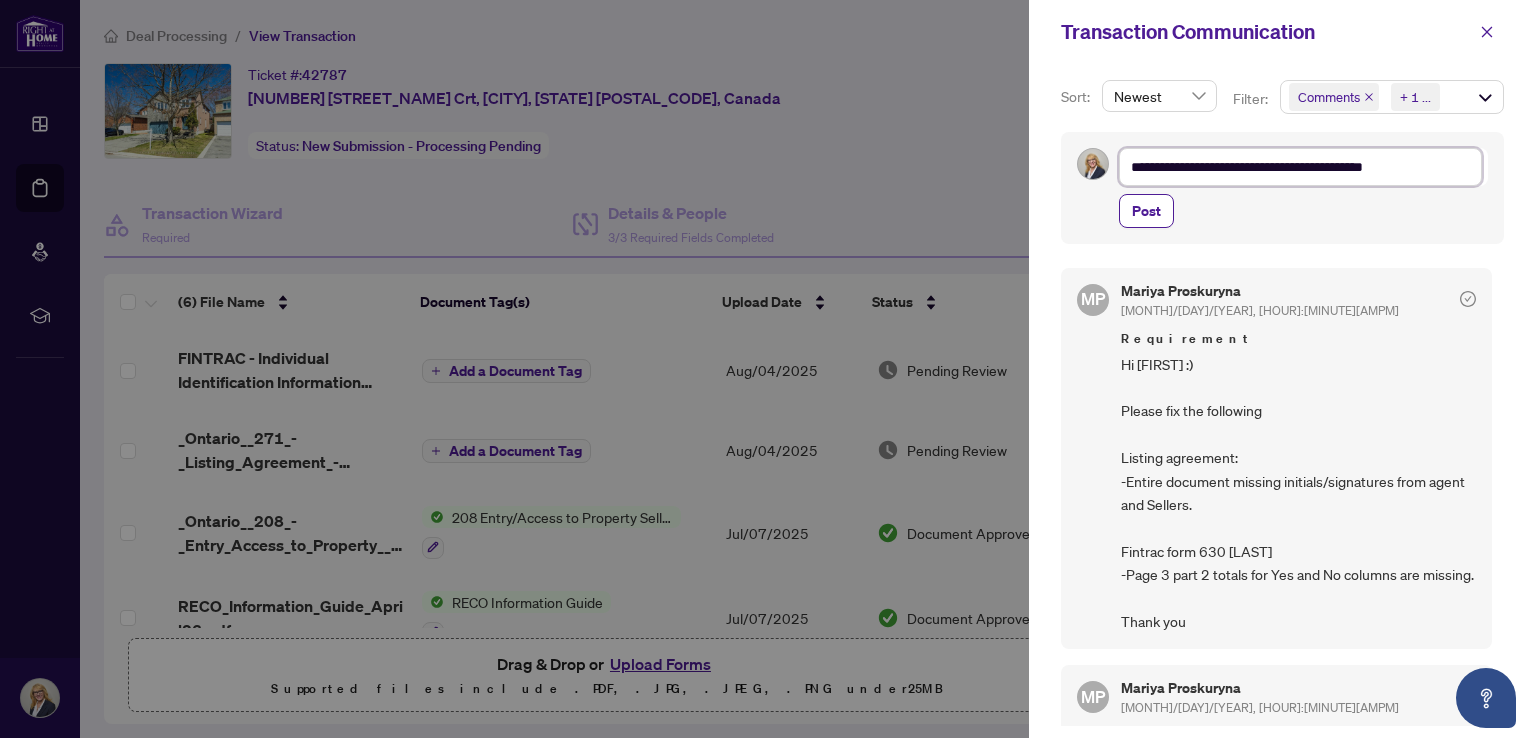 type on "**********" 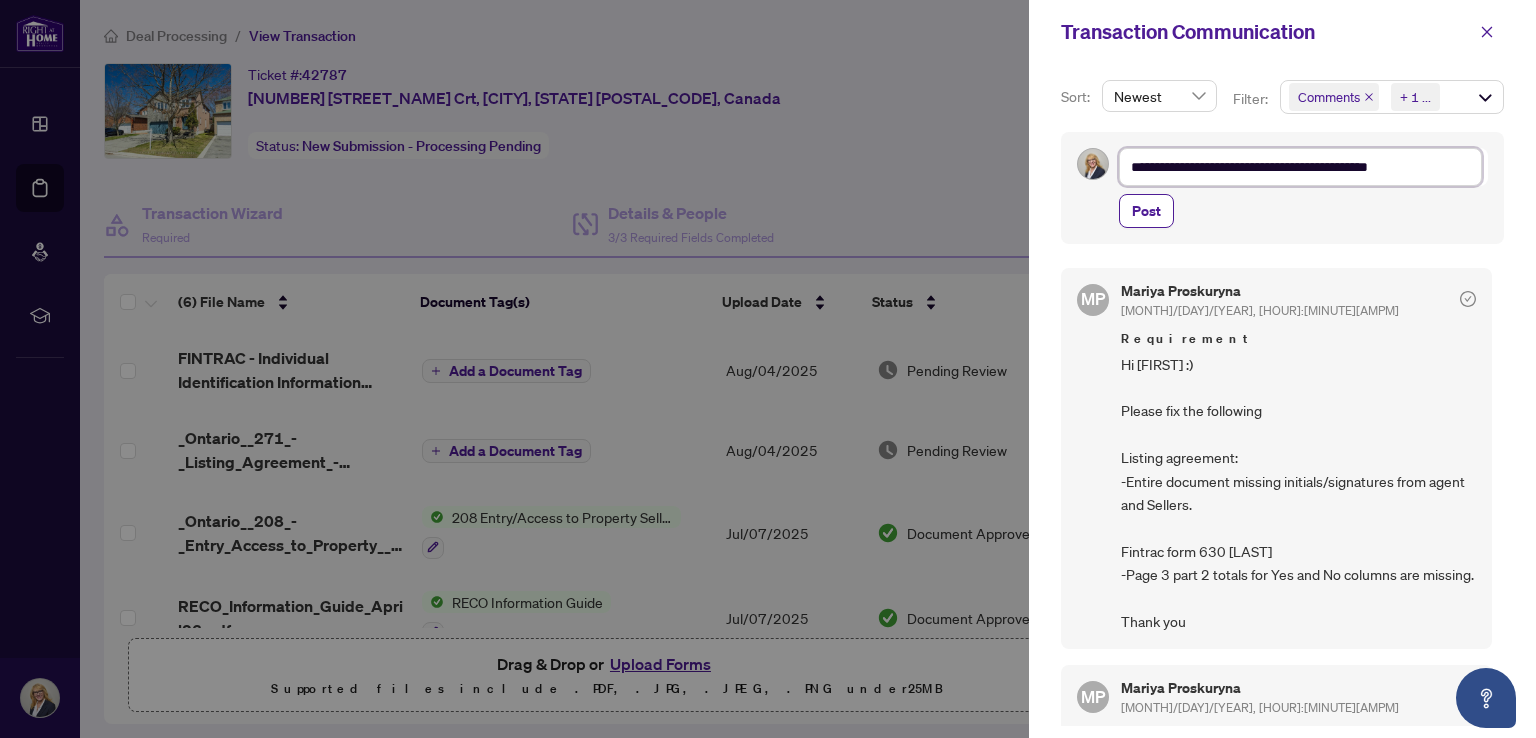 type on "**********" 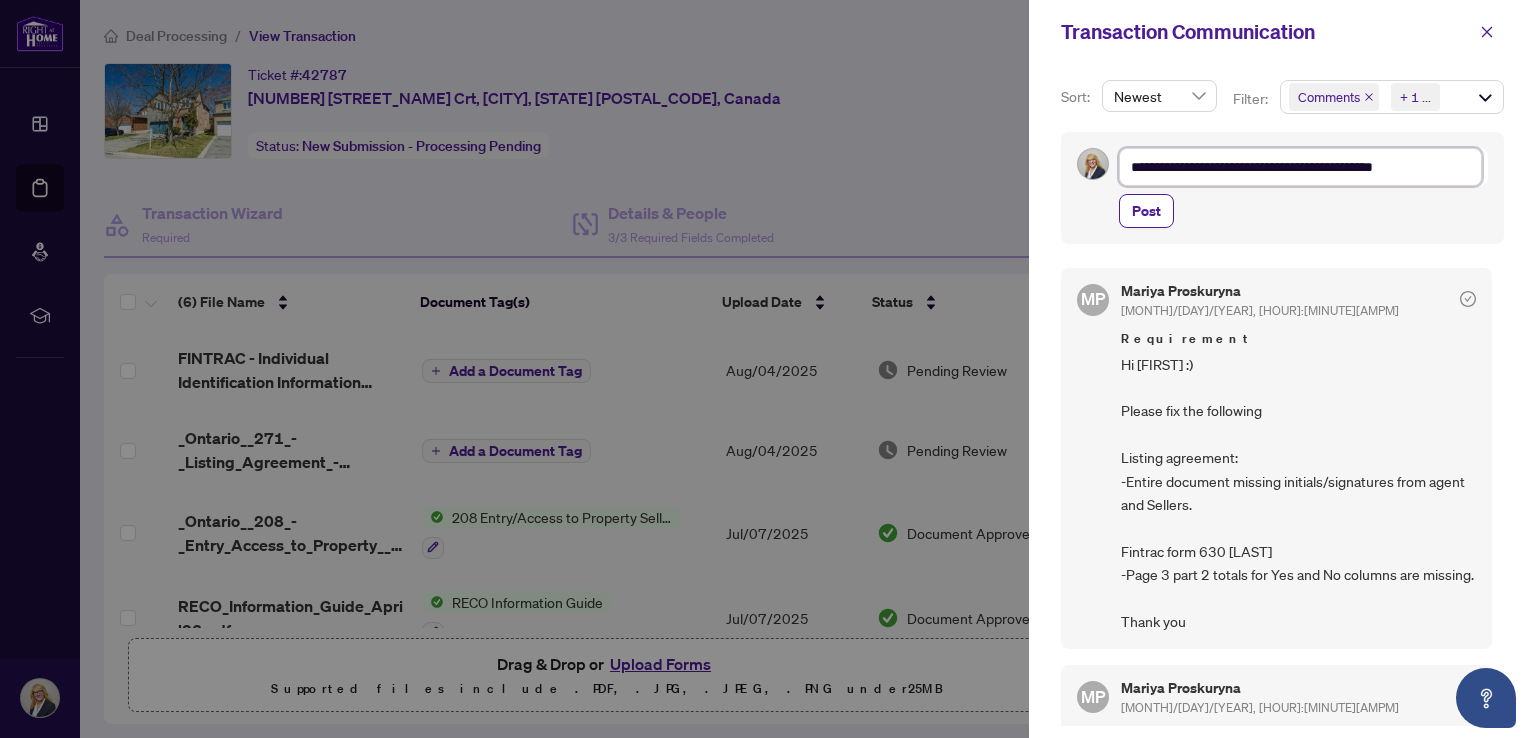 type on "**********" 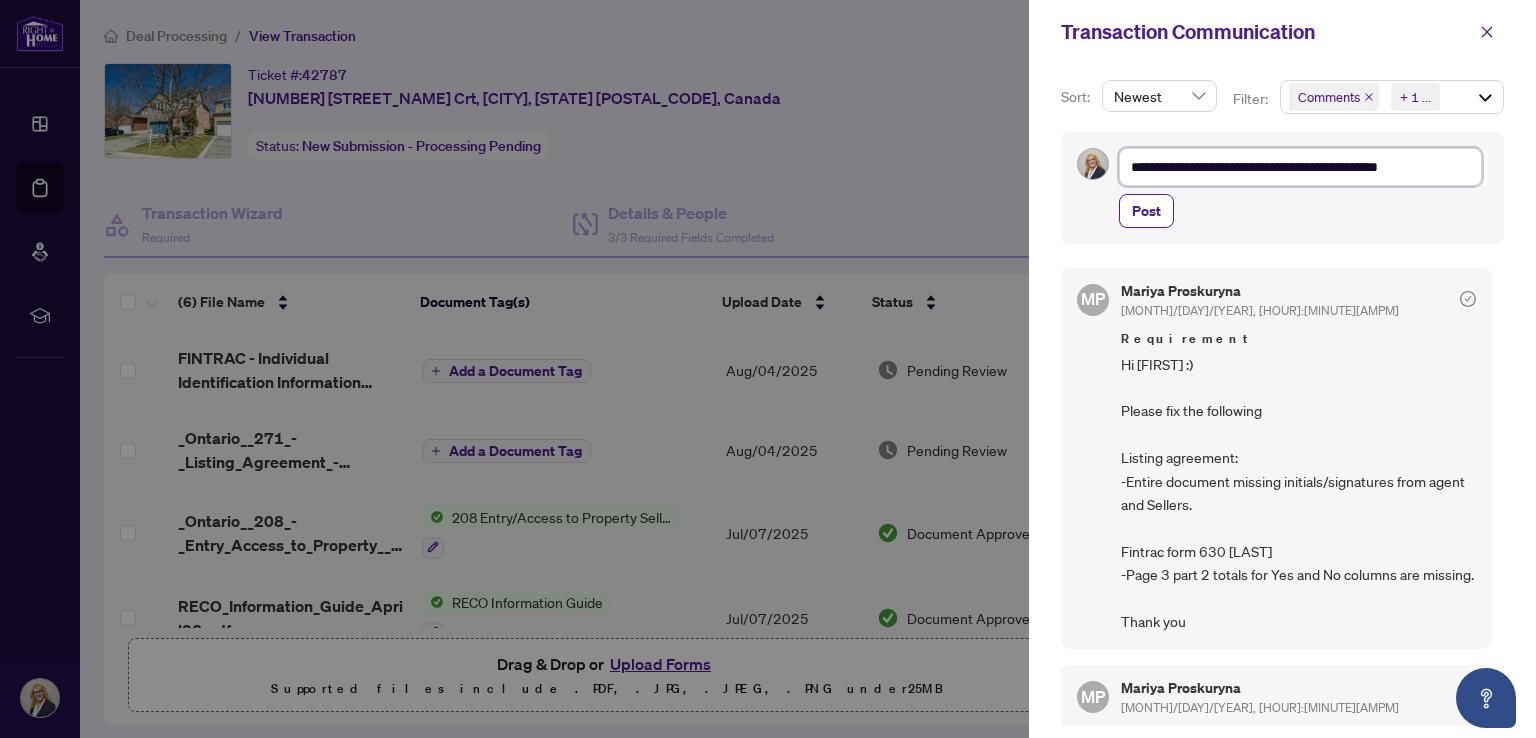 type on "**********" 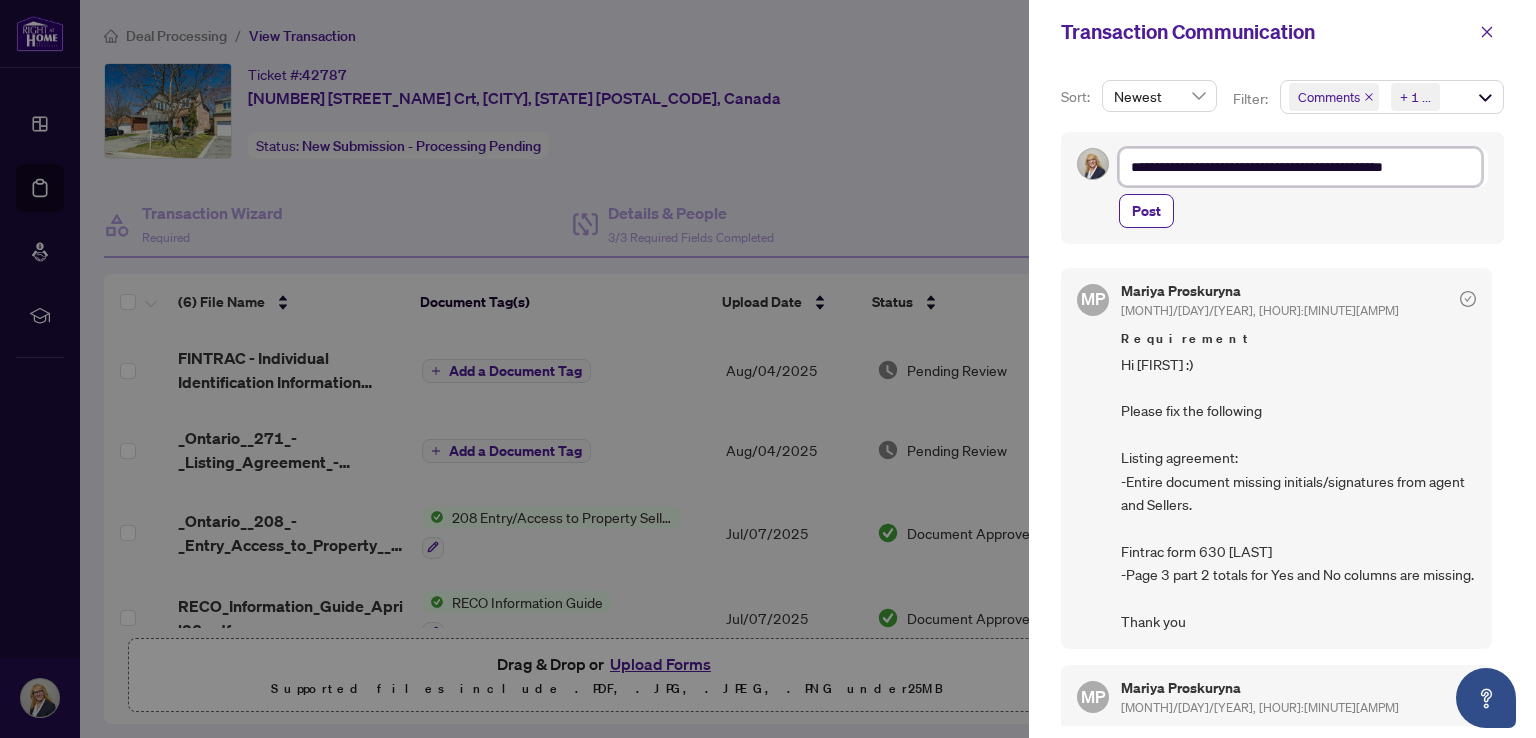 type on "**********" 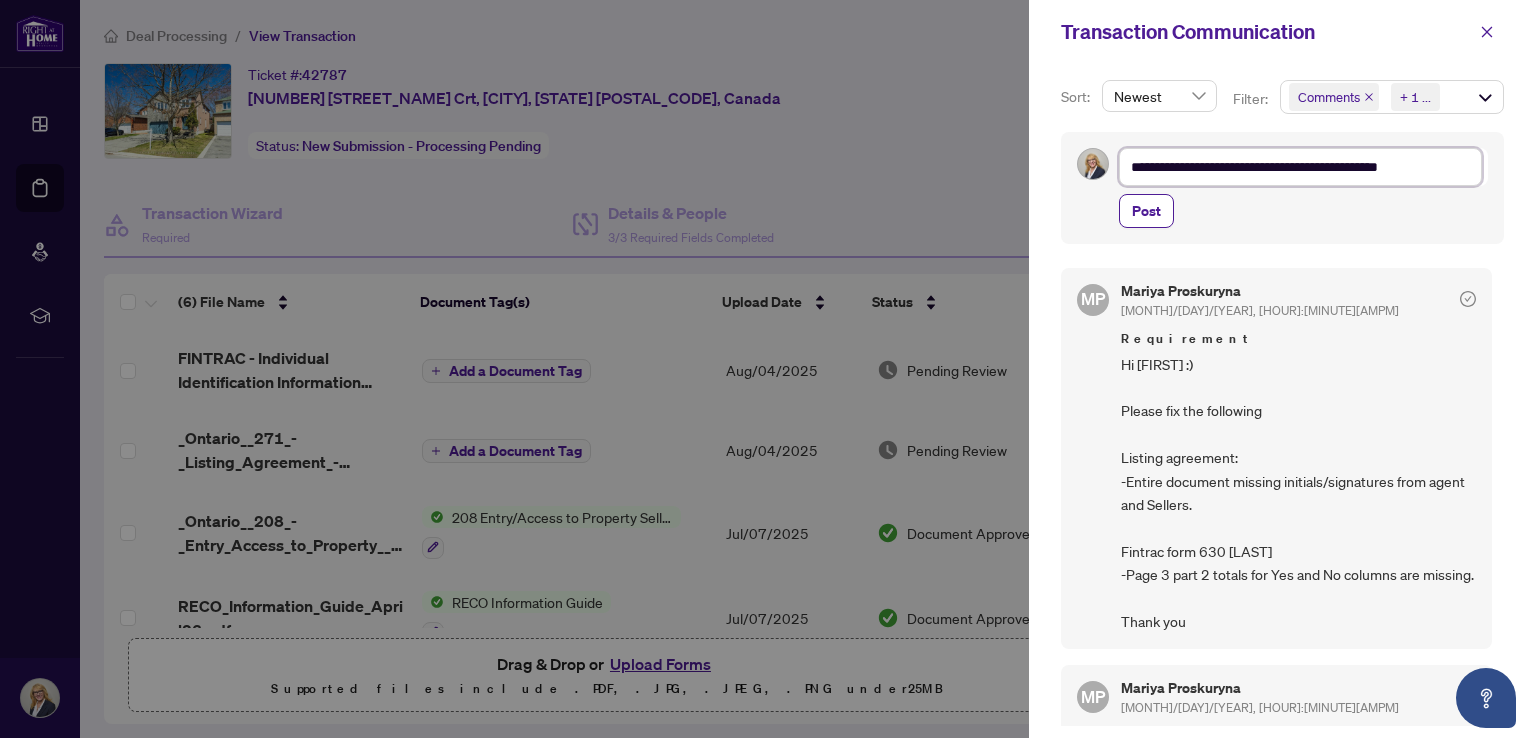 type on "**********" 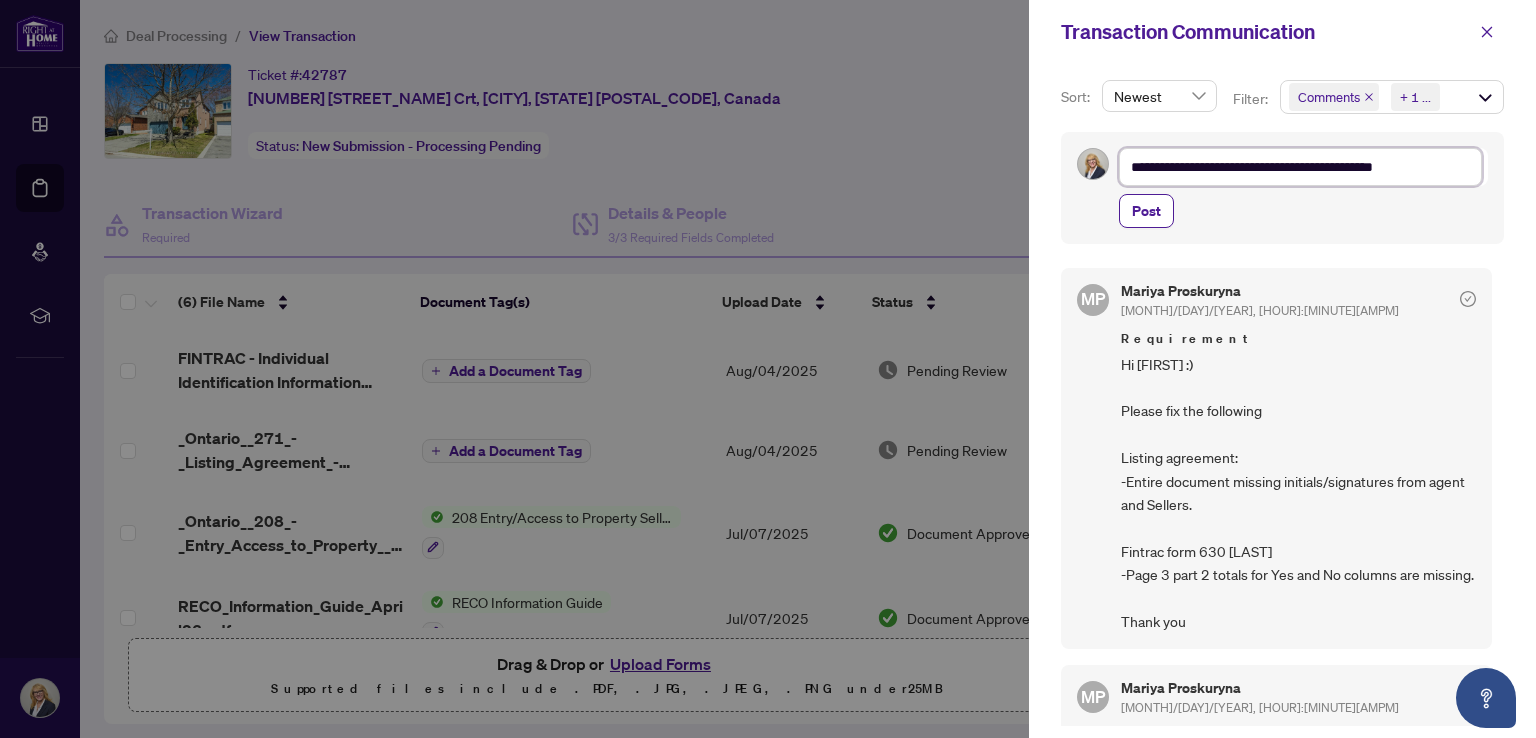 type on "**********" 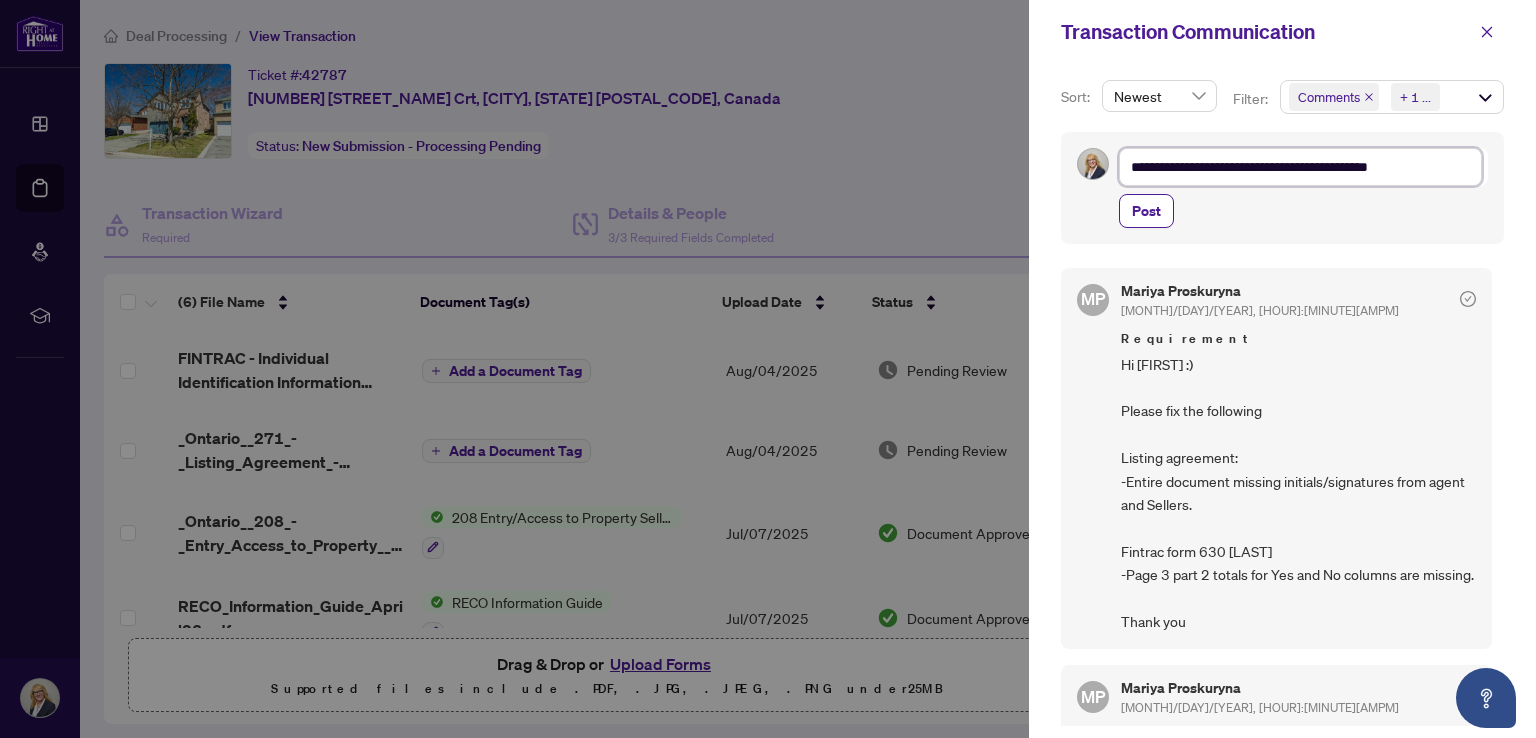 type on "**********" 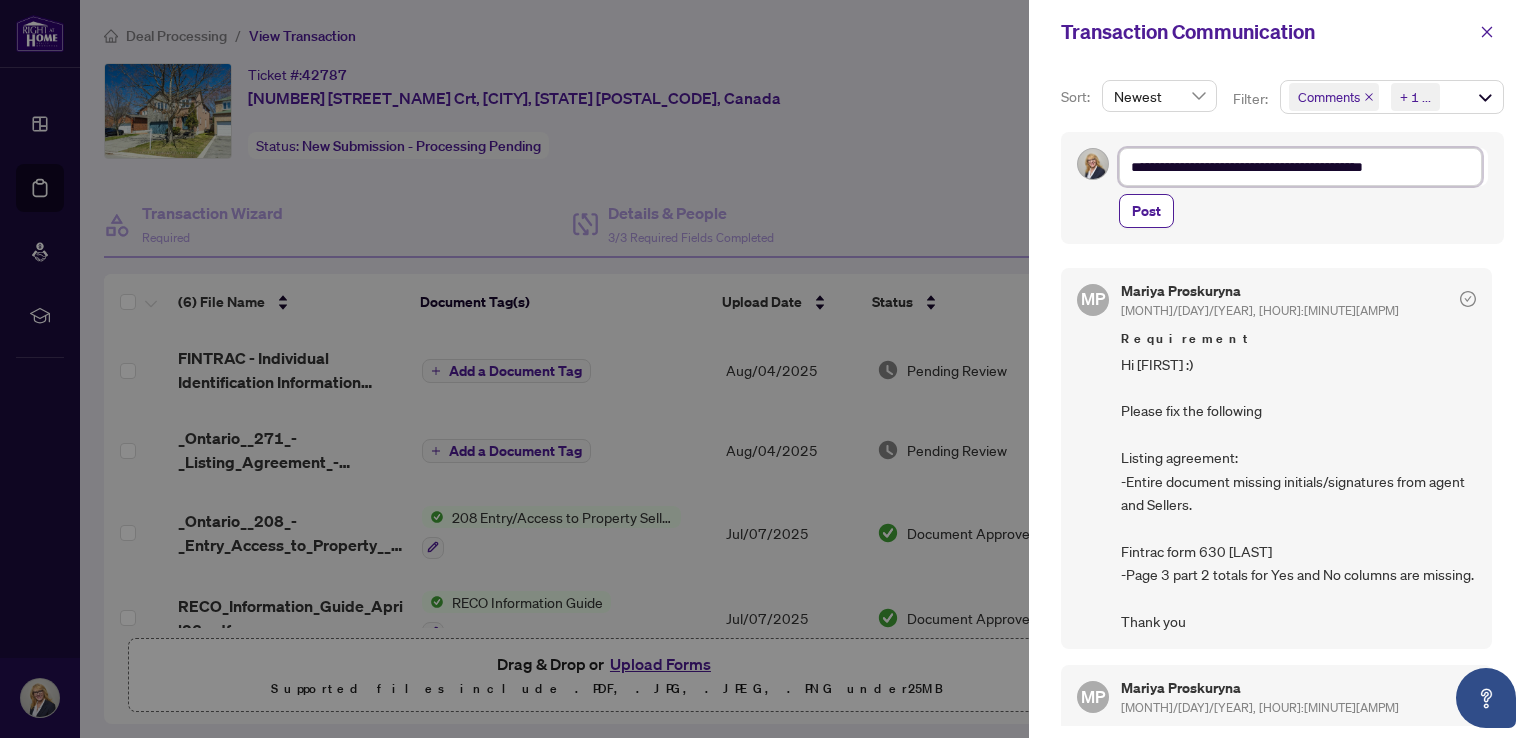 type on "**********" 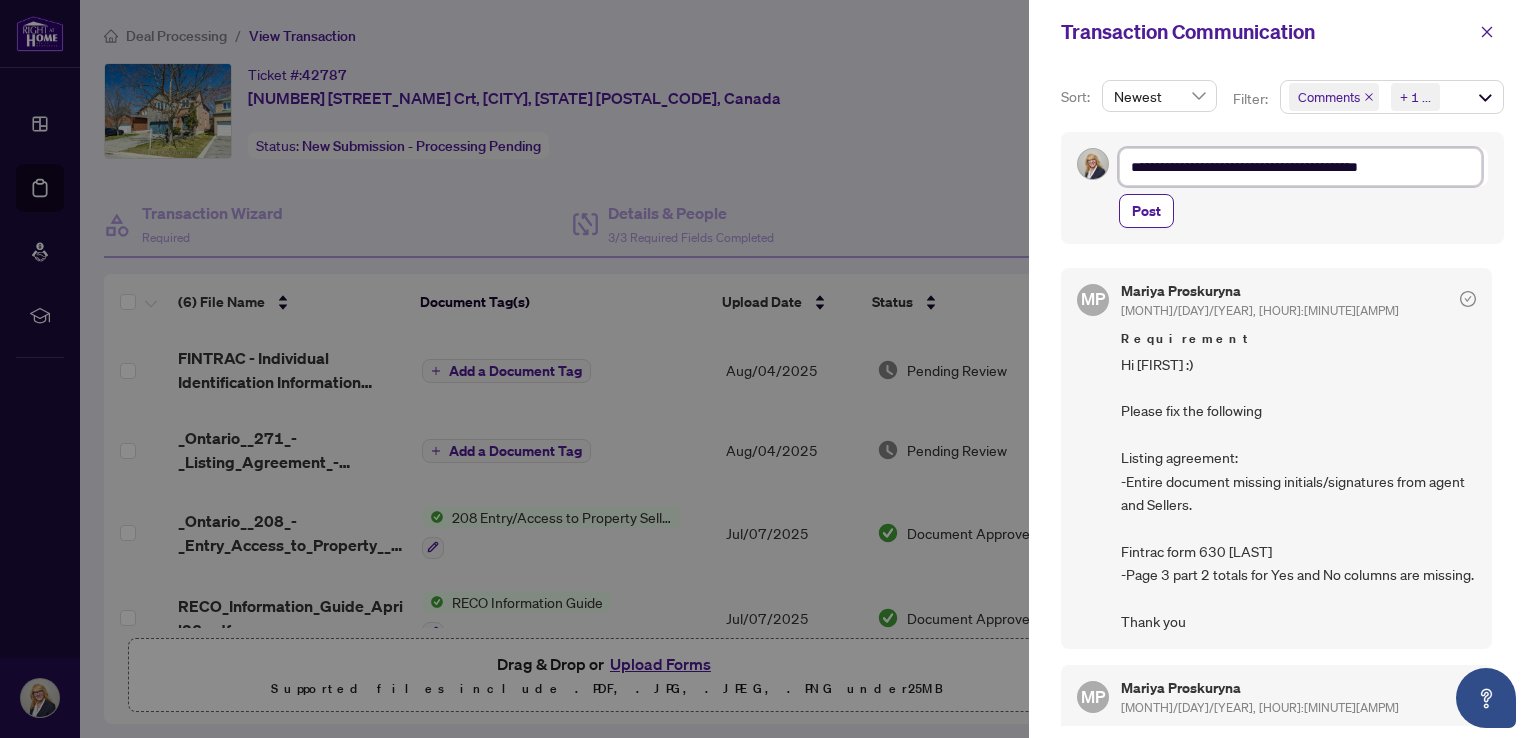type on "**********" 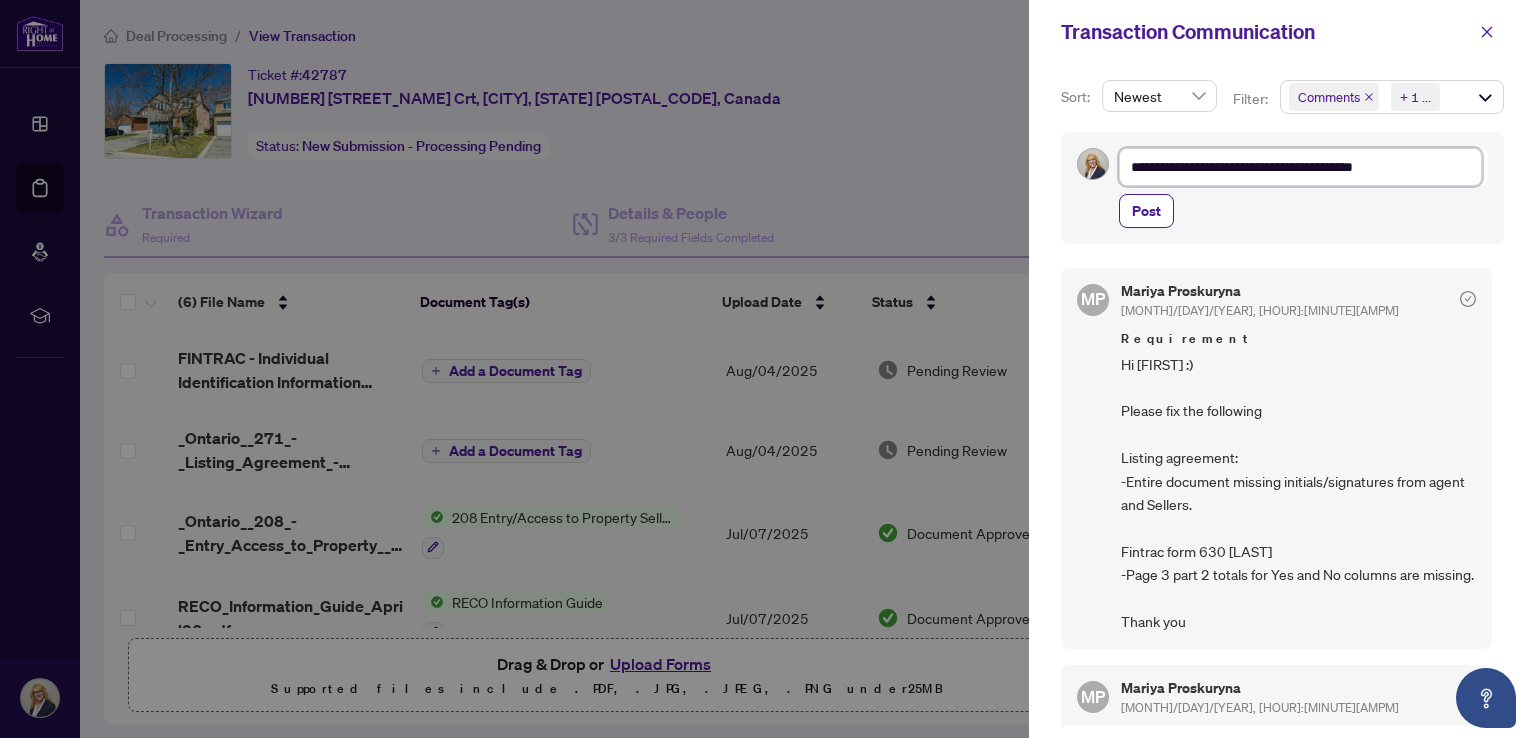 type on "**********" 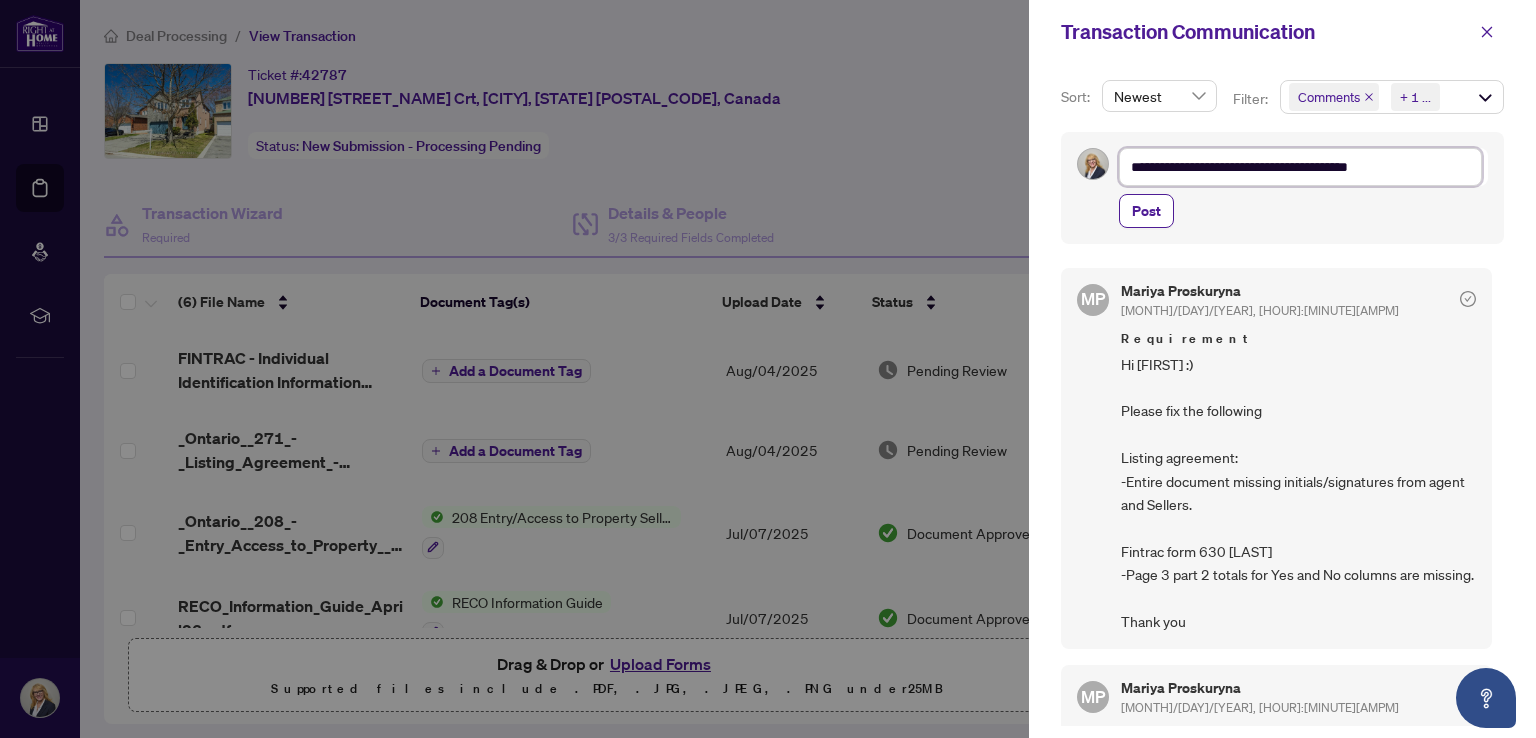 type on "**********" 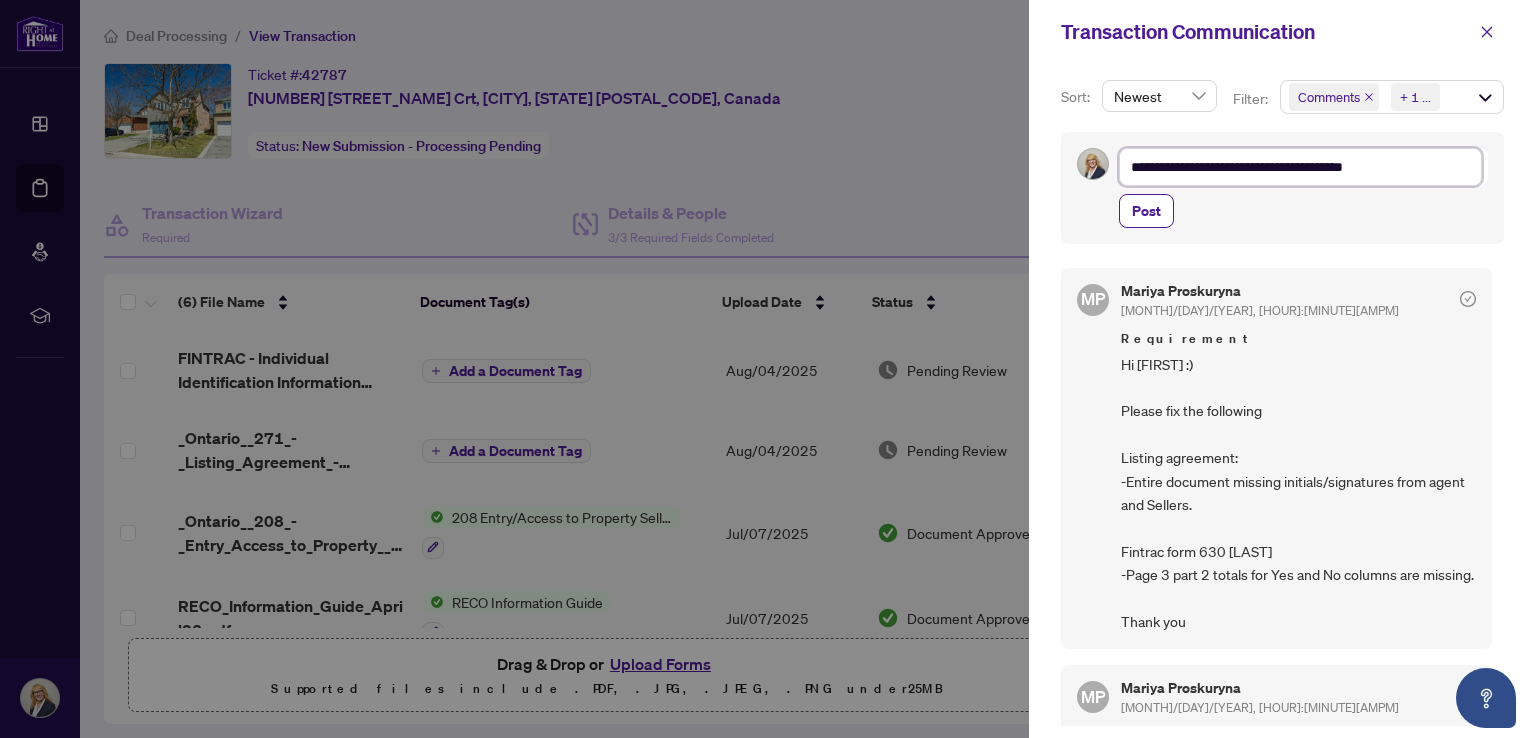 type on "**********" 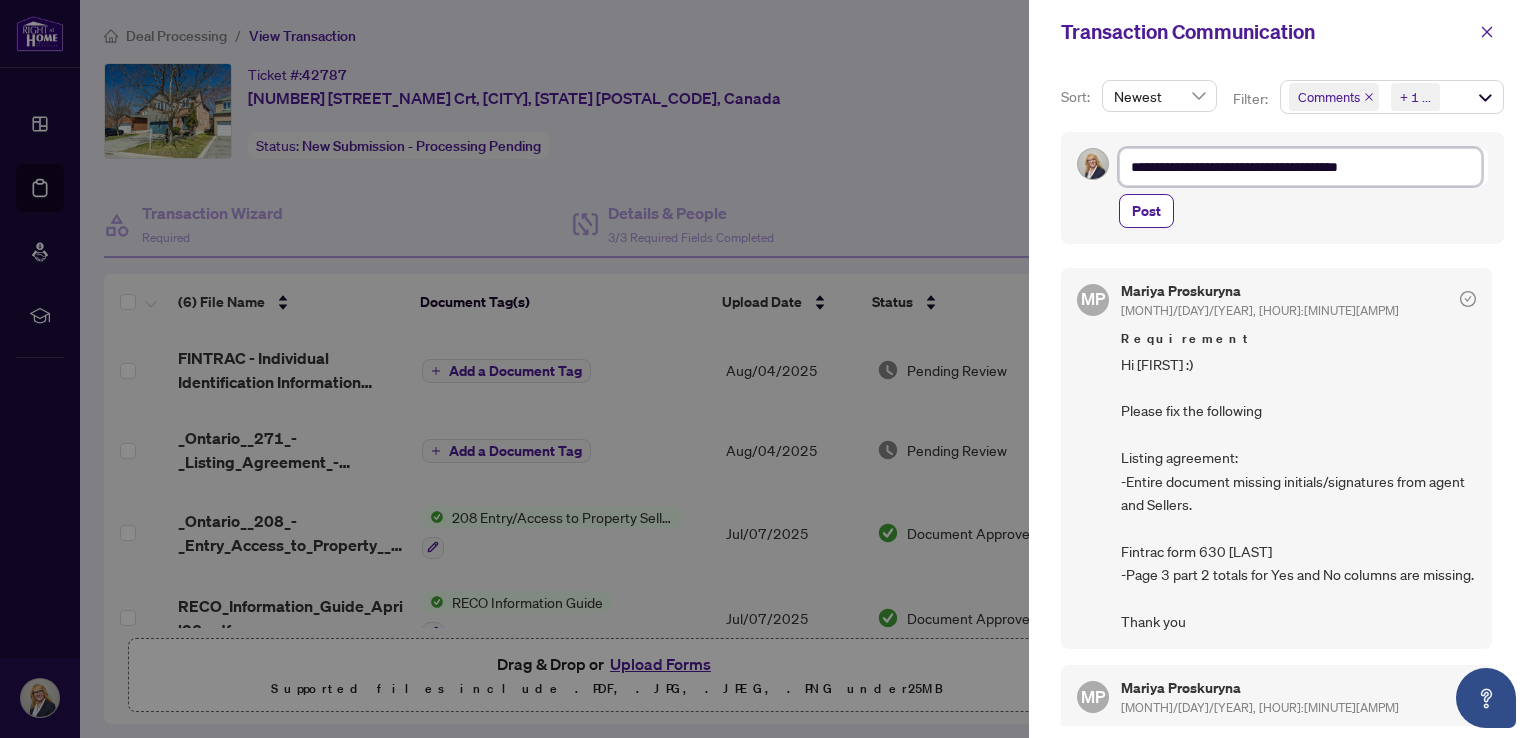 type on "**********" 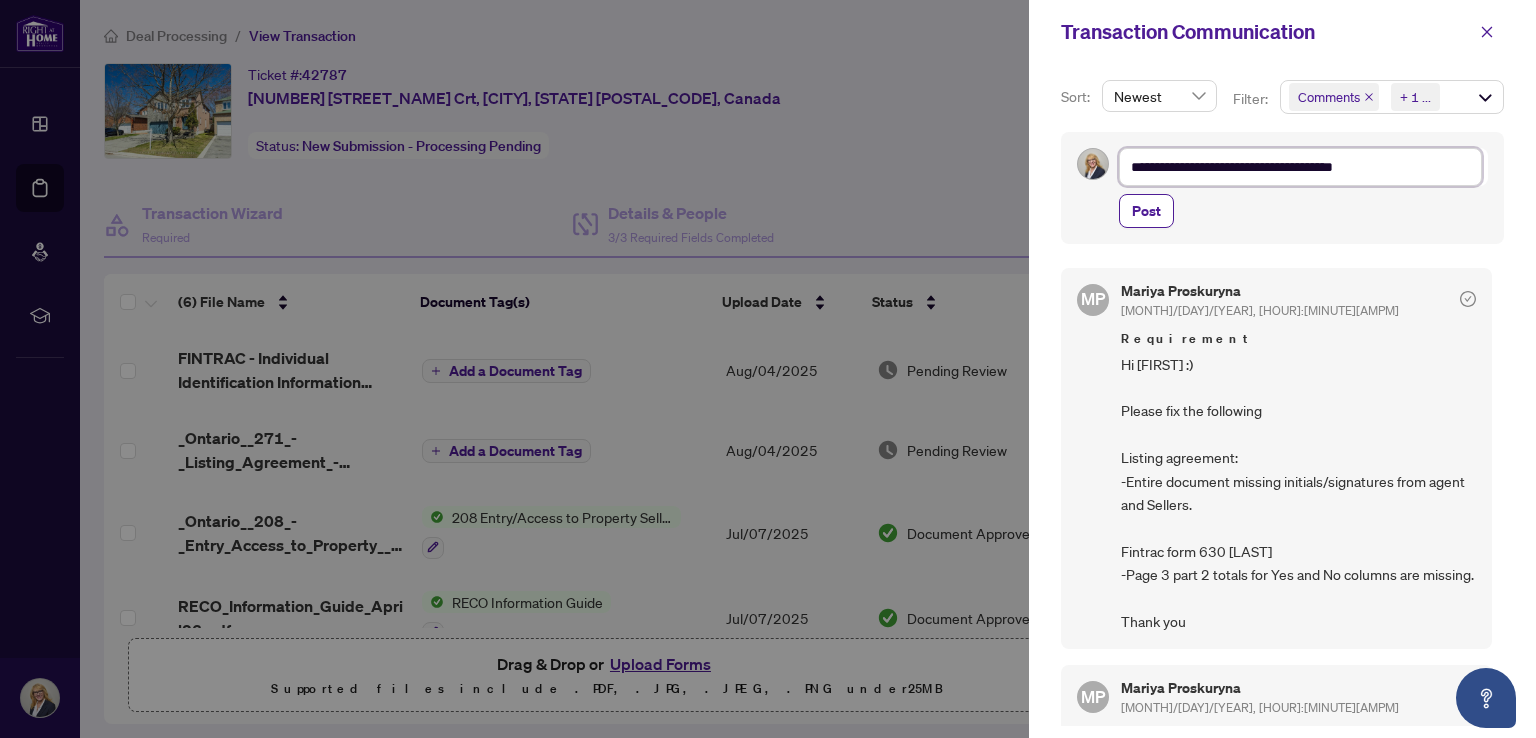 type on "**********" 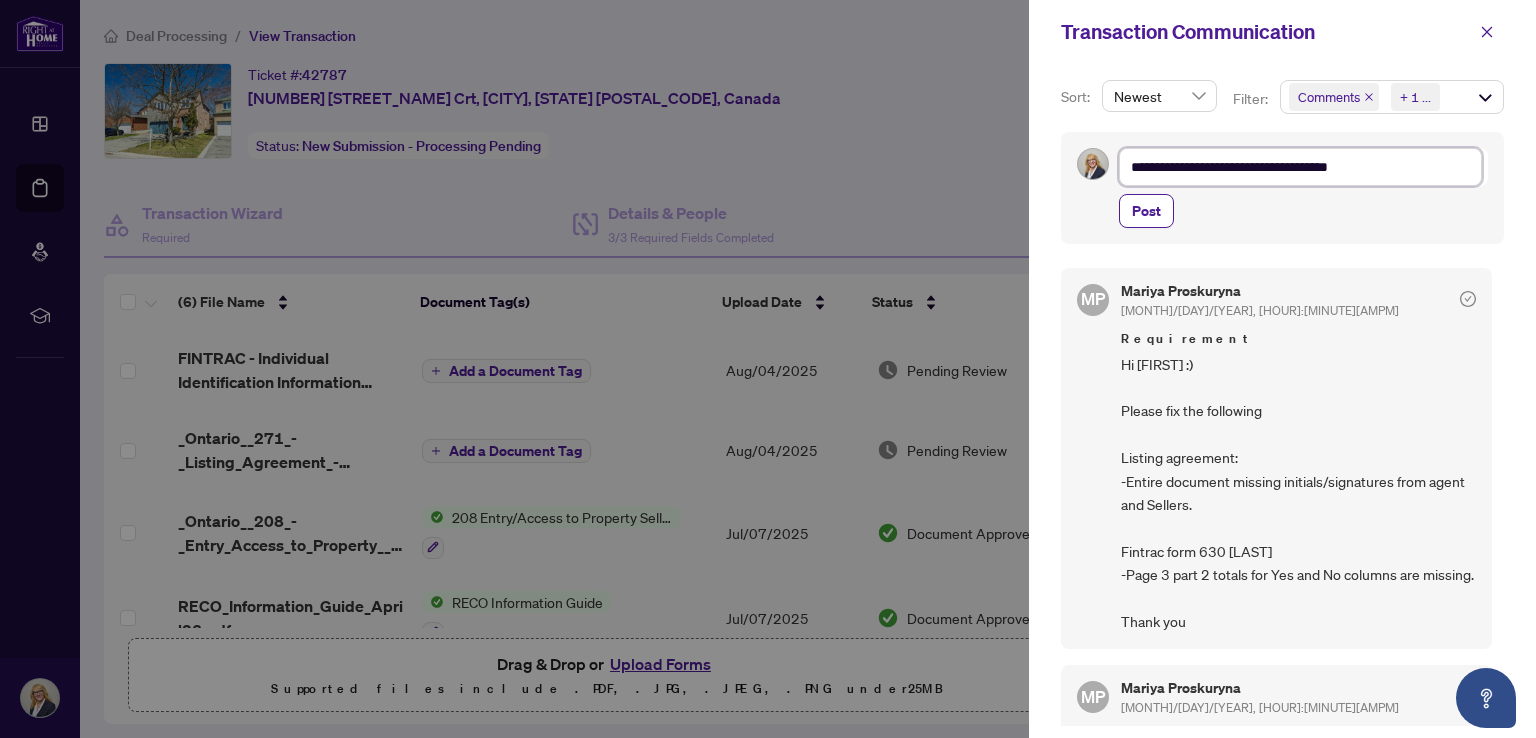 type on "**********" 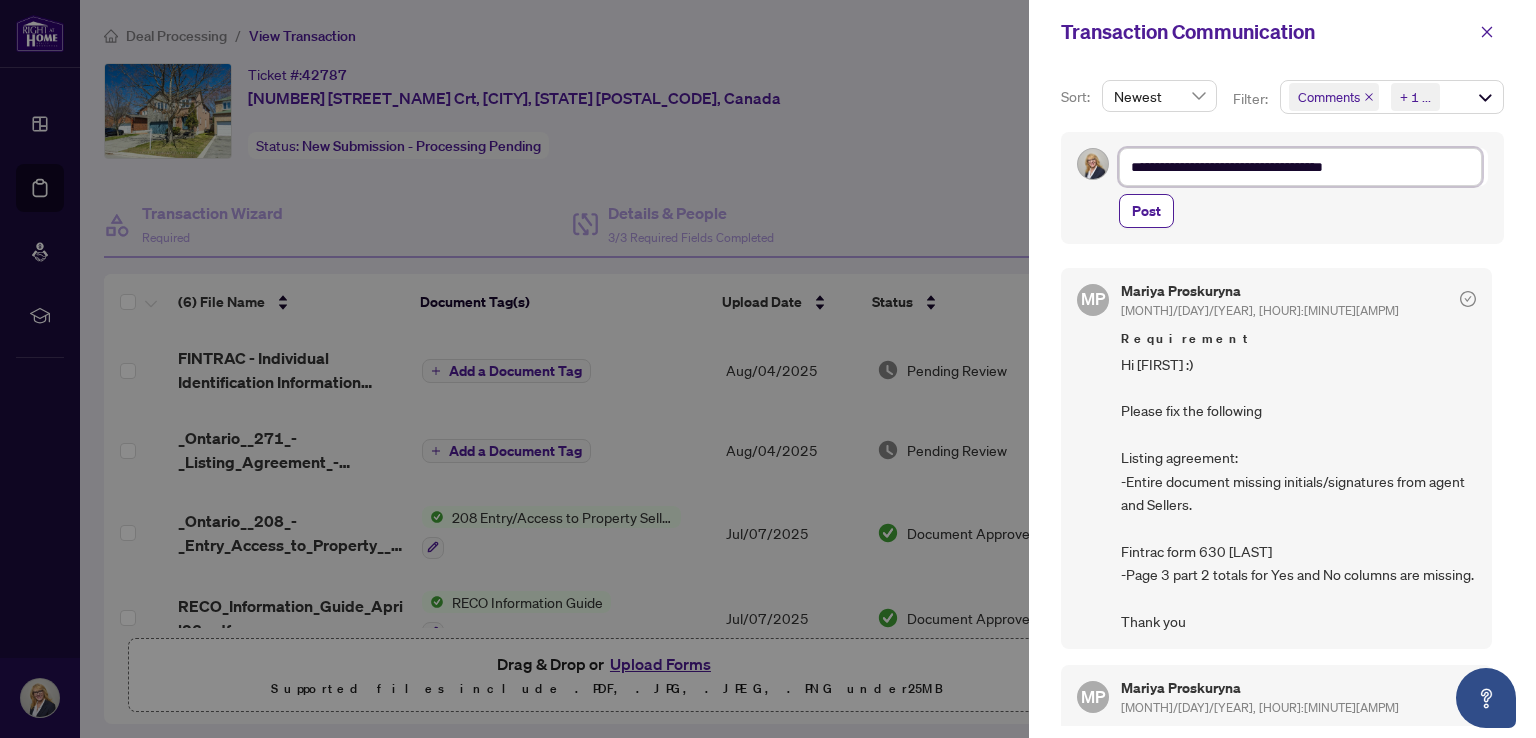 type on "**********" 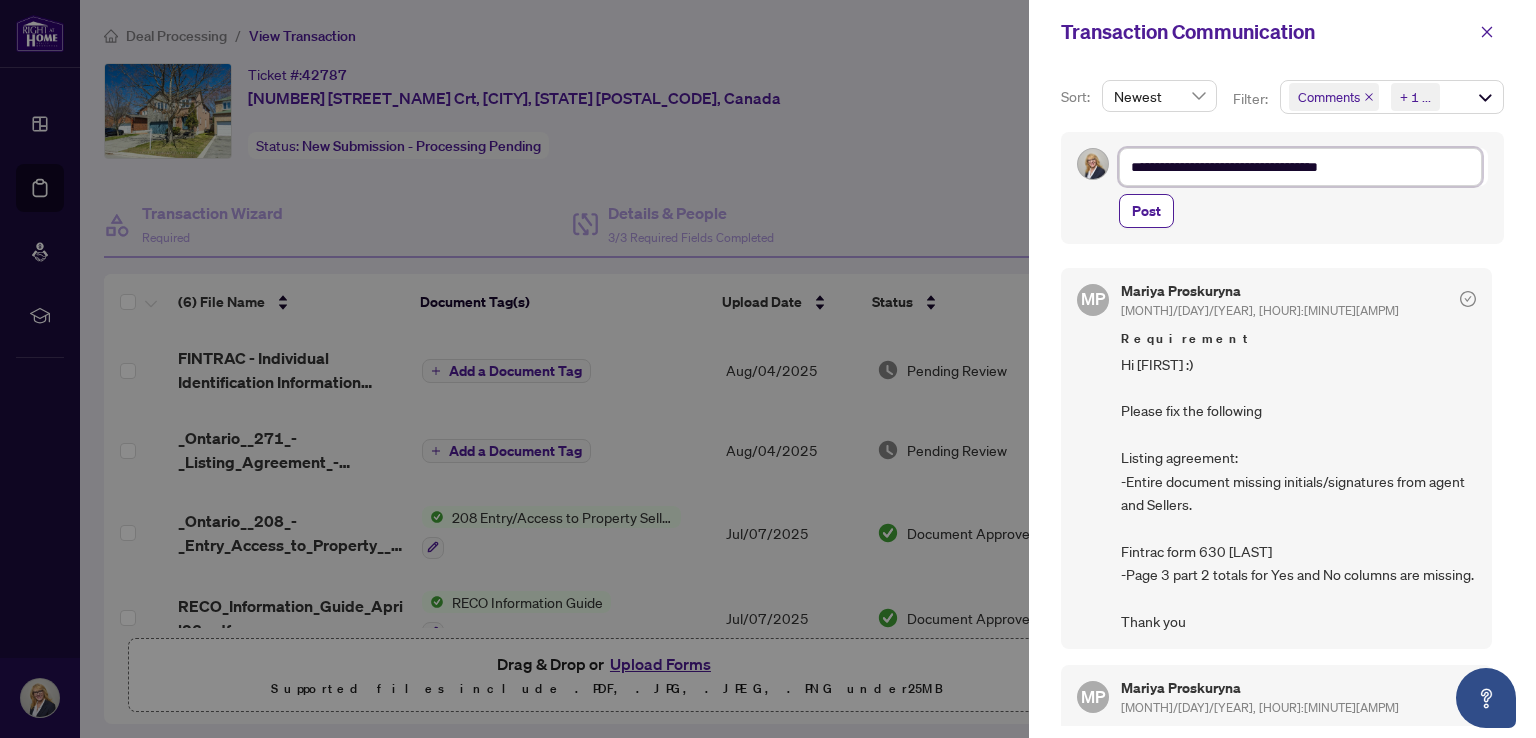 type on "**********" 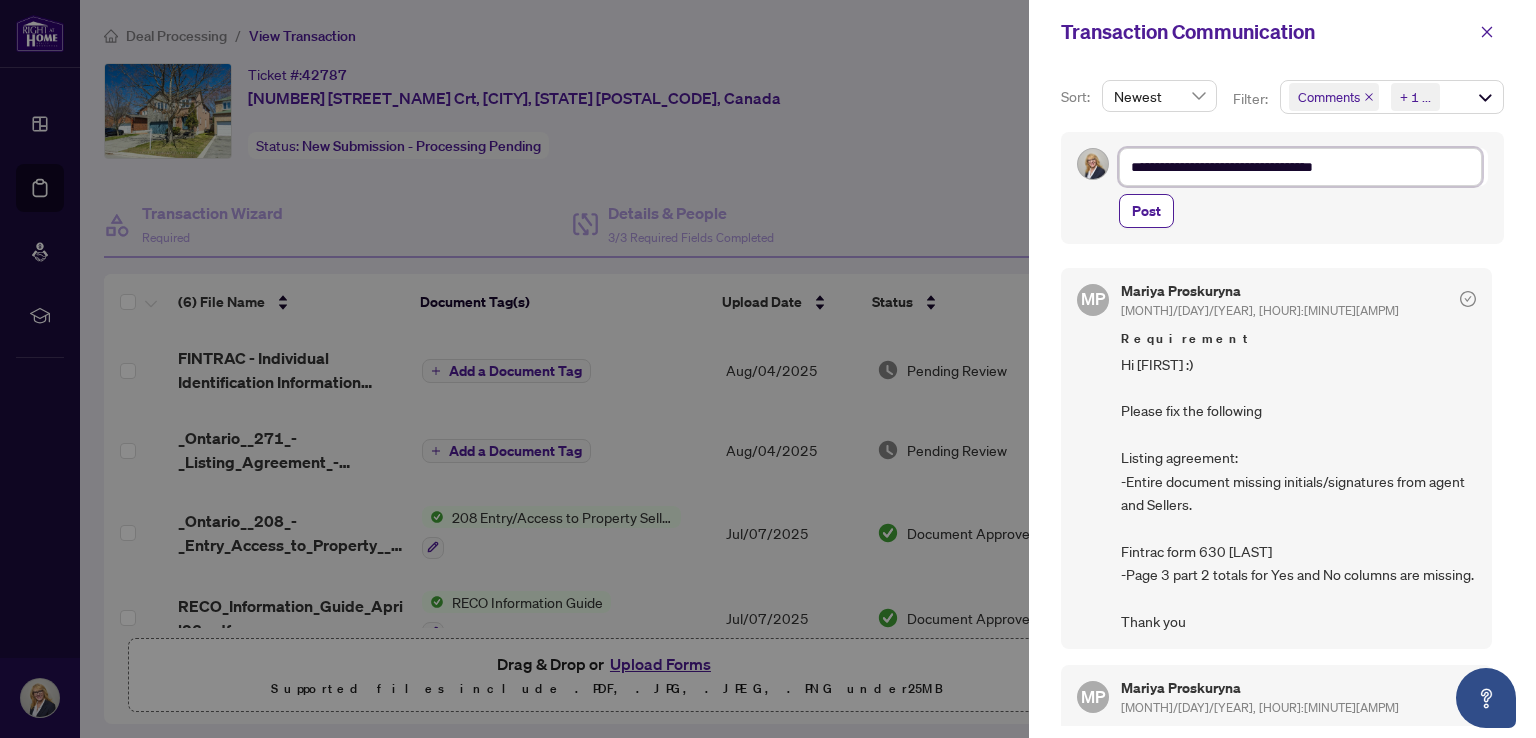 type on "**********" 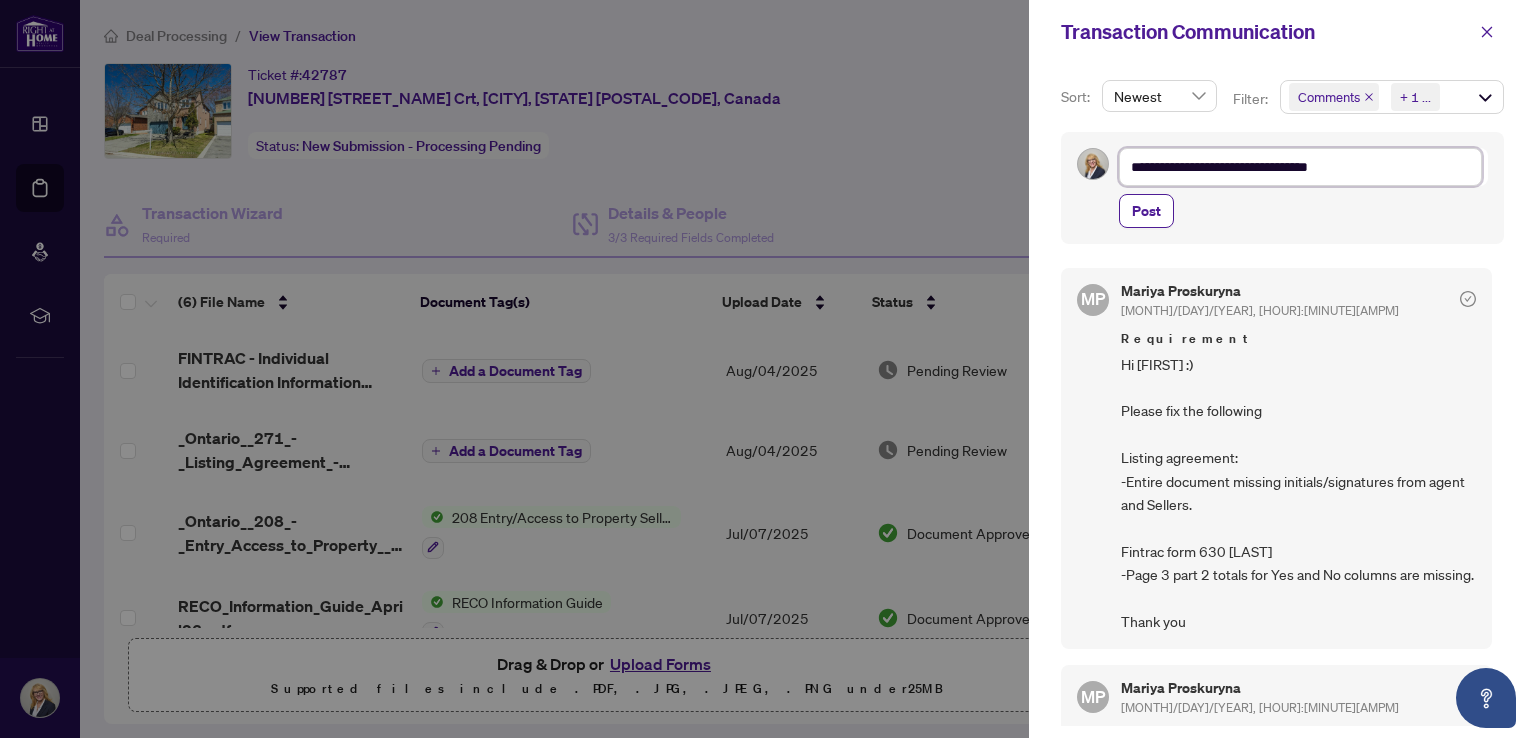 type on "**********" 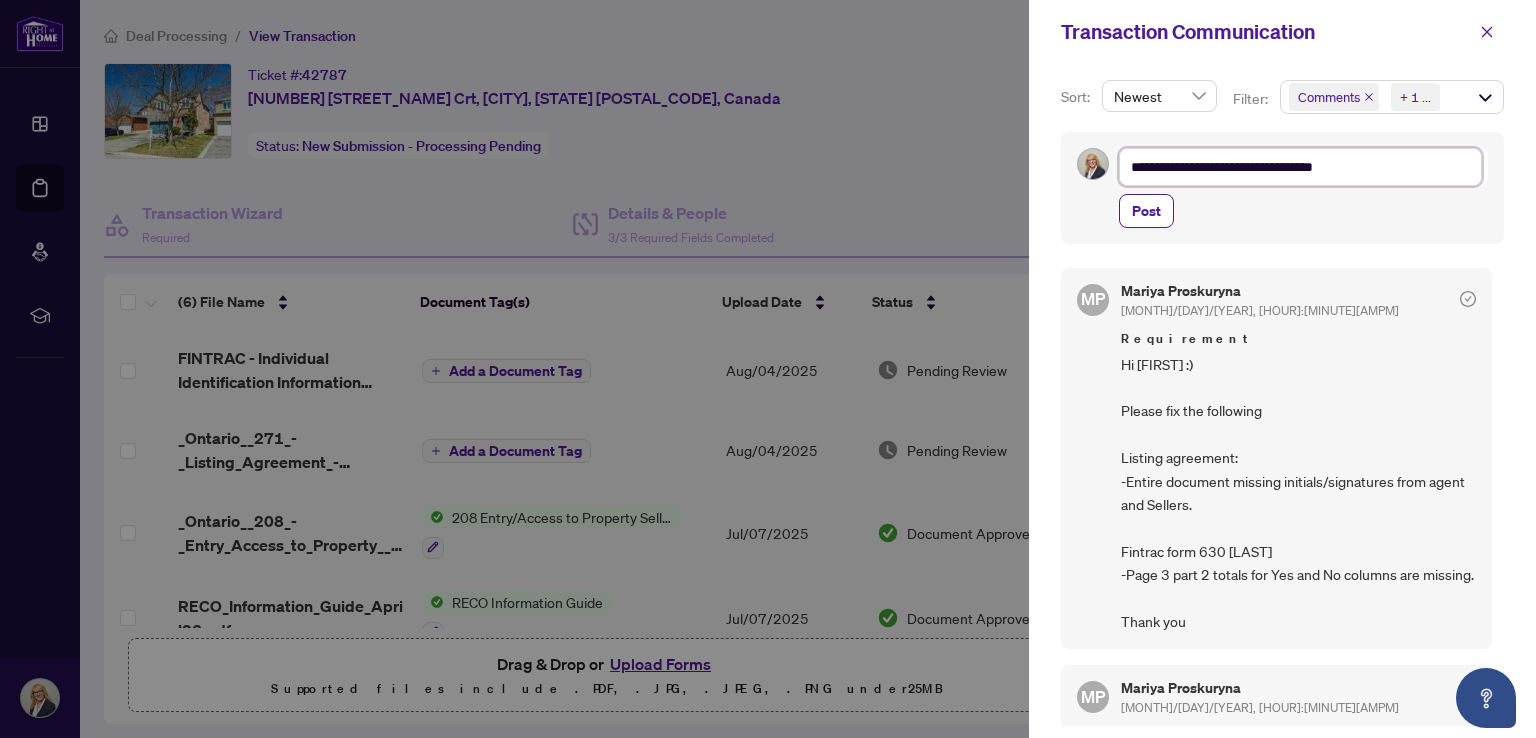 type on "**********" 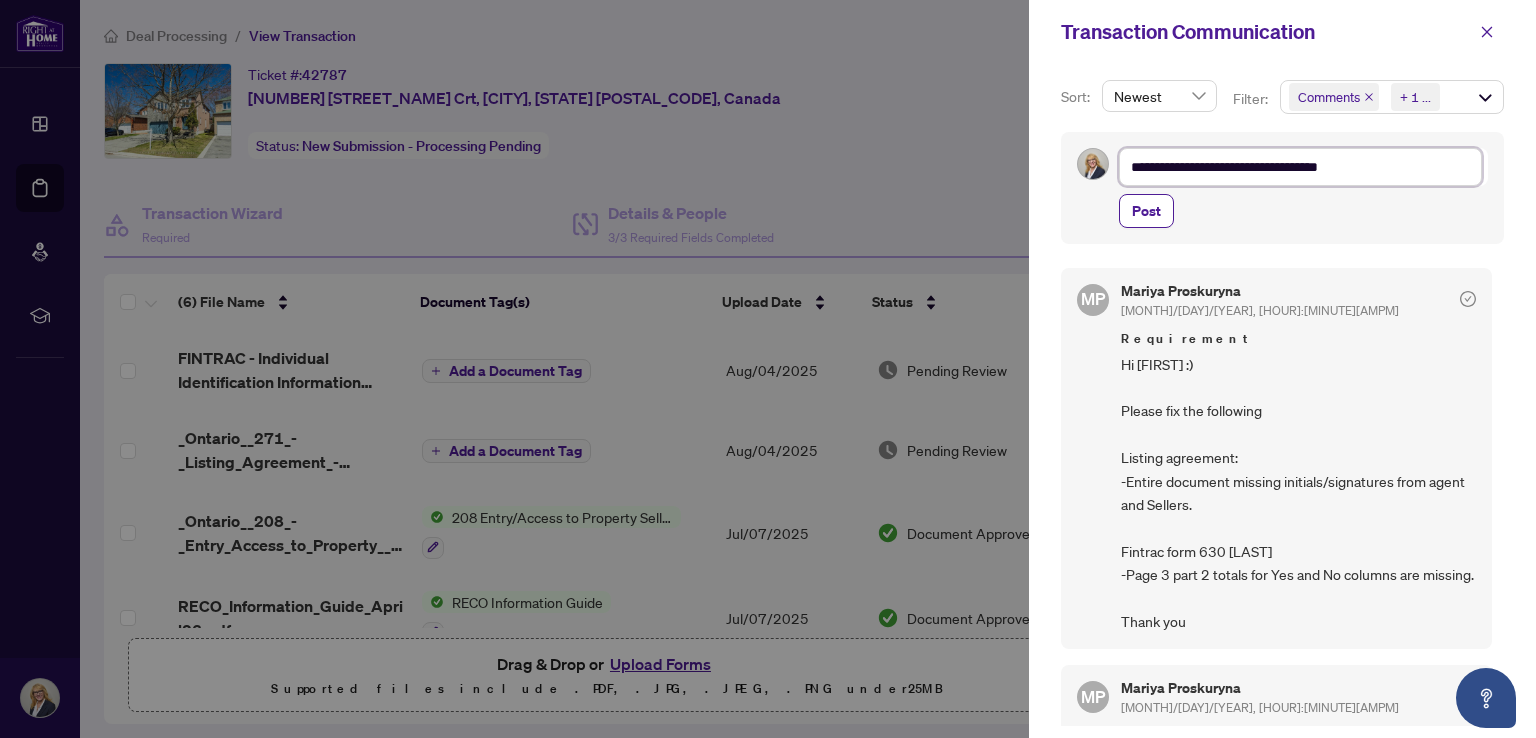 type on "**********" 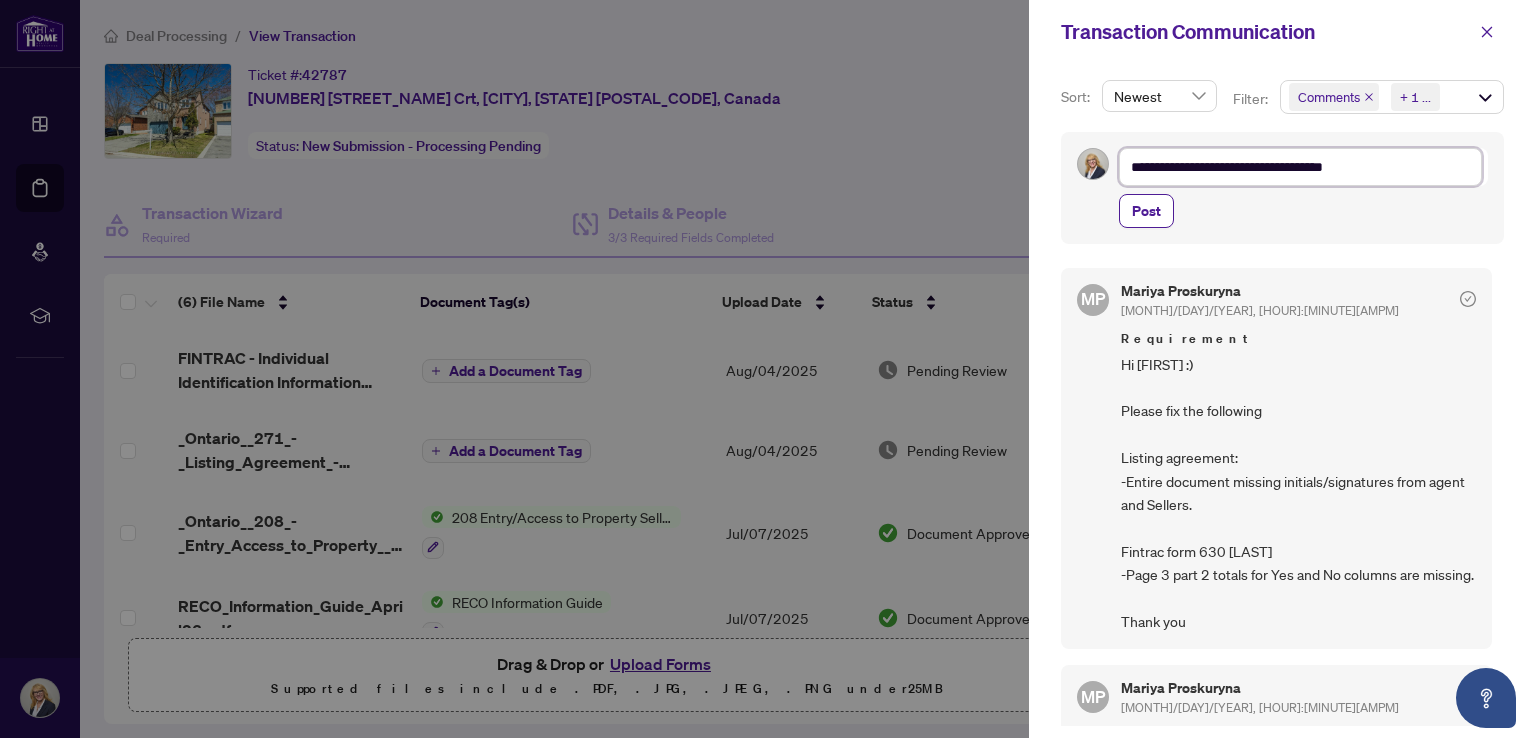 type on "**********" 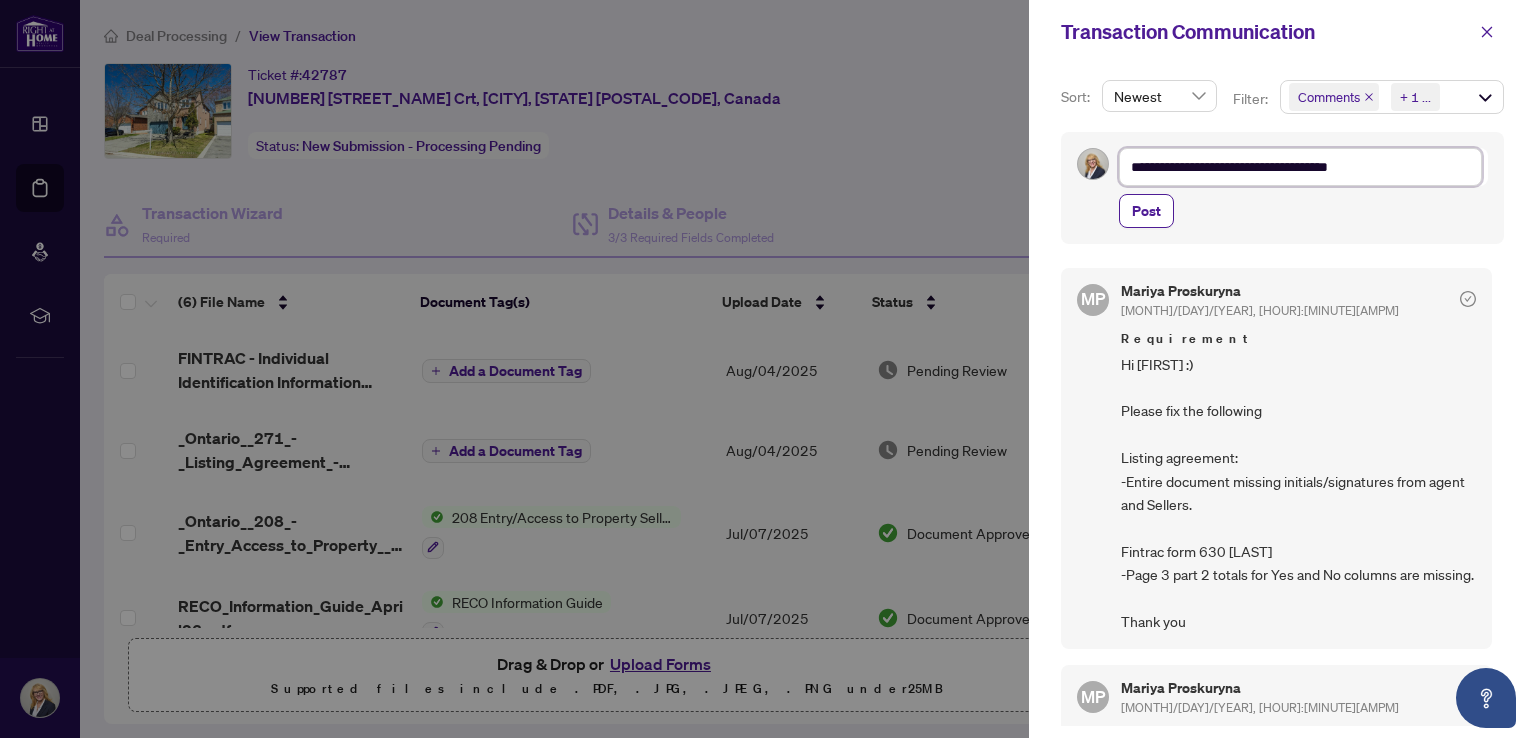 type on "**********" 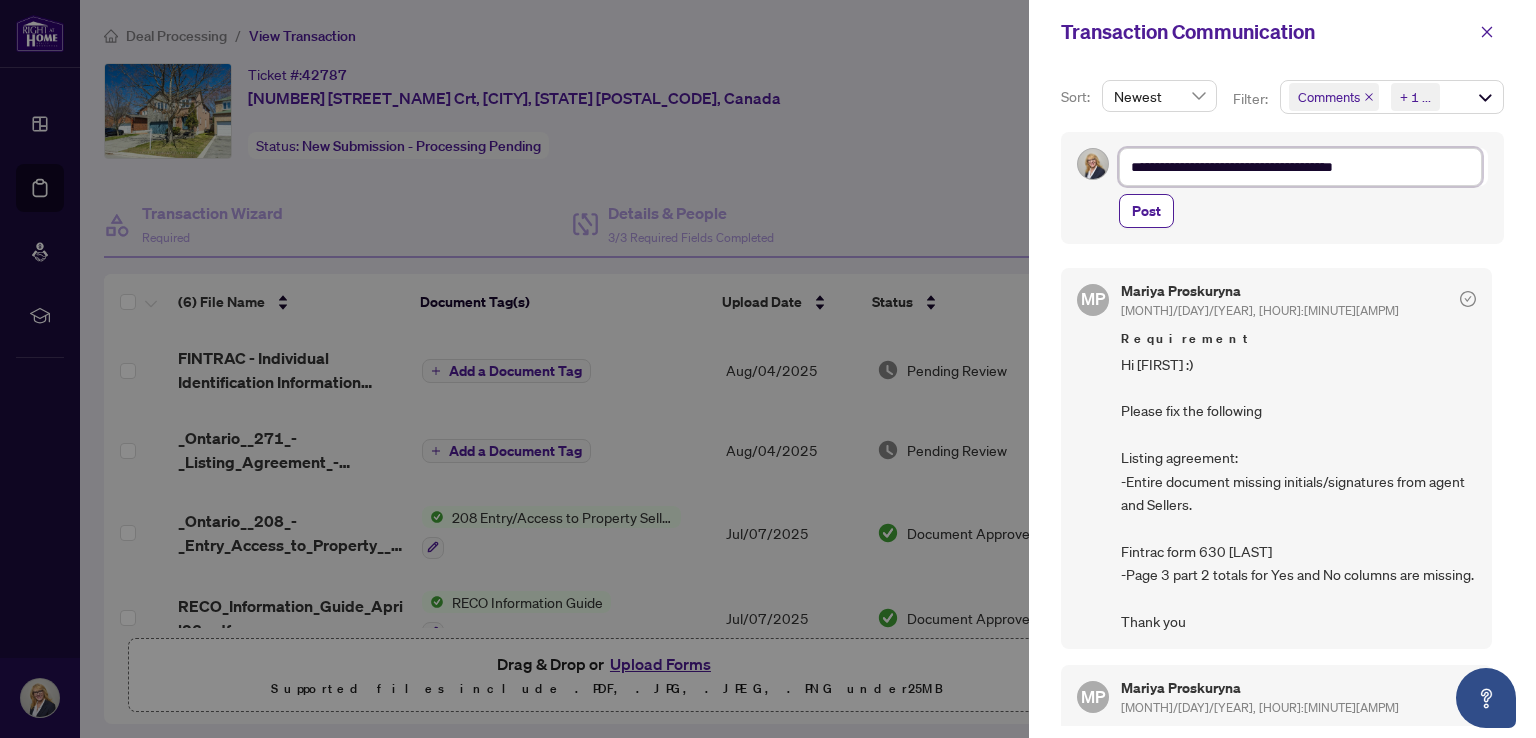 type on "**********" 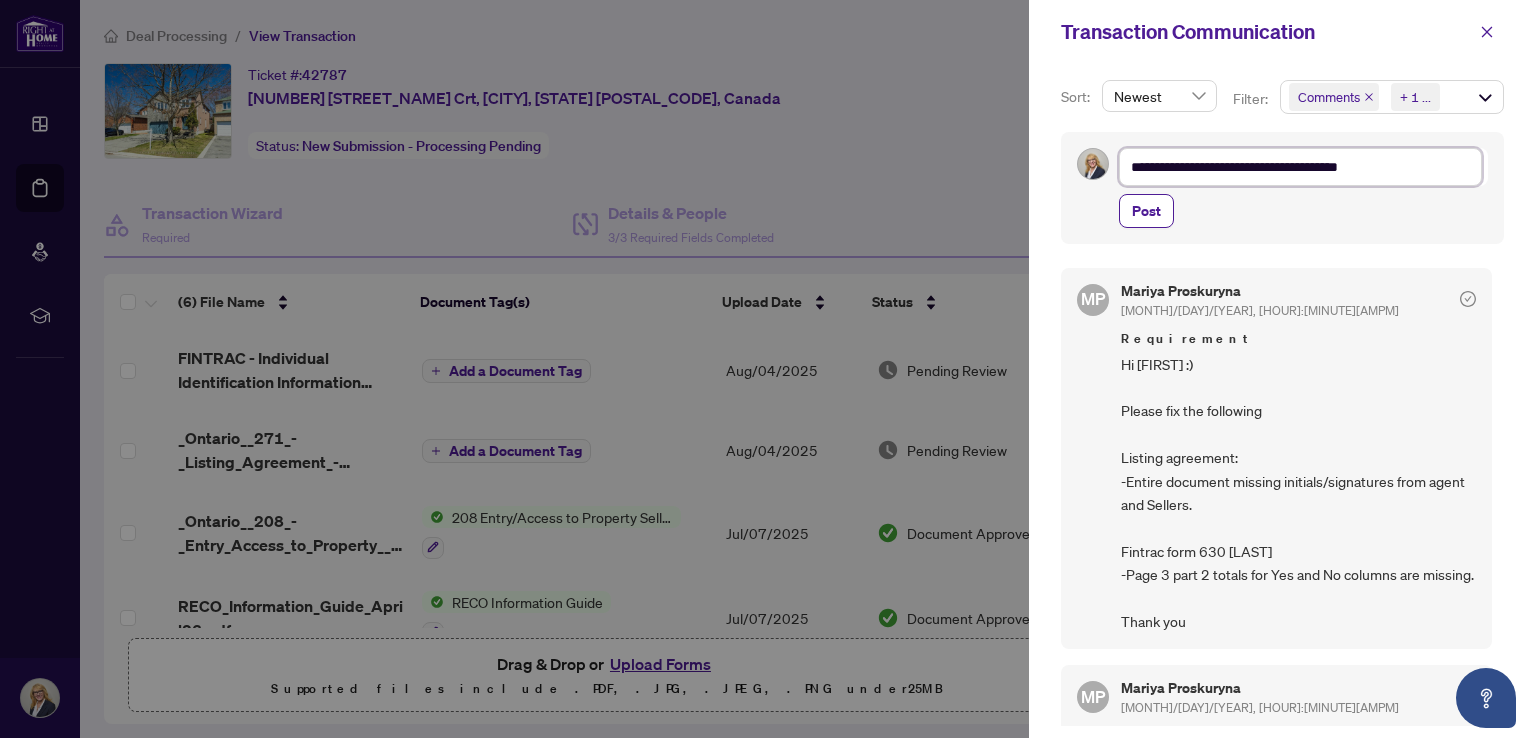 type on "**********" 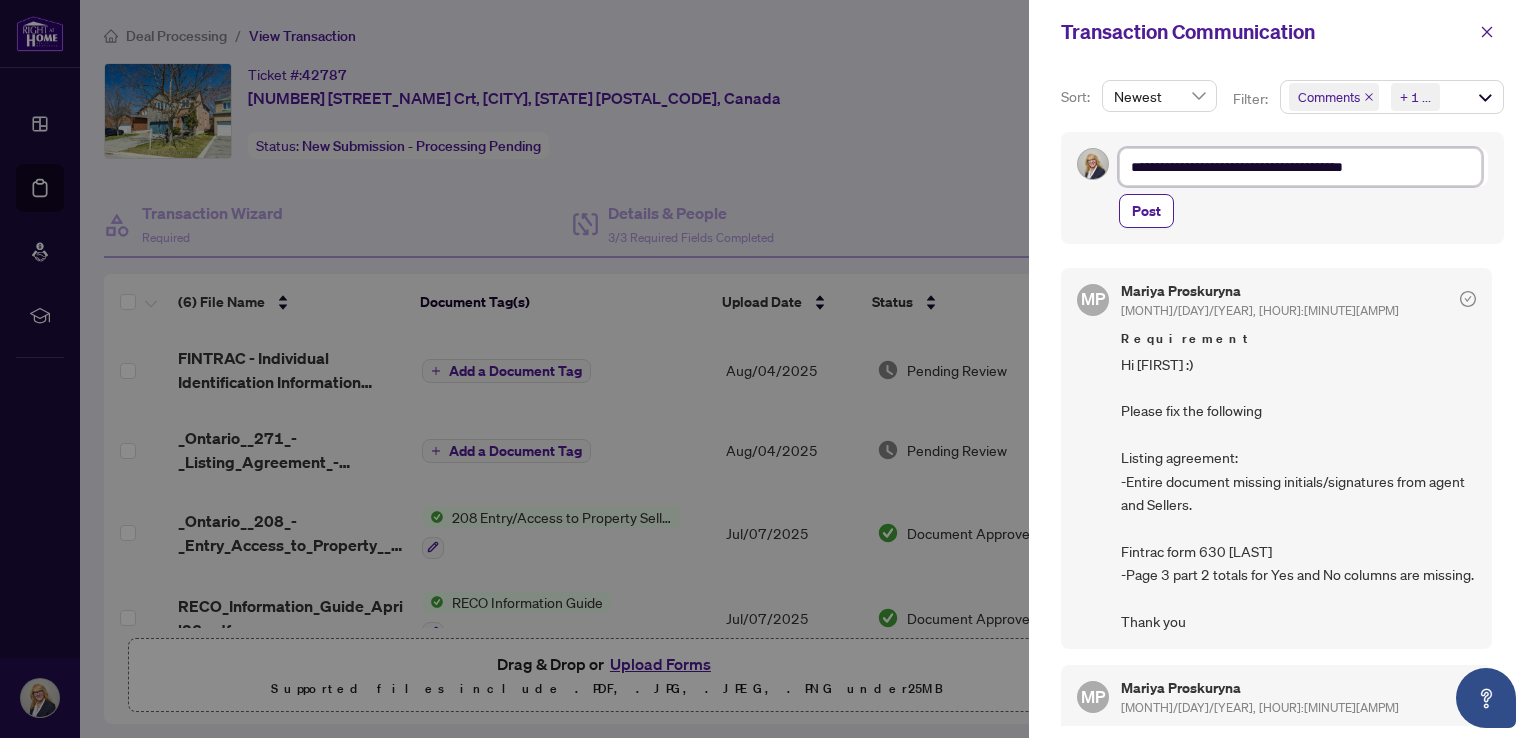 type on "**********" 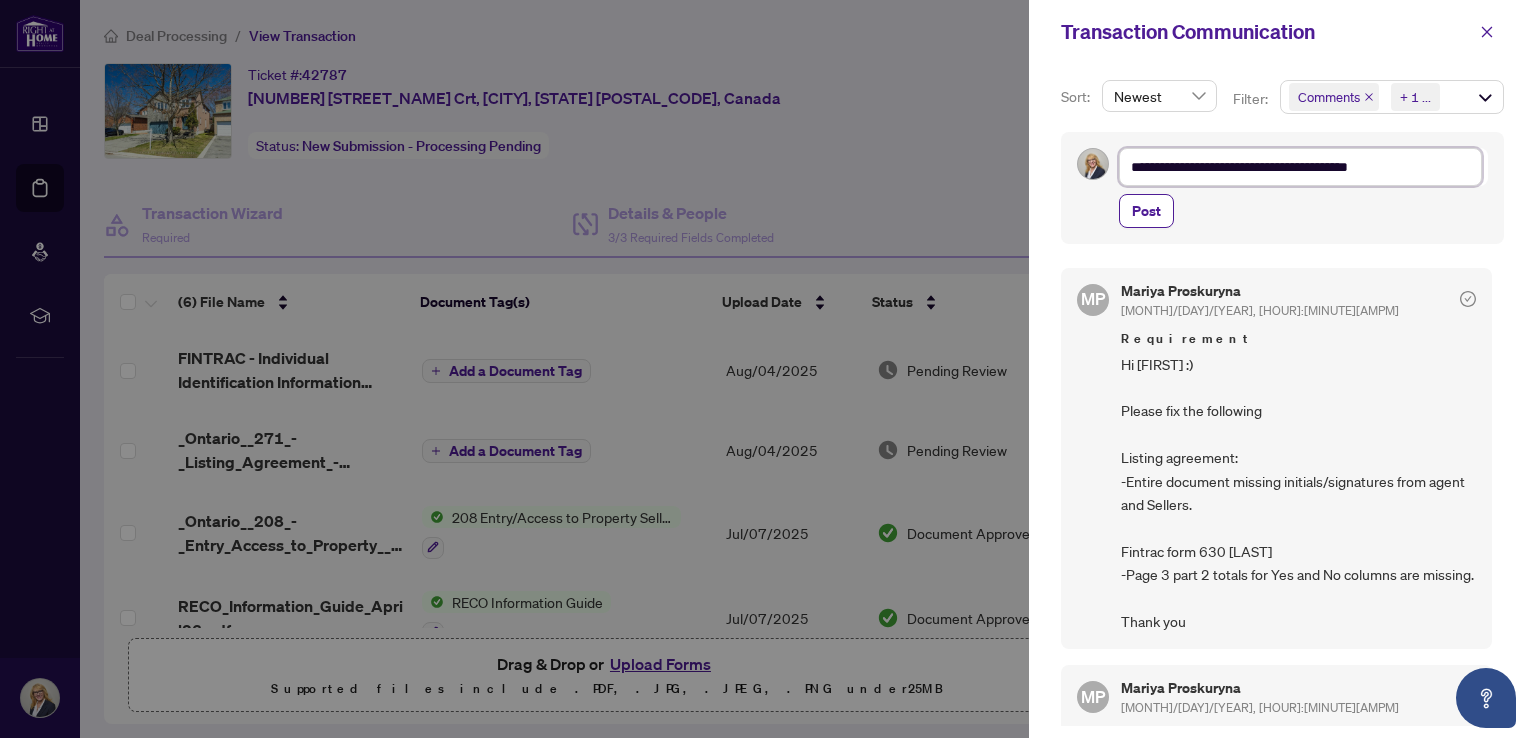 type on "**********" 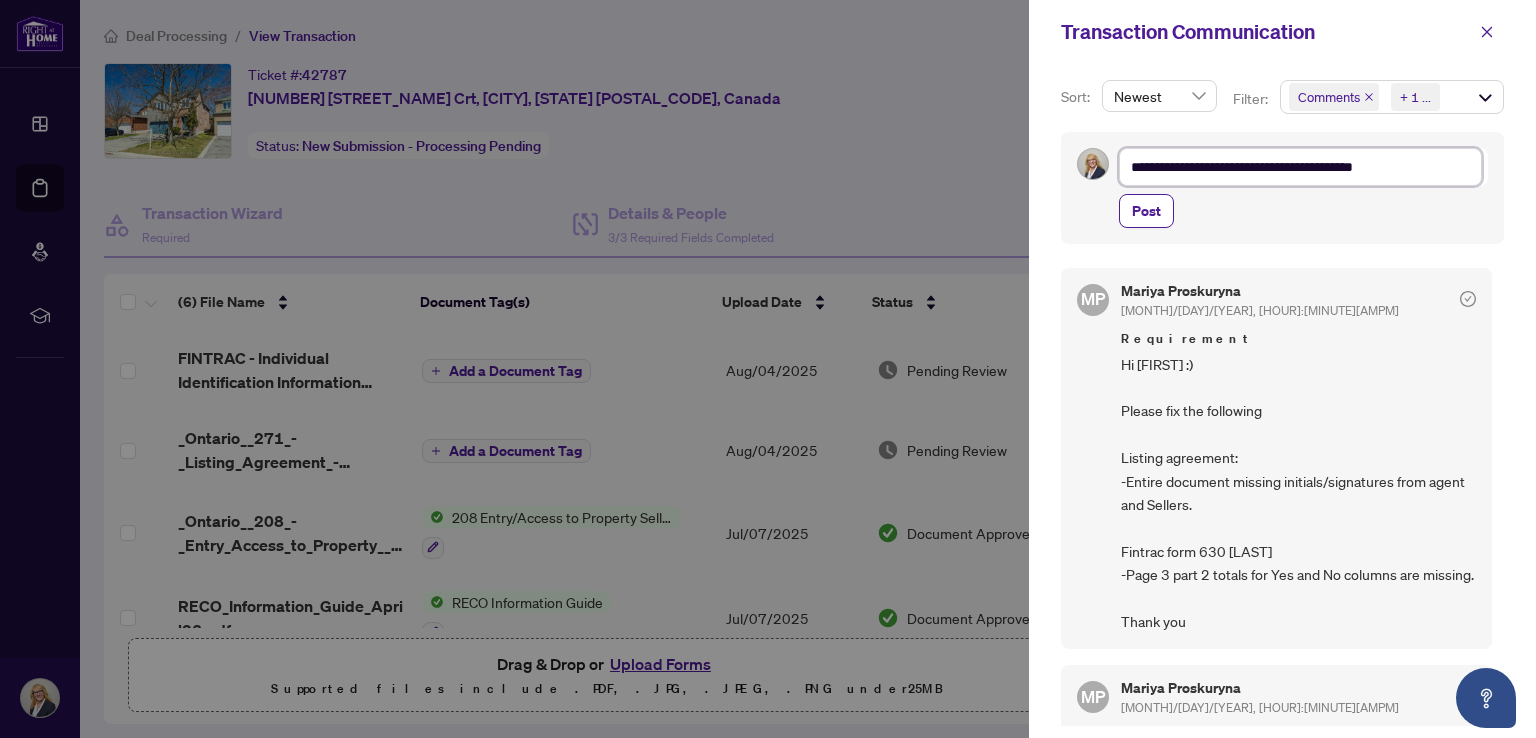 type on "**********" 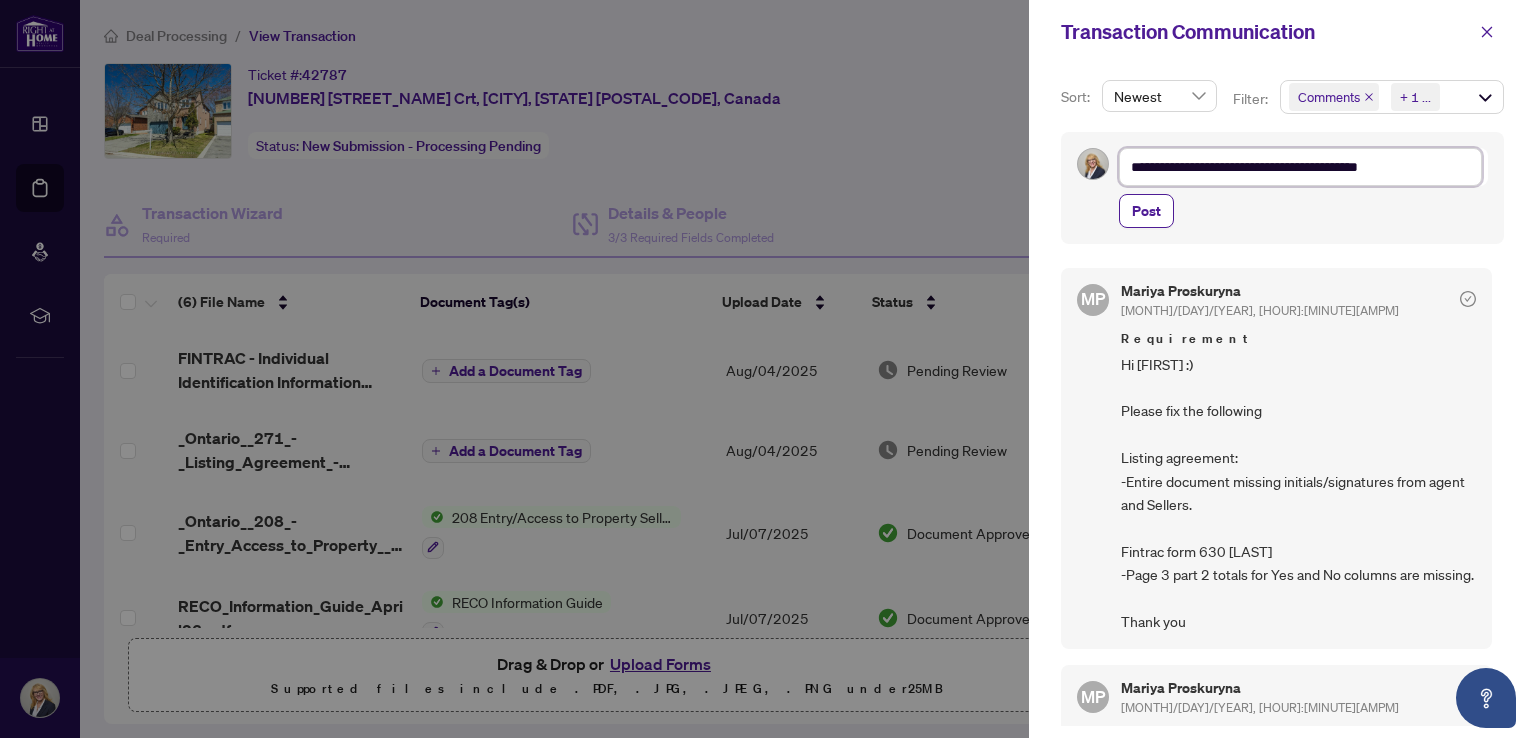 type on "**********" 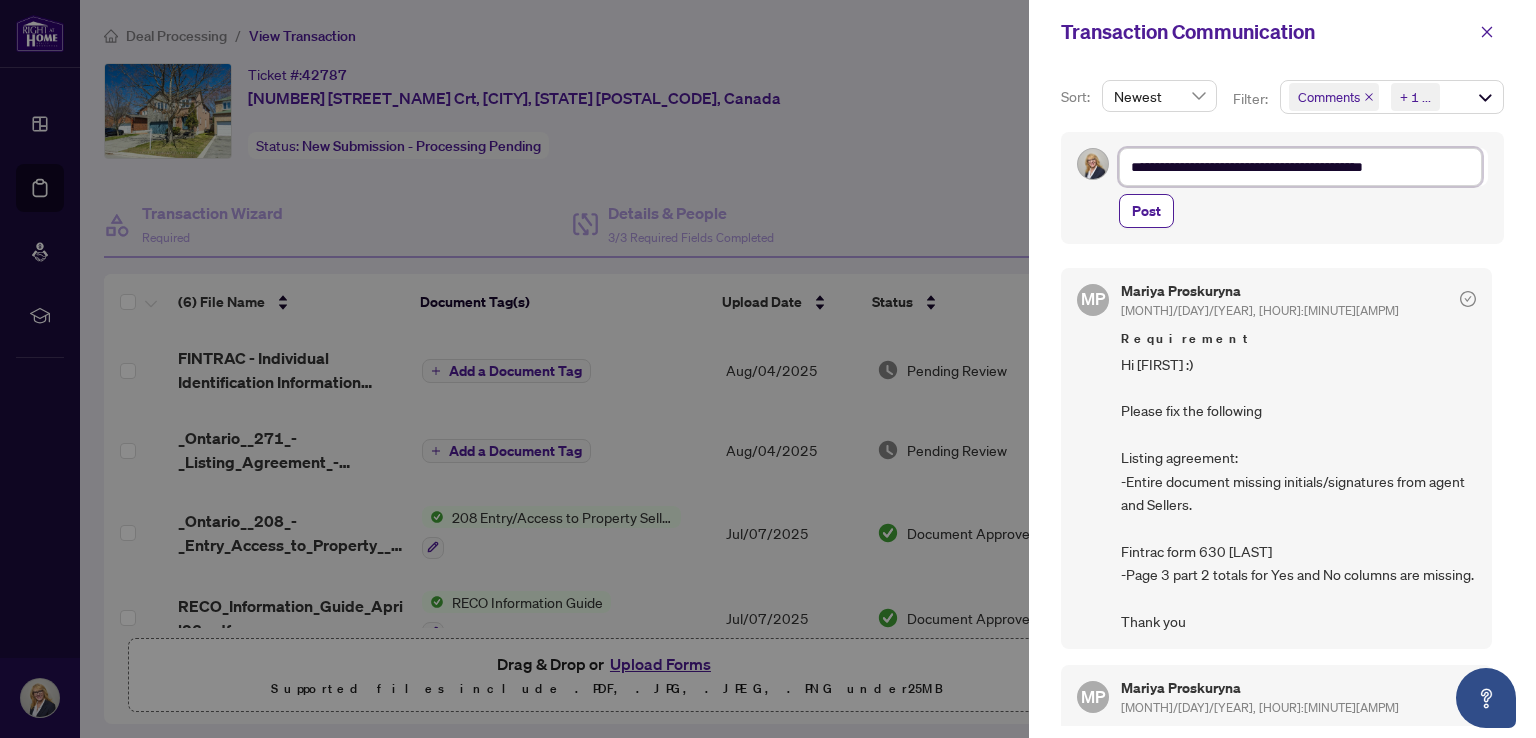 type on "**********" 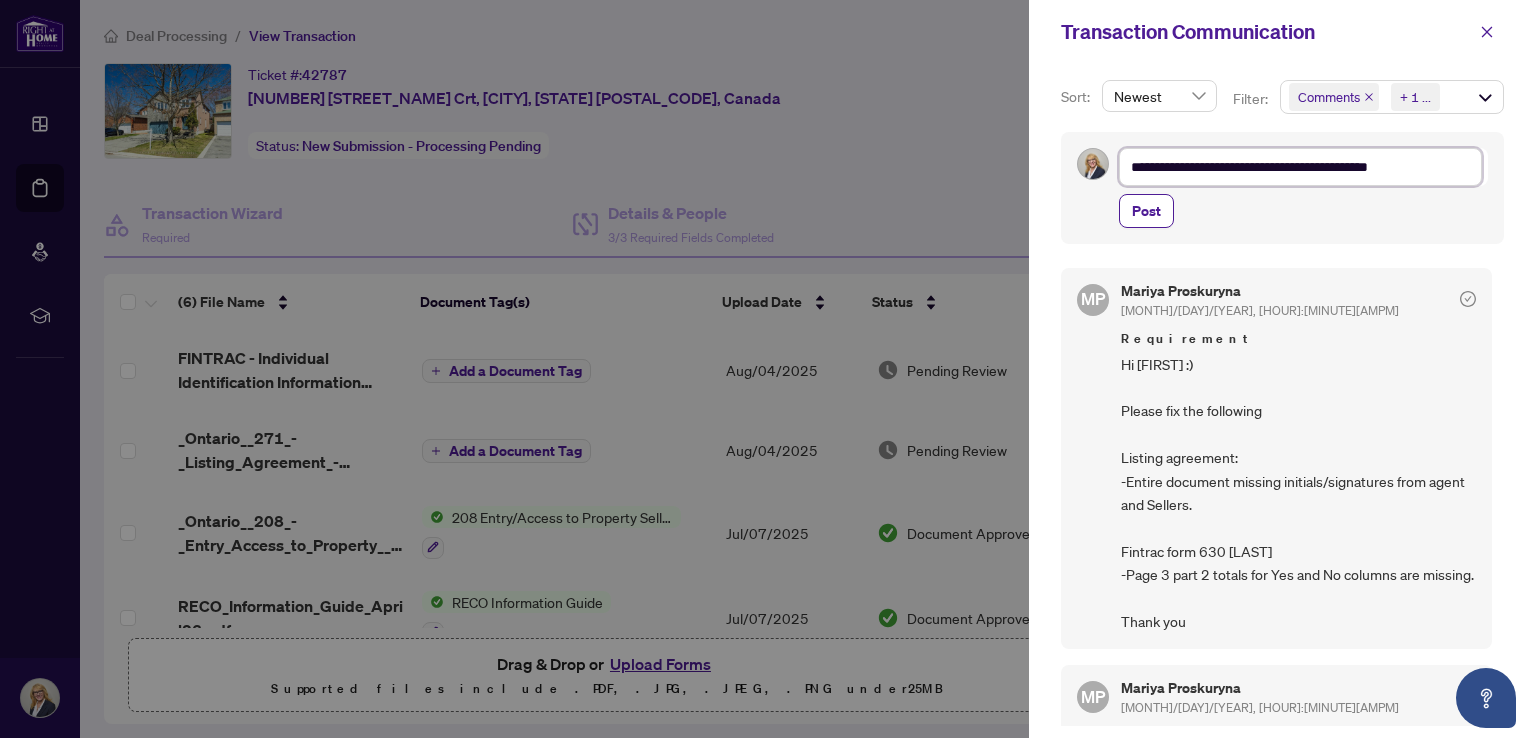 type on "**********" 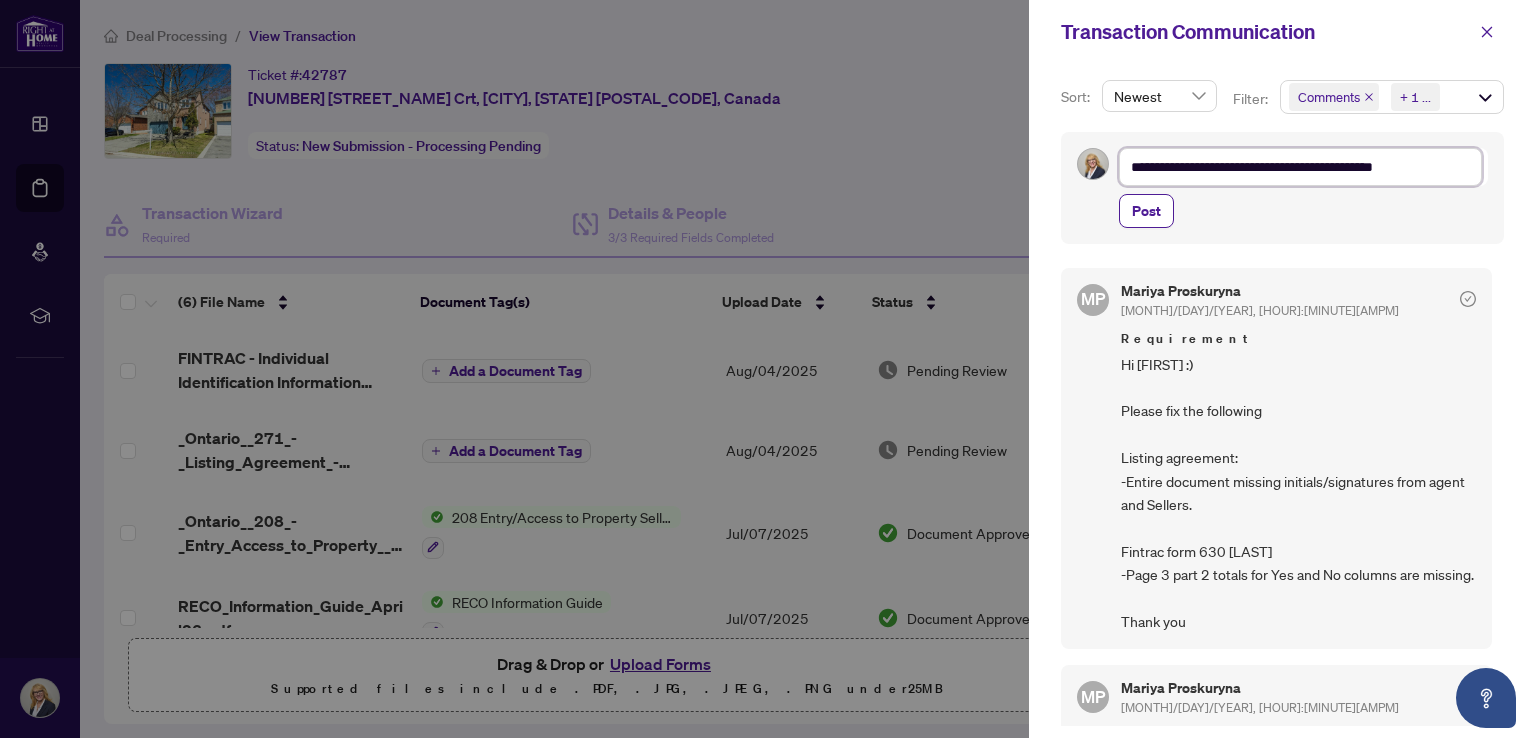 type on "**********" 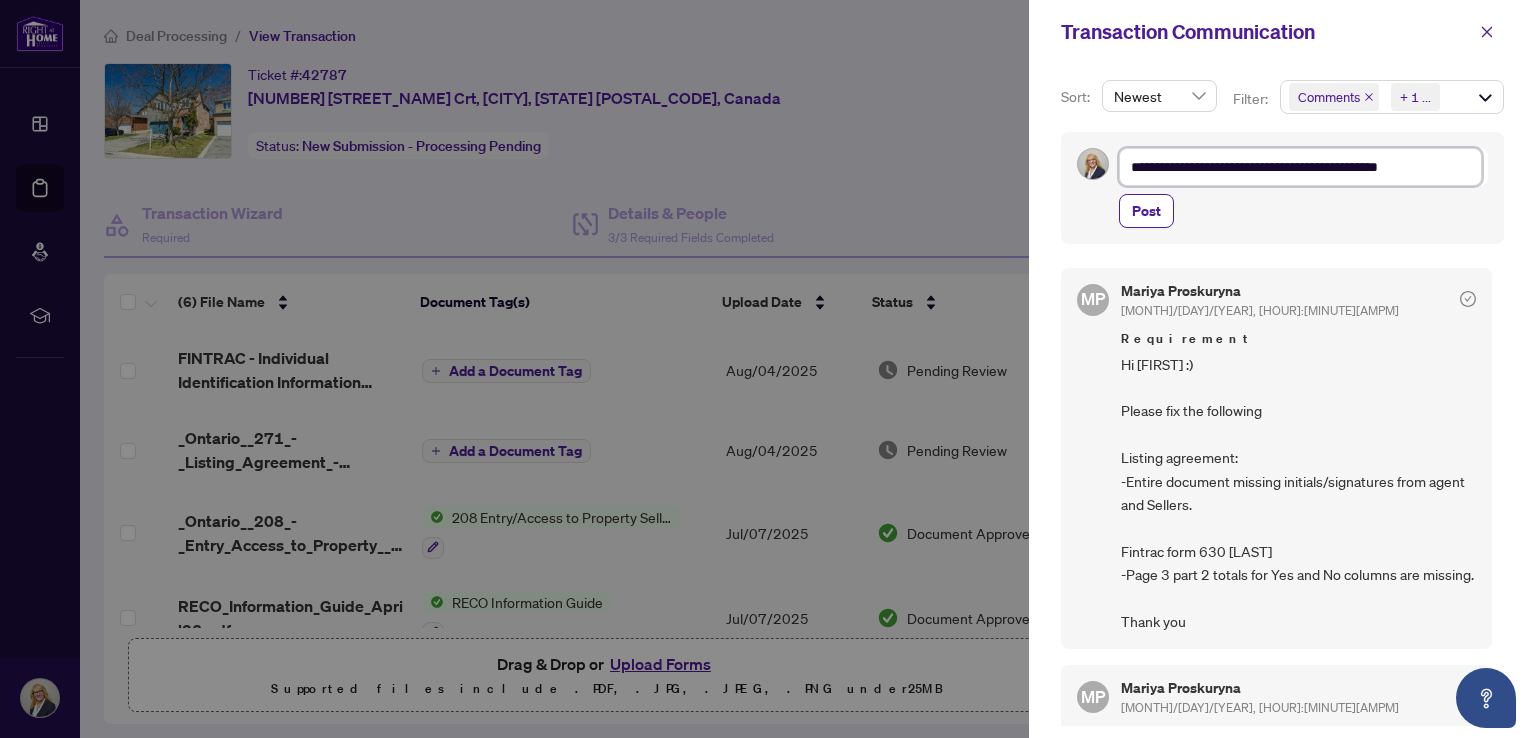 type on "**********" 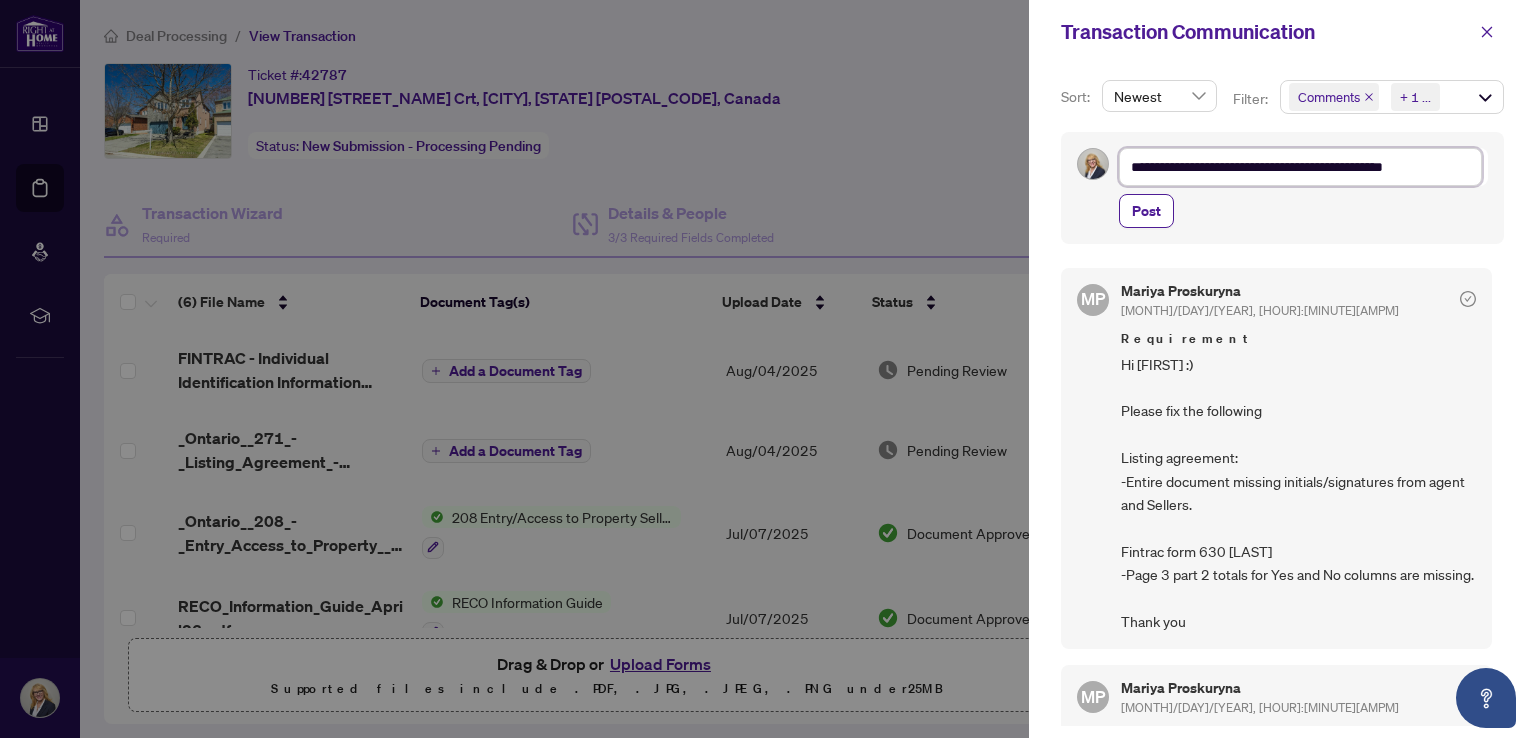type on "**********" 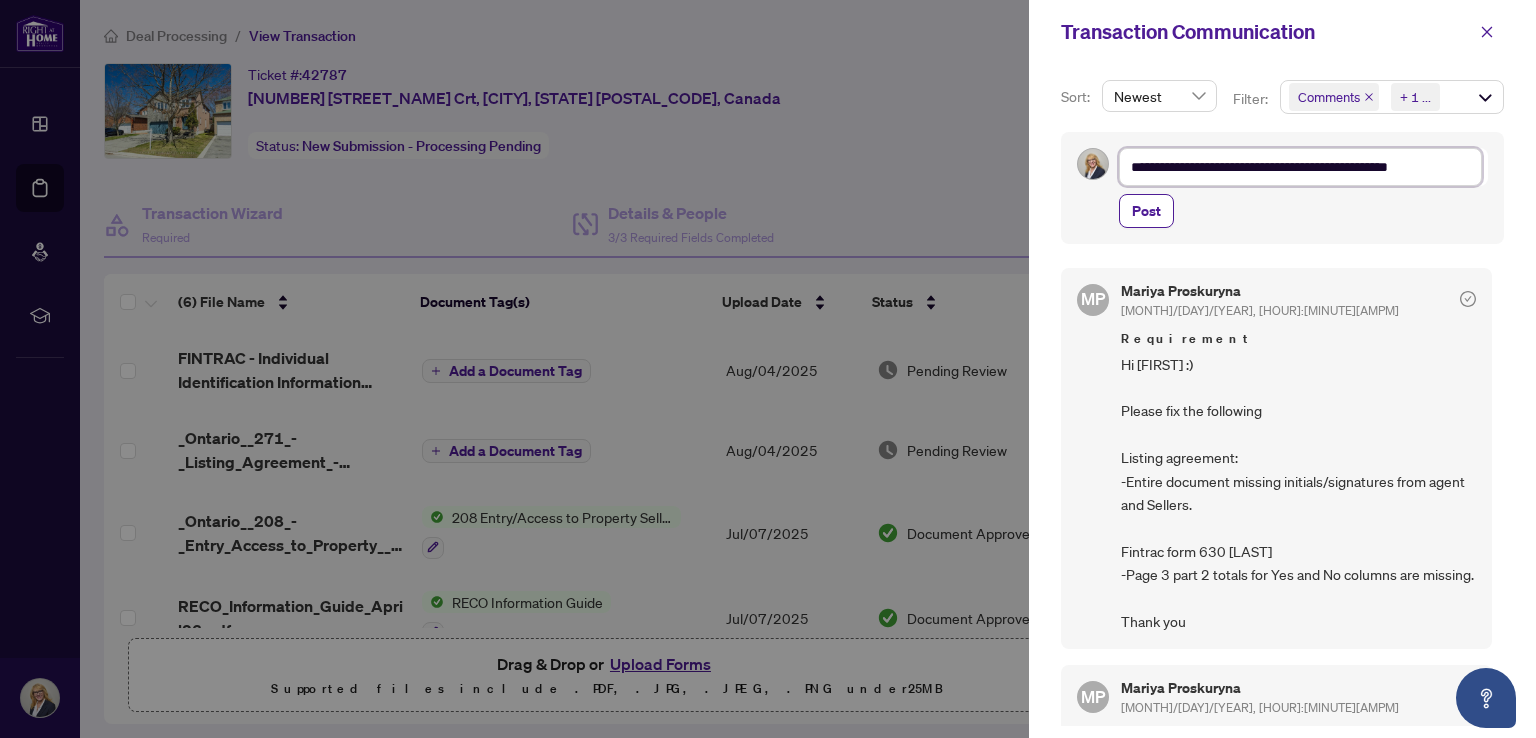 type on "**********" 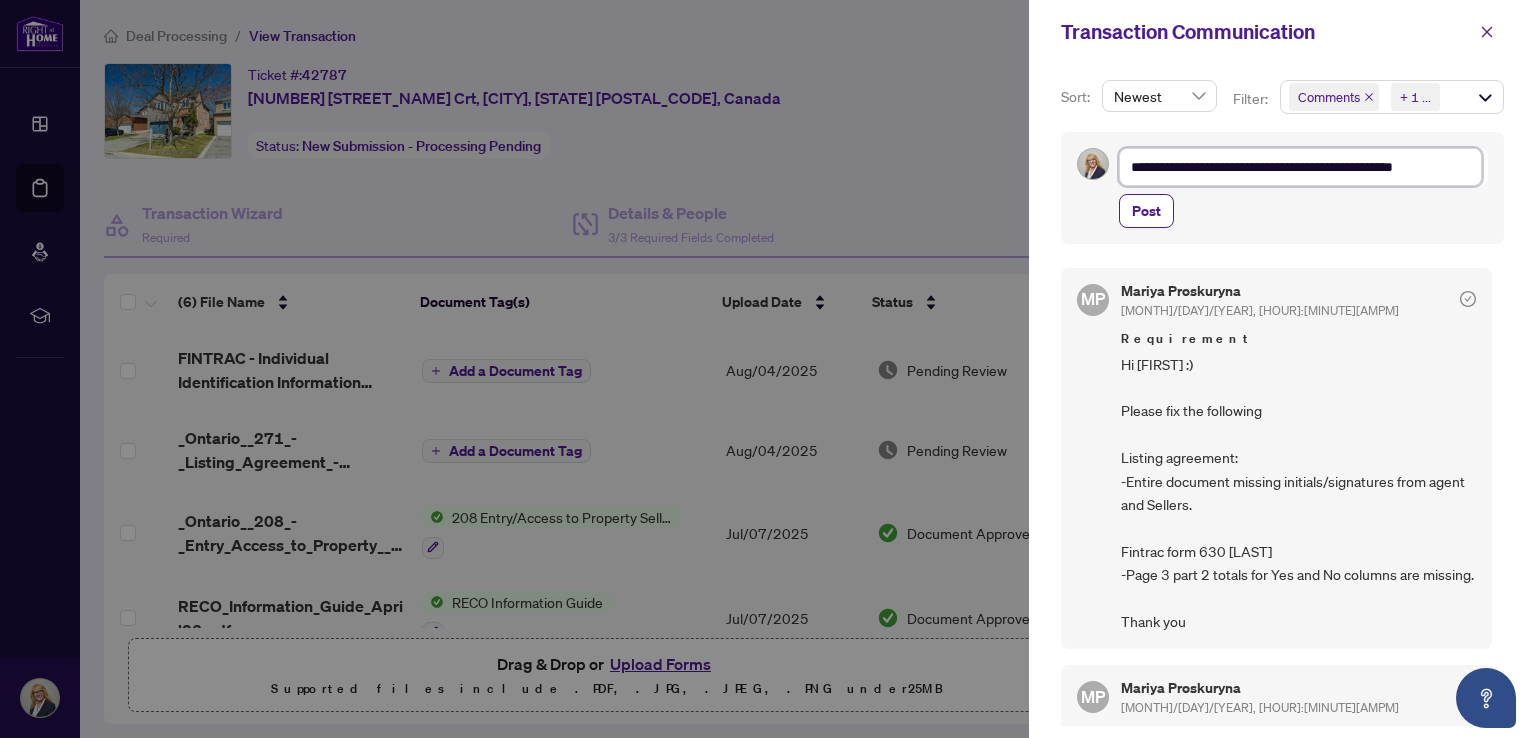 type on "**********" 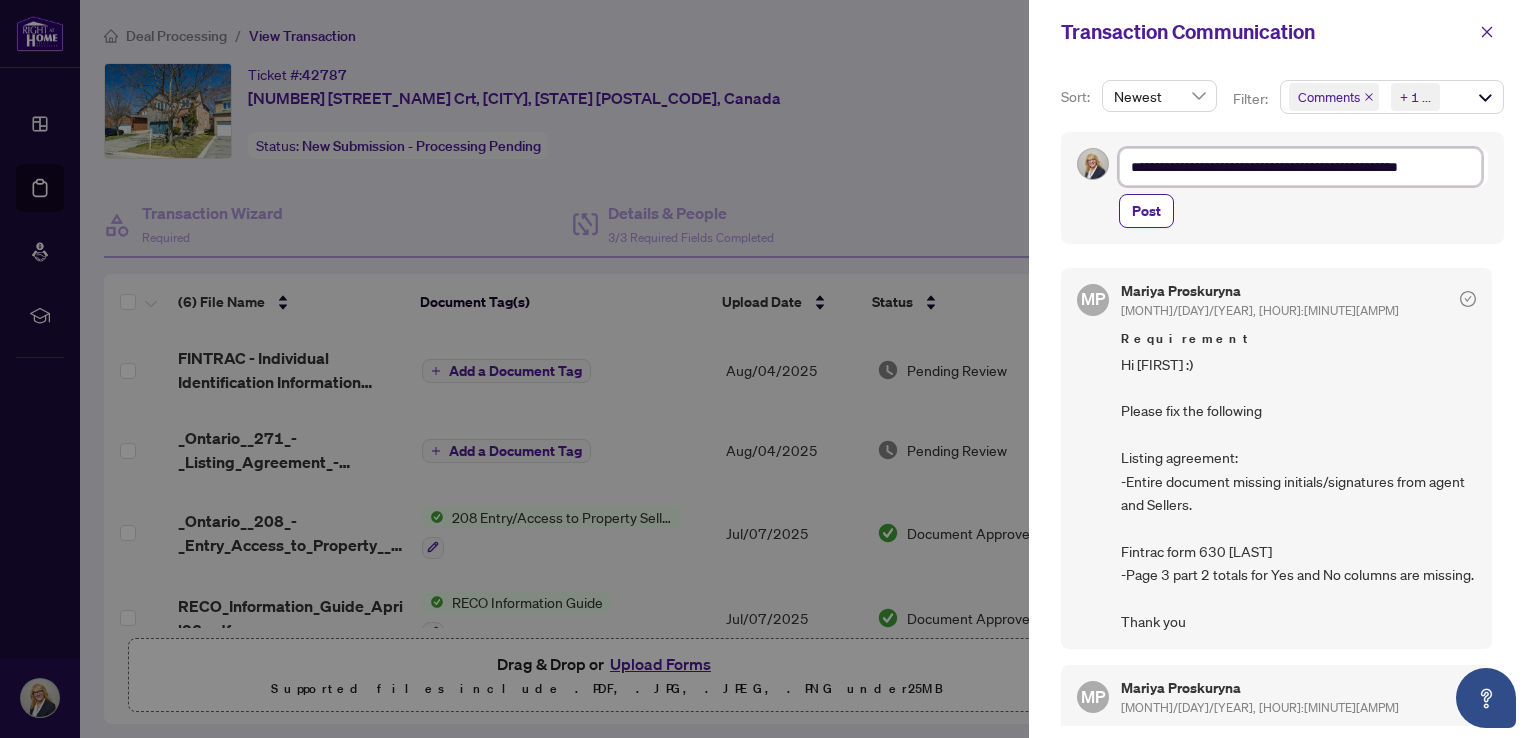 type on "**********" 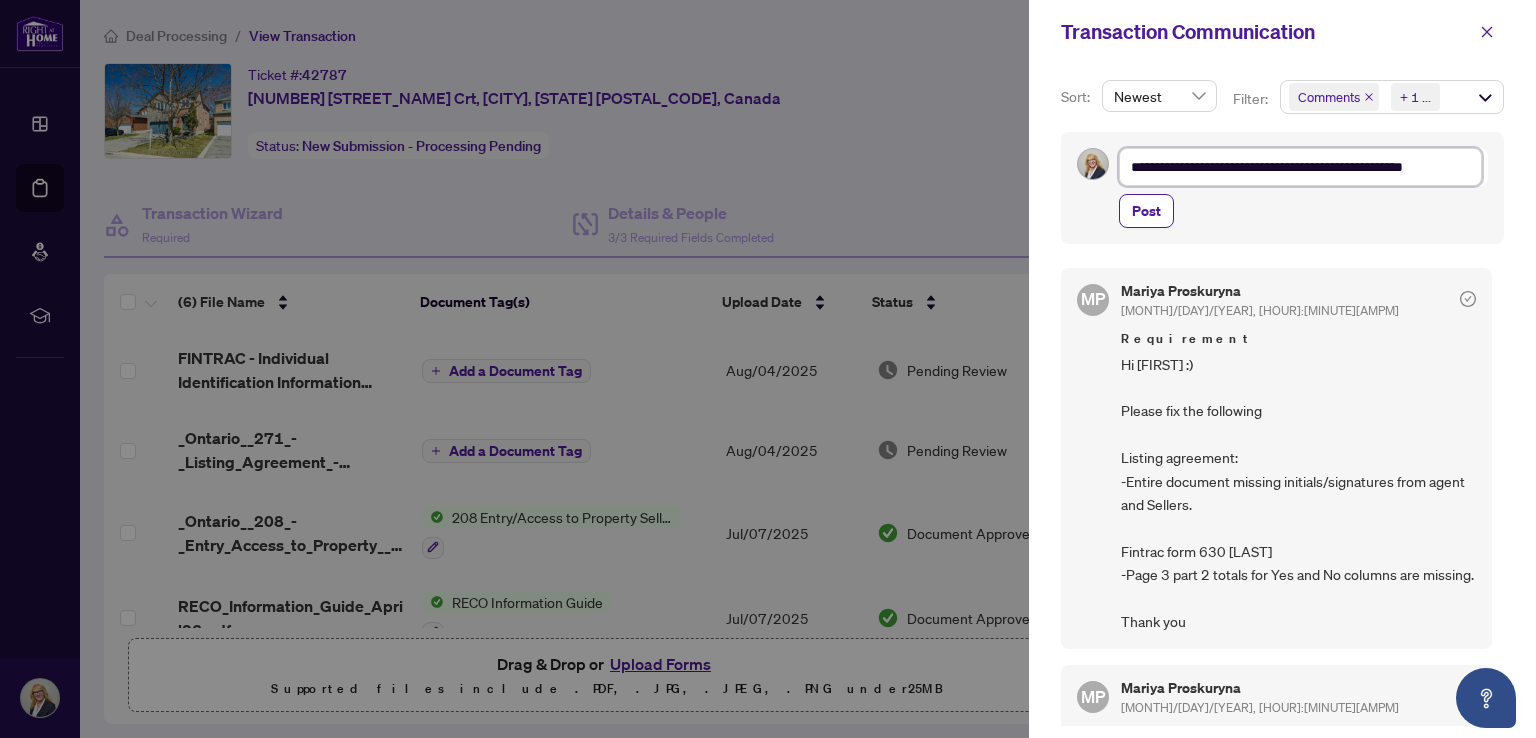 type on "**********" 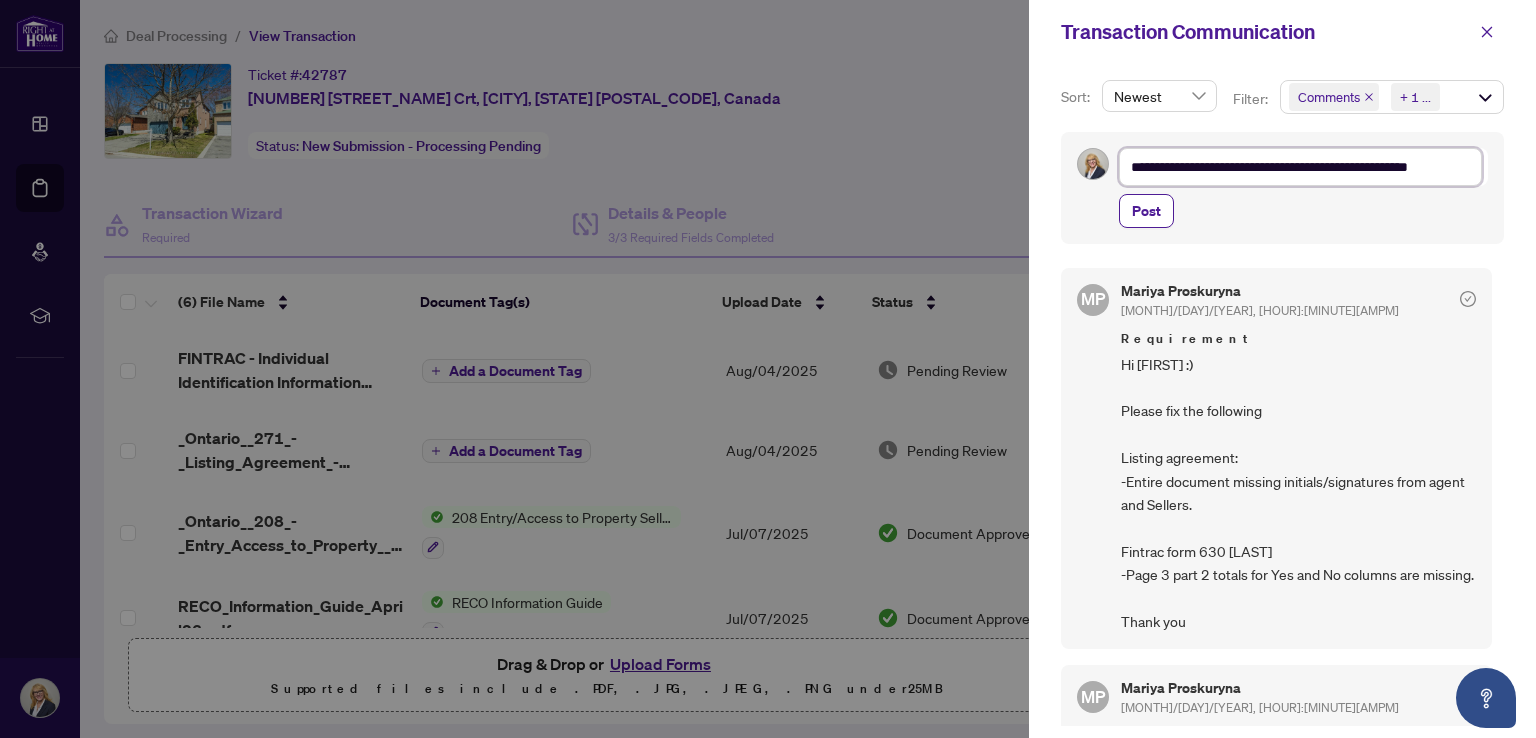 type on "**********" 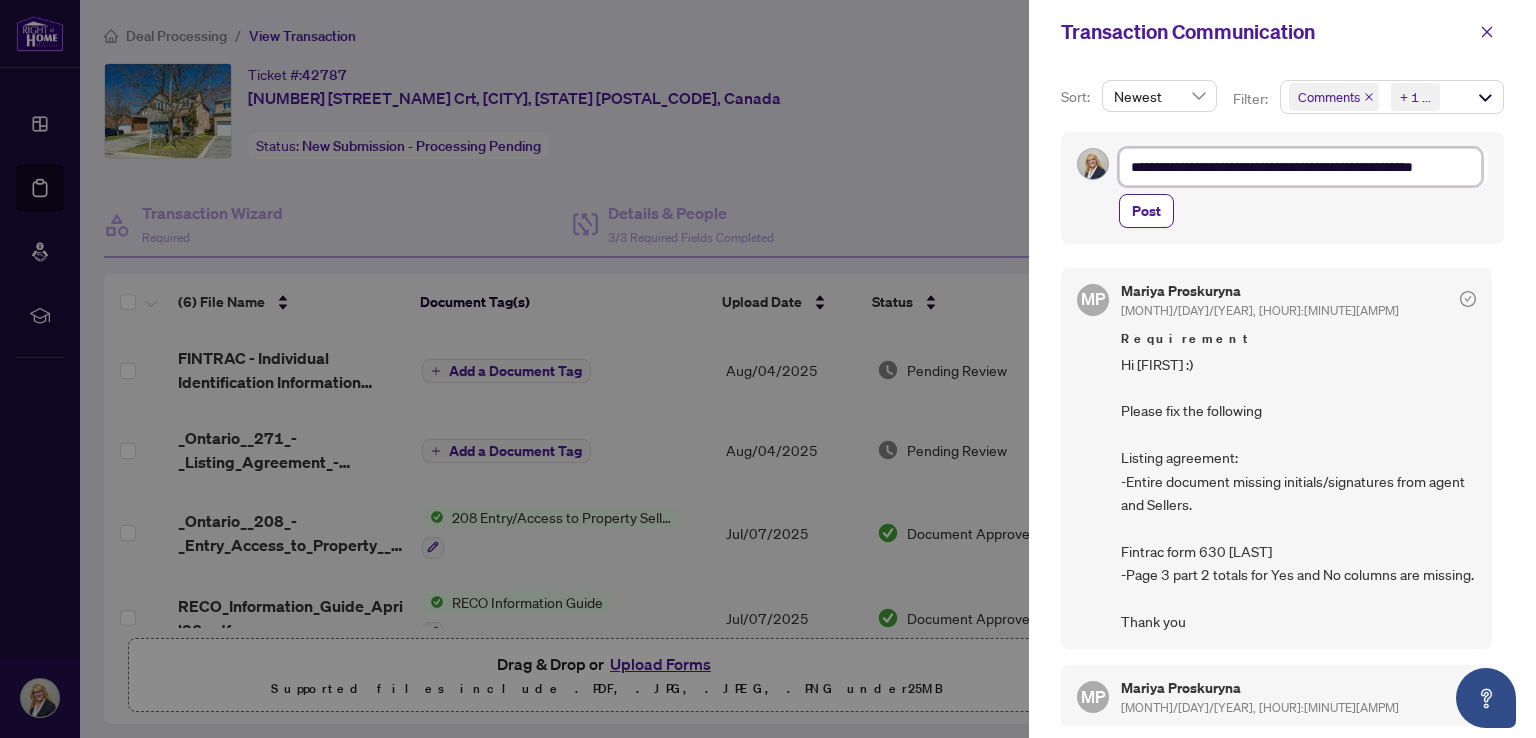 type on "**********" 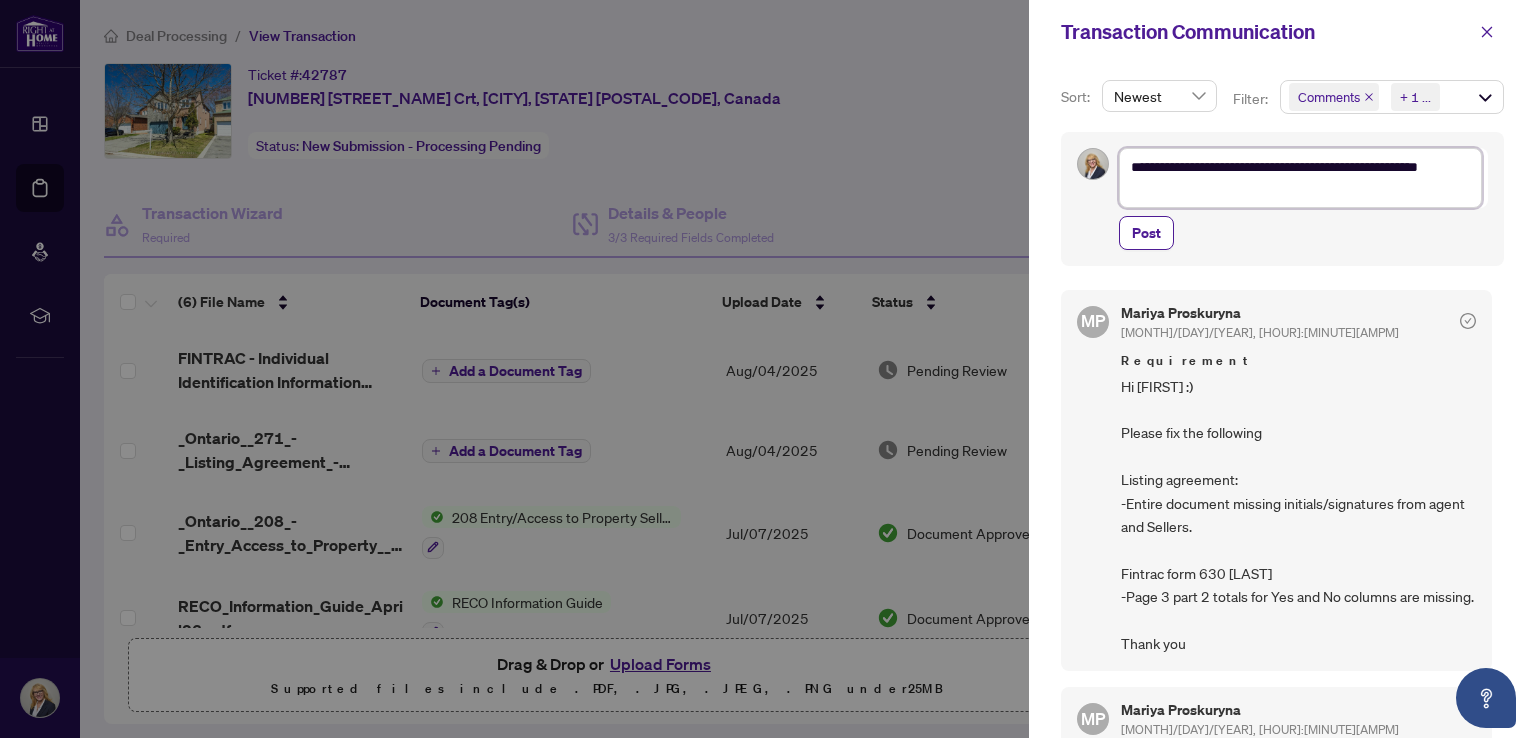 type on "**********" 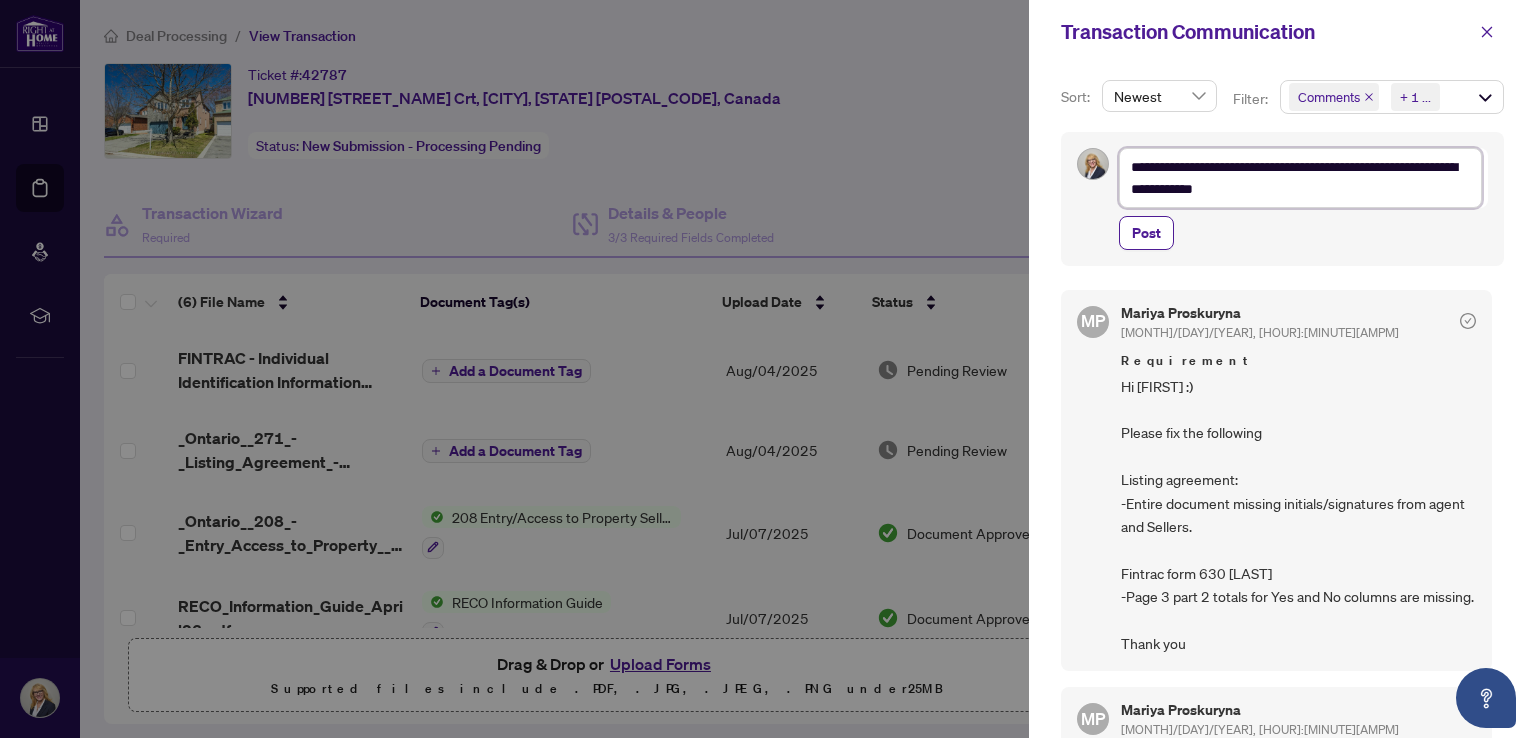 click on "**********" at bounding box center [1300, 178] 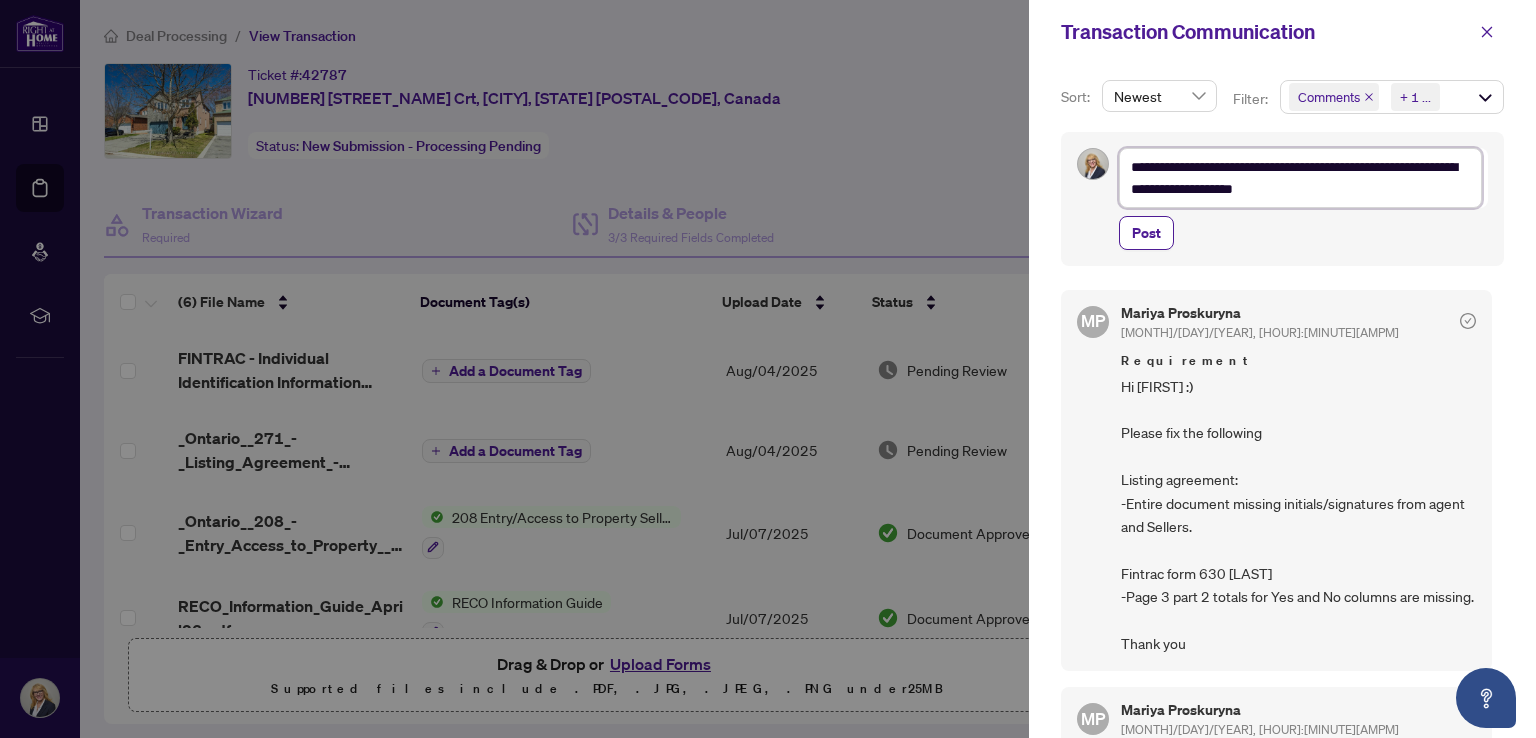 click on "**********" at bounding box center [1300, 178] 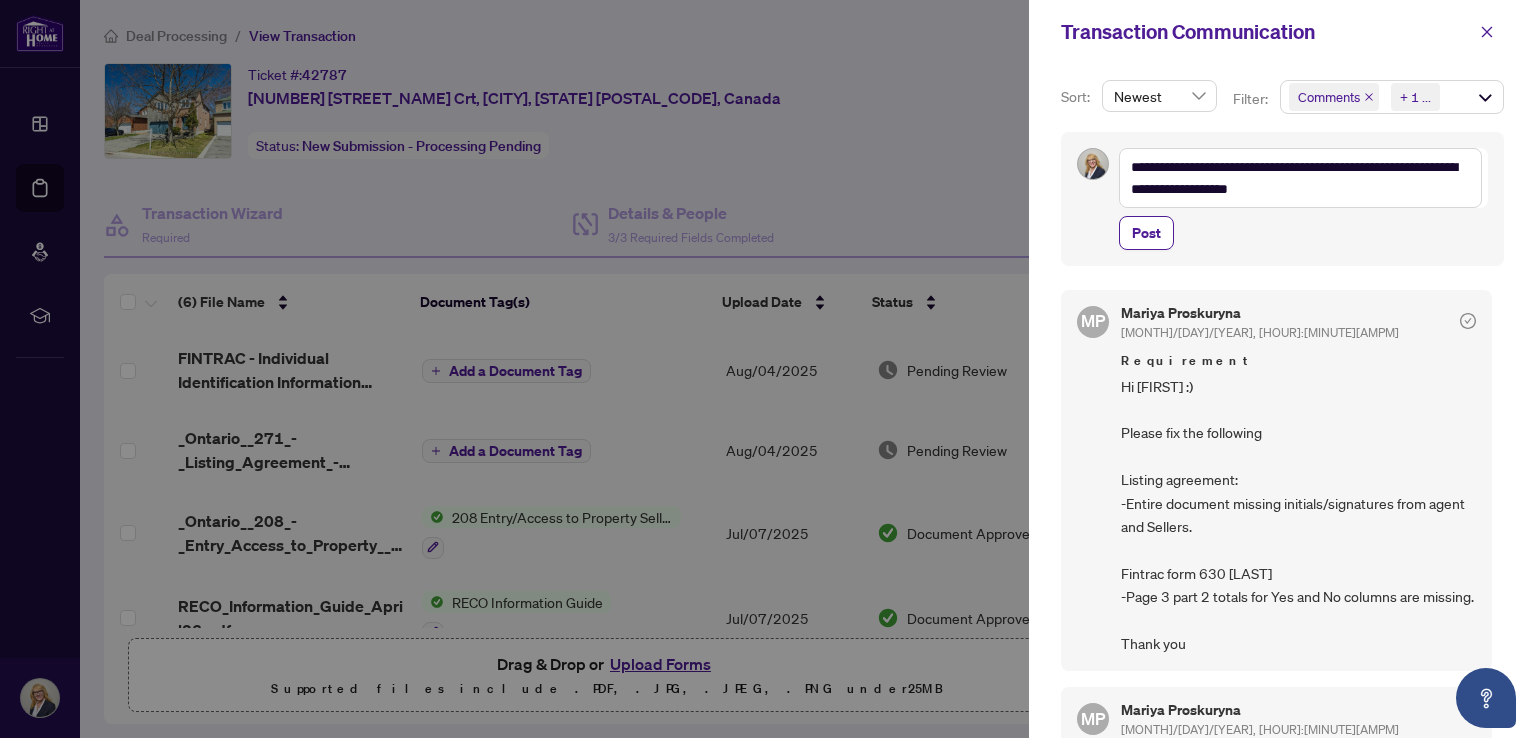 click on "Post" at bounding box center [1146, 233] 